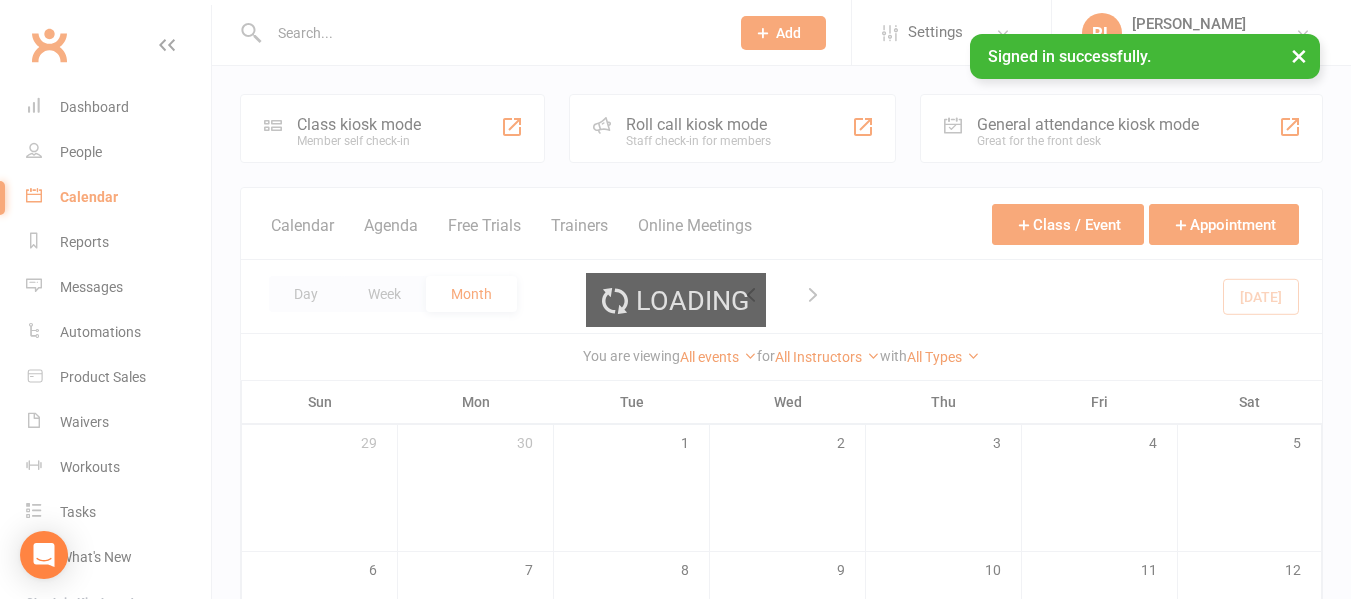 scroll, scrollTop: 0, scrollLeft: 0, axis: both 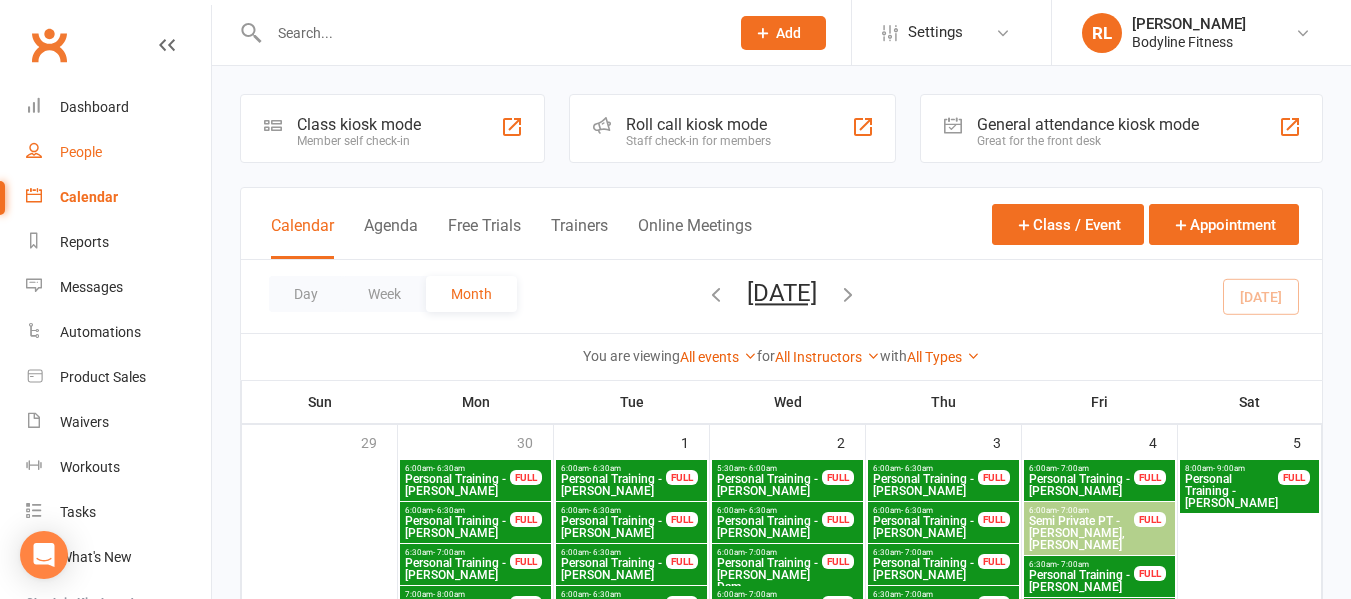 click on "People" at bounding box center [118, 152] 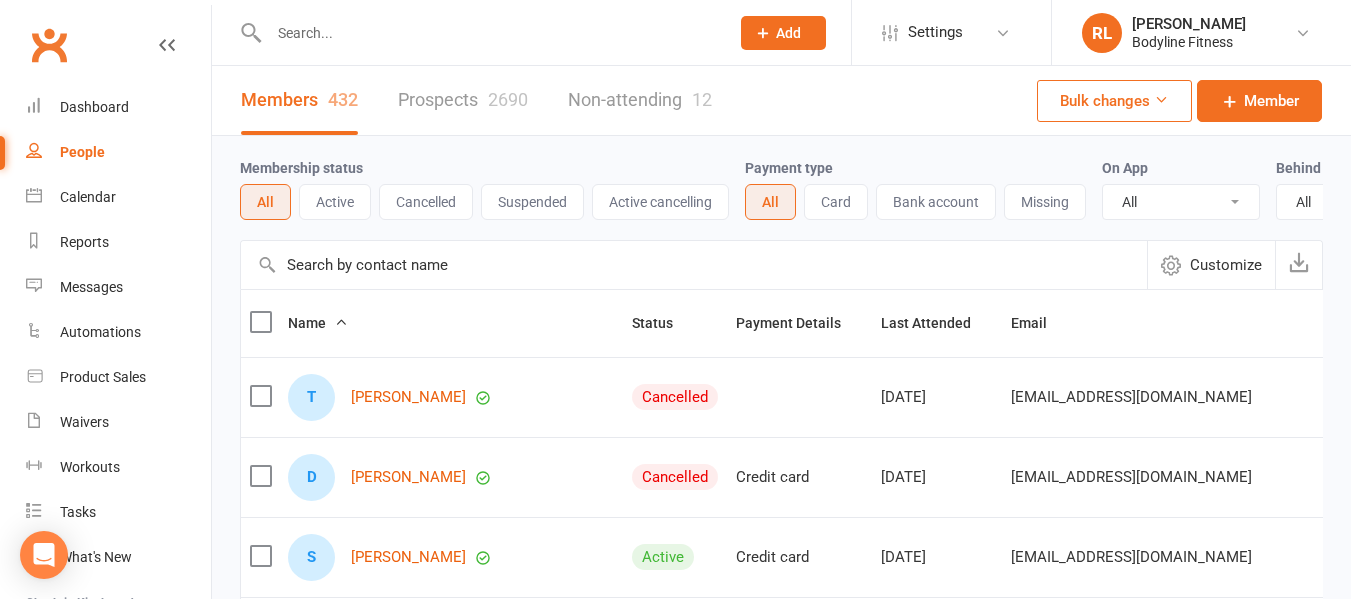 click on "Members 432" at bounding box center [299, 100] 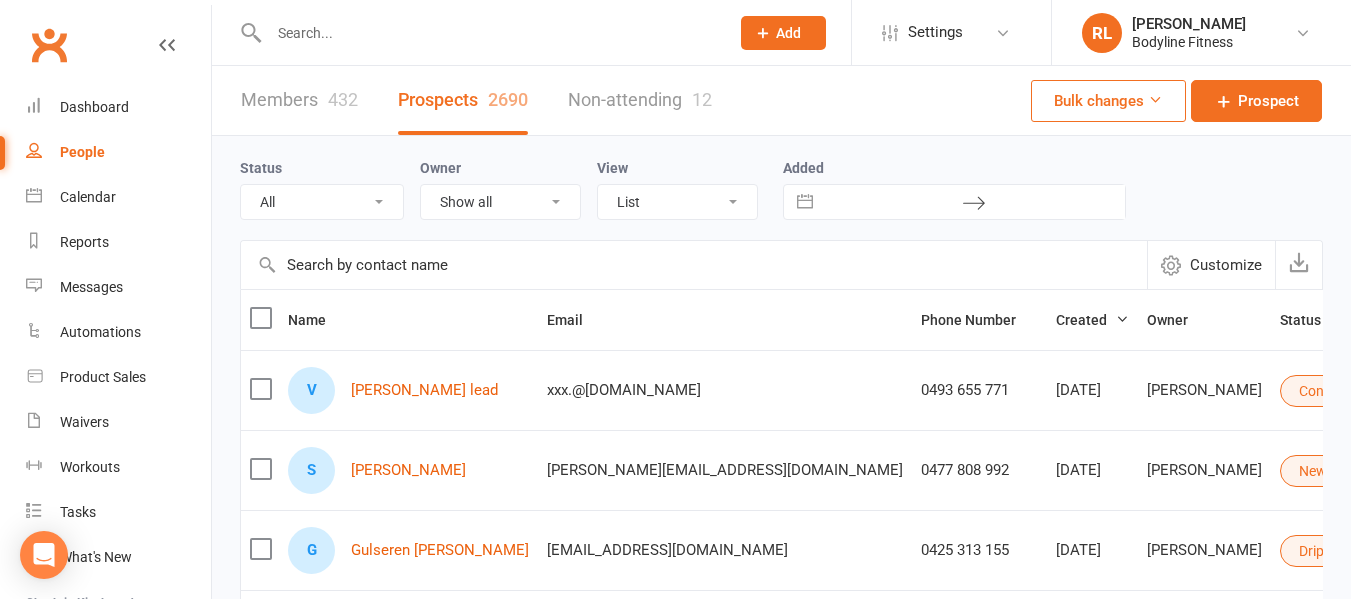 click on "All (No status set) (Invalid status) New Lead Contacted Follow Up Email & SMS Blast Reply Drip List" at bounding box center (322, 202) 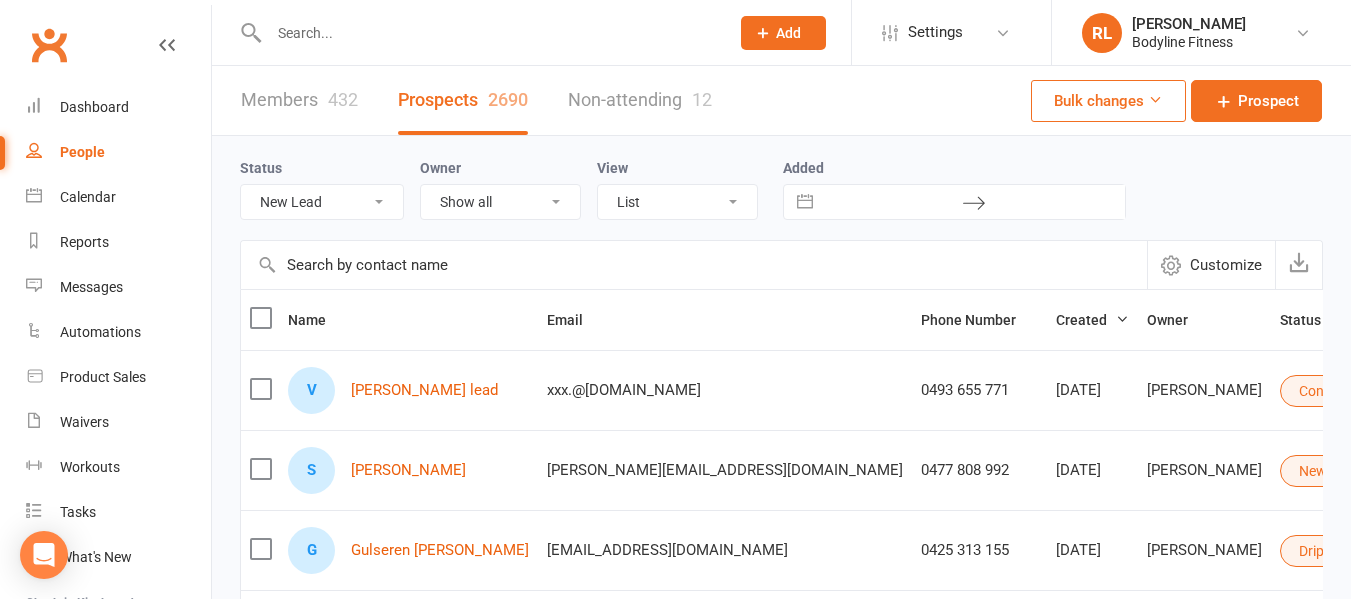 click on "All (No status set) (Invalid status) New Lead Contacted Follow Up Email & SMS Blast Reply Drip List" at bounding box center (322, 202) 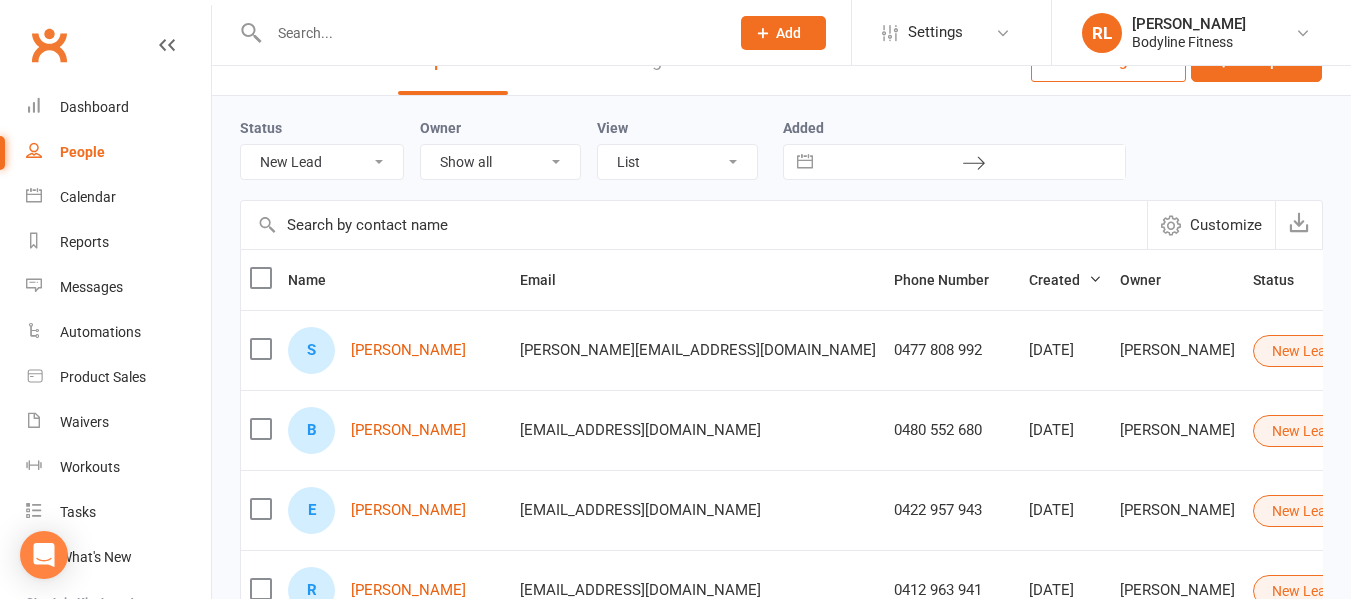 scroll, scrollTop: 41, scrollLeft: 0, axis: vertical 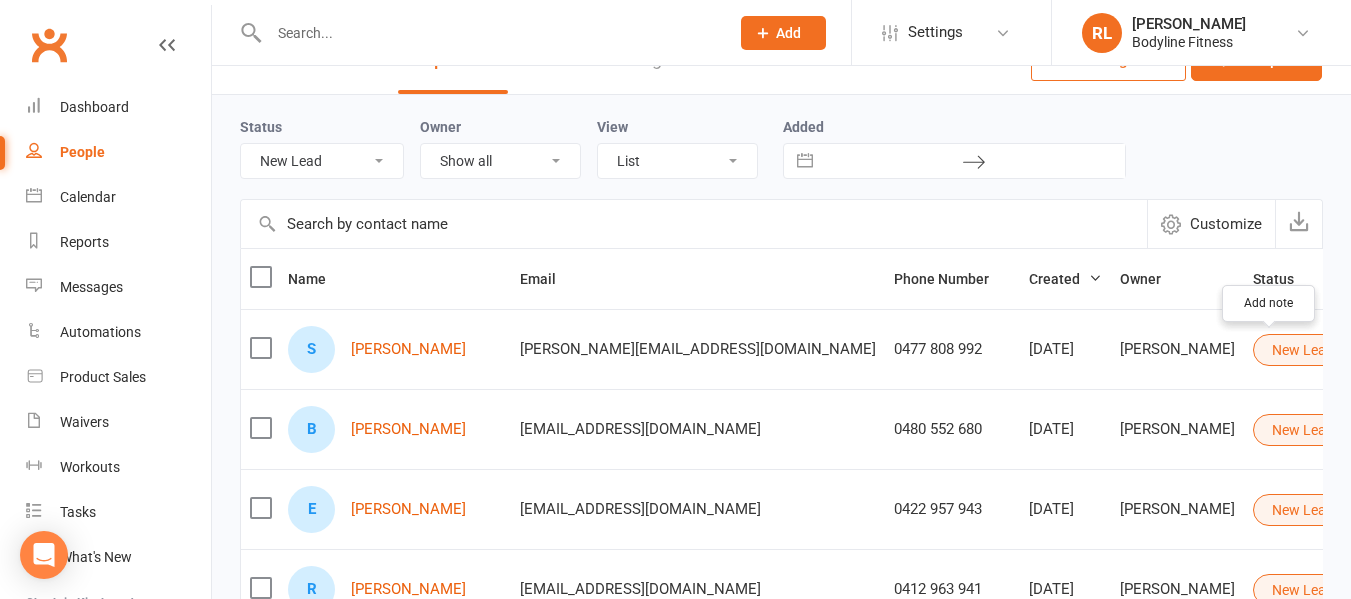 click 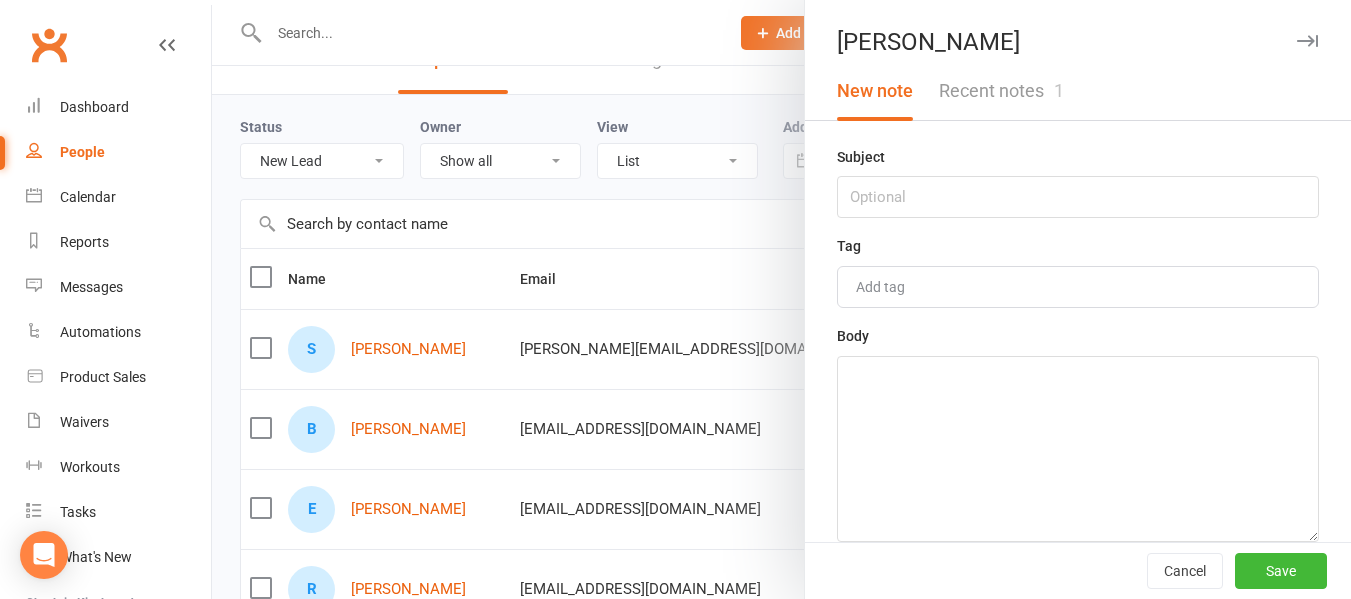 click on "Recent notes 1" at bounding box center [1001, 91] 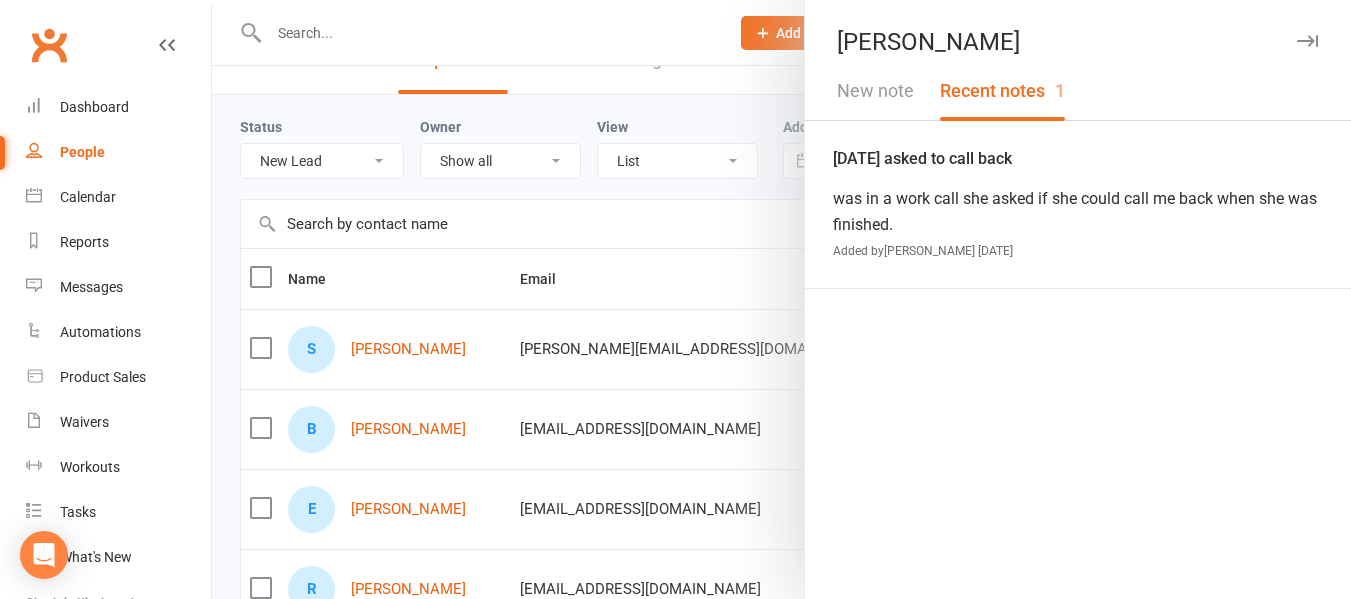 click on "New note" at bounding box center (875, 91) 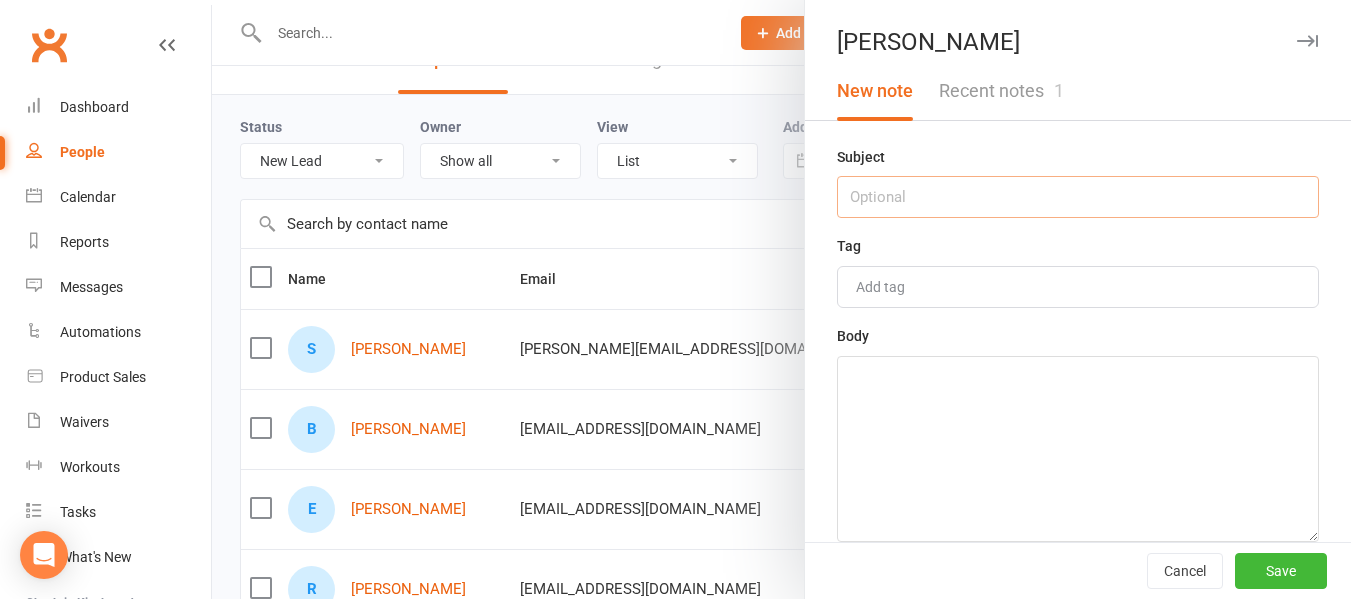 click at bounding box center [1078, 197] 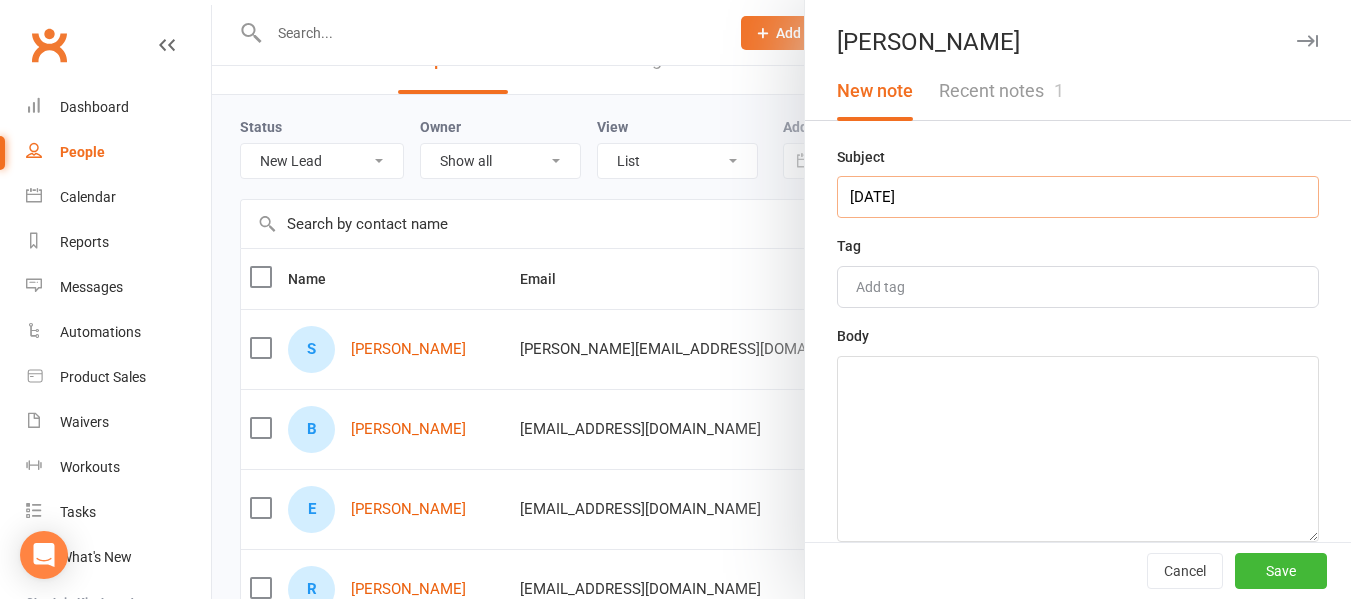 type on "11/7/25" 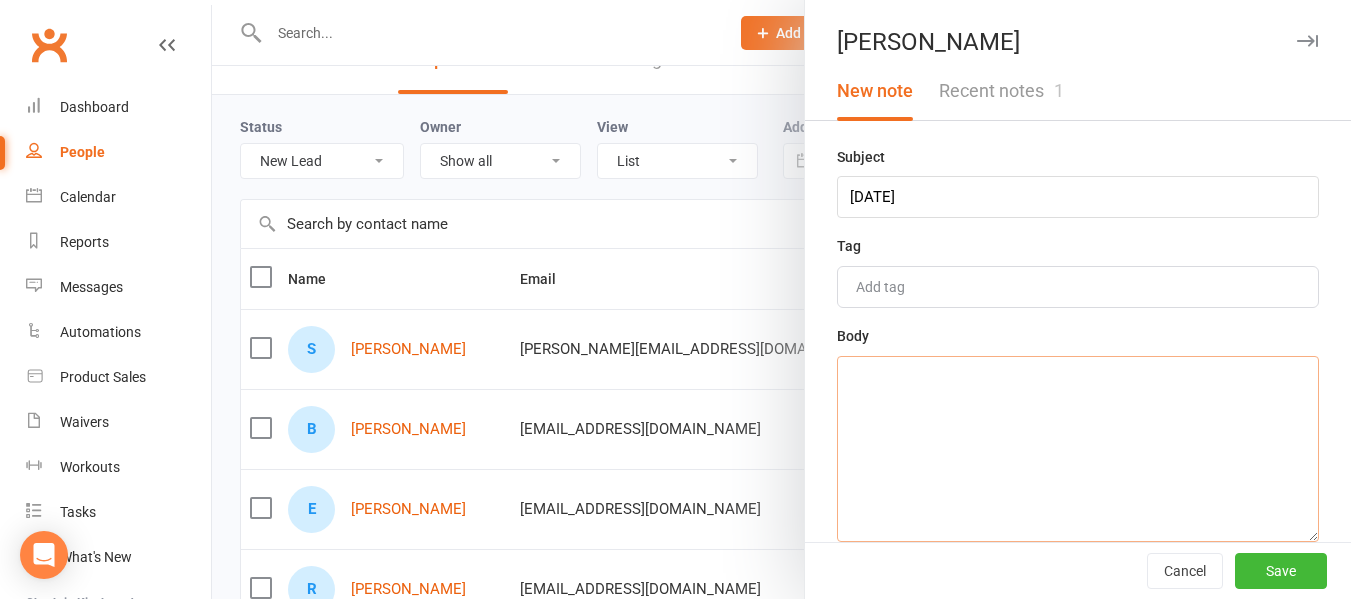click at bounding box center [1078, 449] 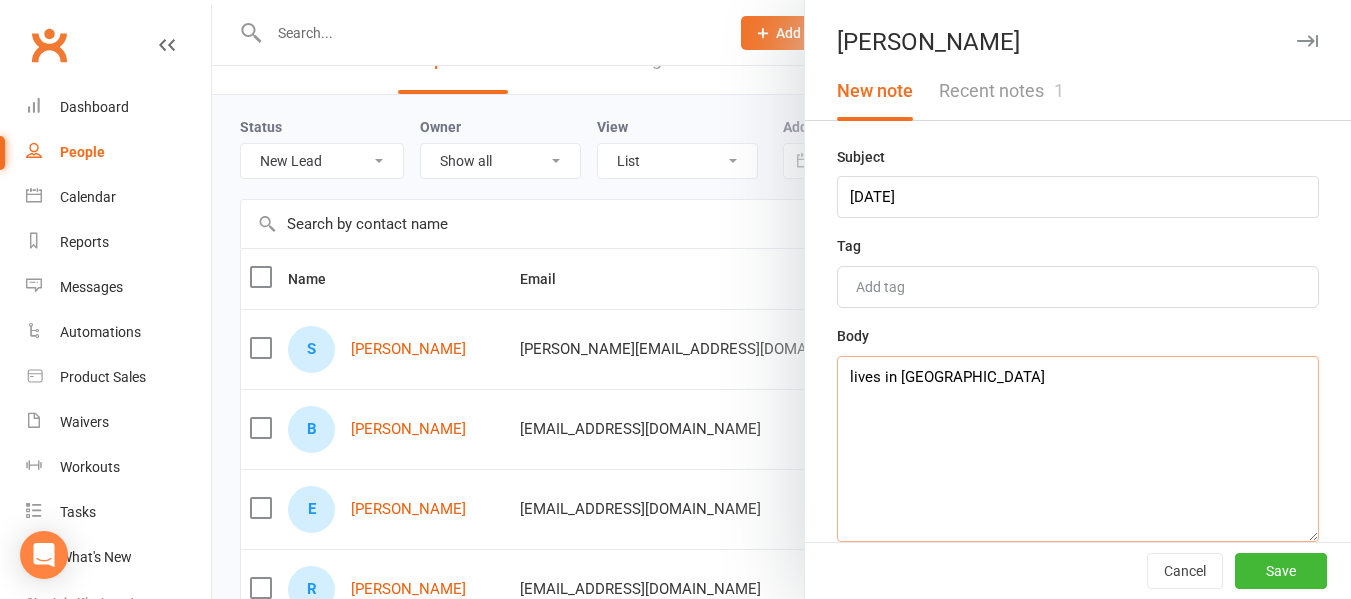click on "lives in Annadale Camperdown" at bounding box center [1078, 449] 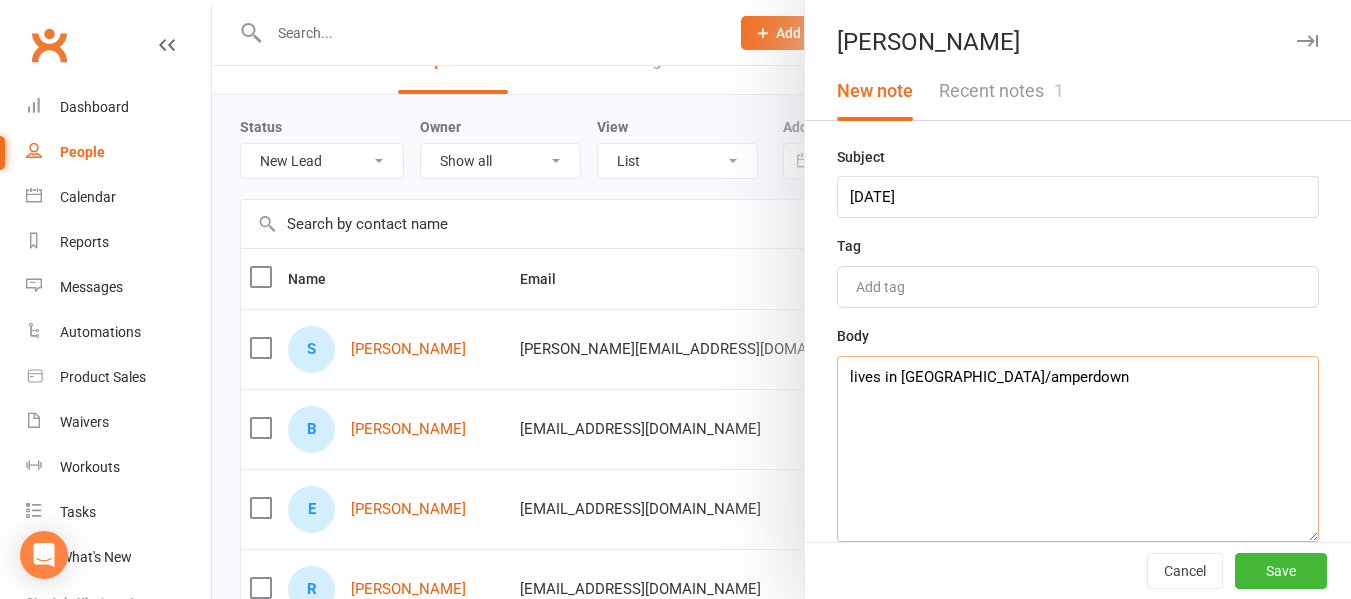 click on "lives in Annadale/amperdown" at bounding box center (1078, 449) 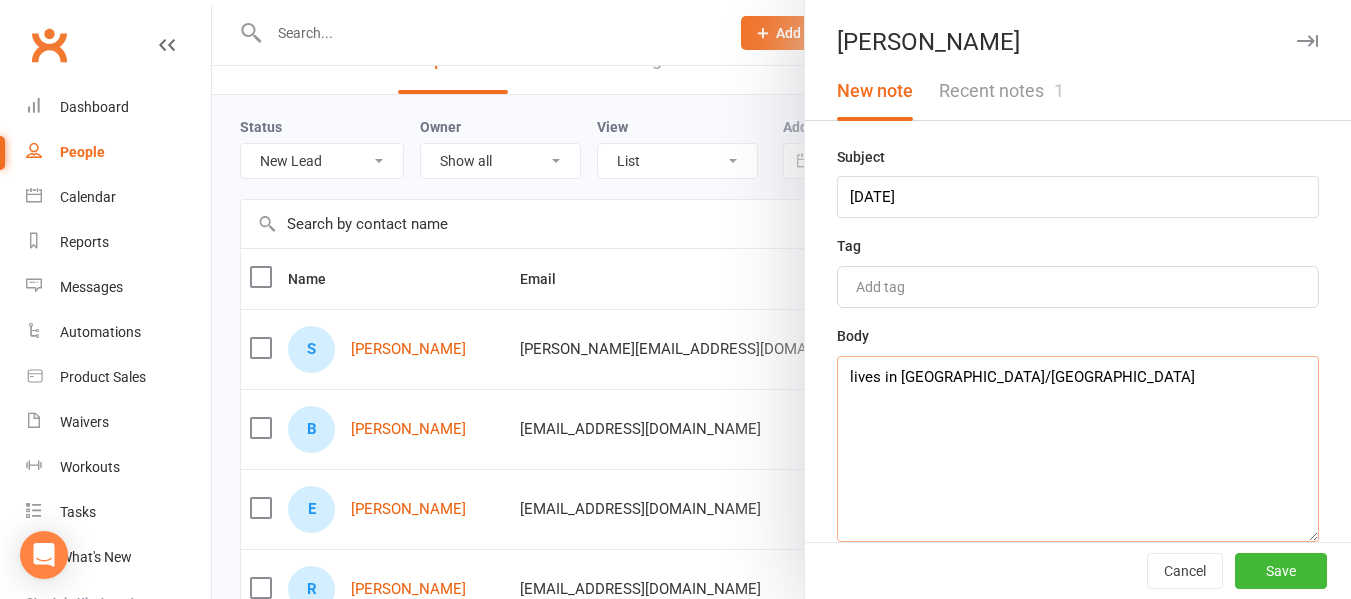 click on "lives in Annadale/Camperdown" at bounding box center (1078, 449) 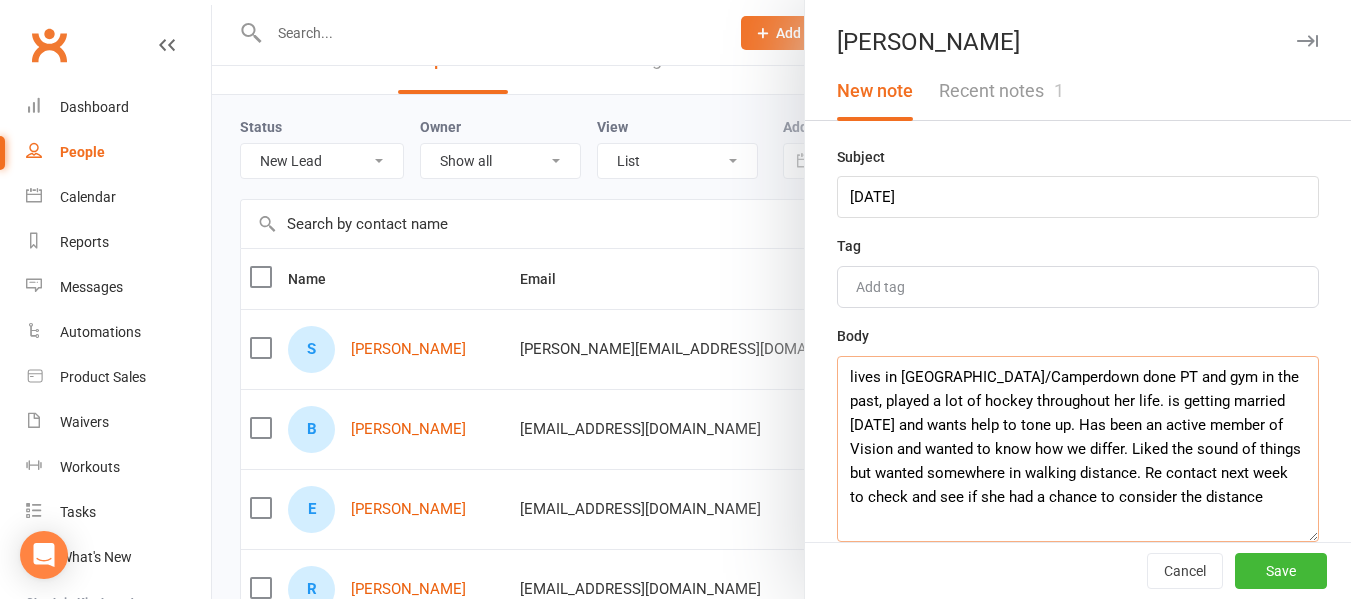 type on "lives in Annadale/Camperdown done PT and gym in the past, played a lot of hockey throughout her life. is getting married in 6 weeks and wants help to tone up. Has been an active member of Vision and wanted to know how we differ. Liked the sound of things but wanted somewhere in walking distance. Re contact next week to check and see if she had a chance to consider the distance" 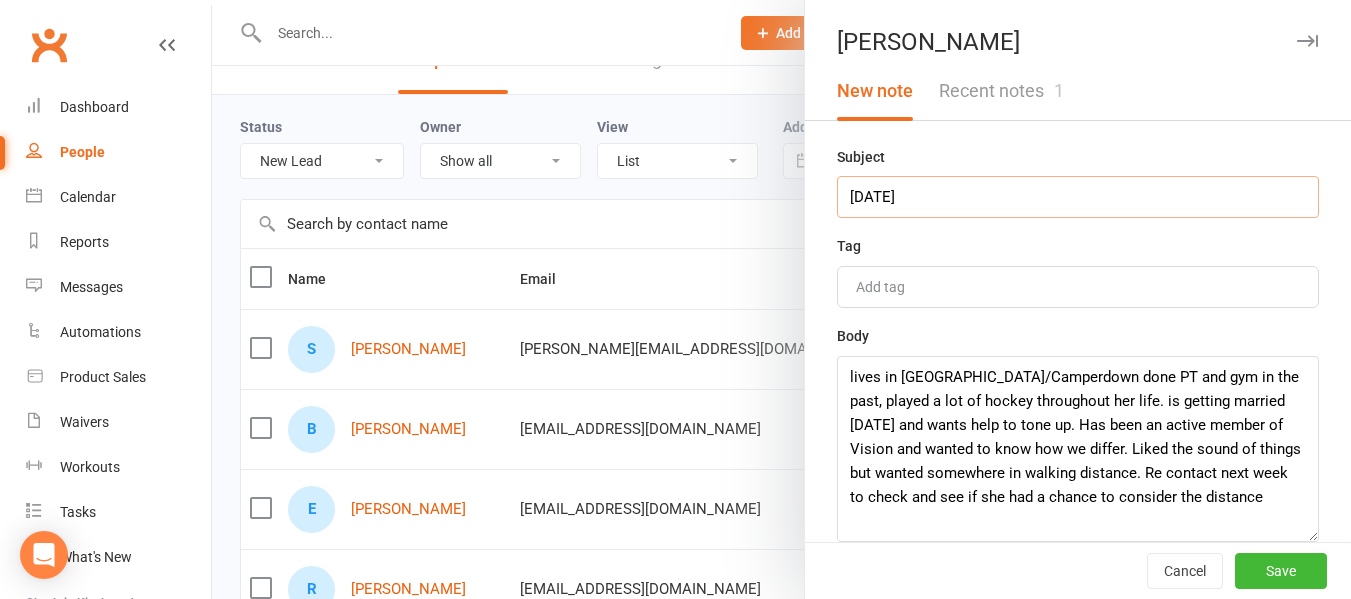 click on "11/7/25" at bounding box center (1078, 197) 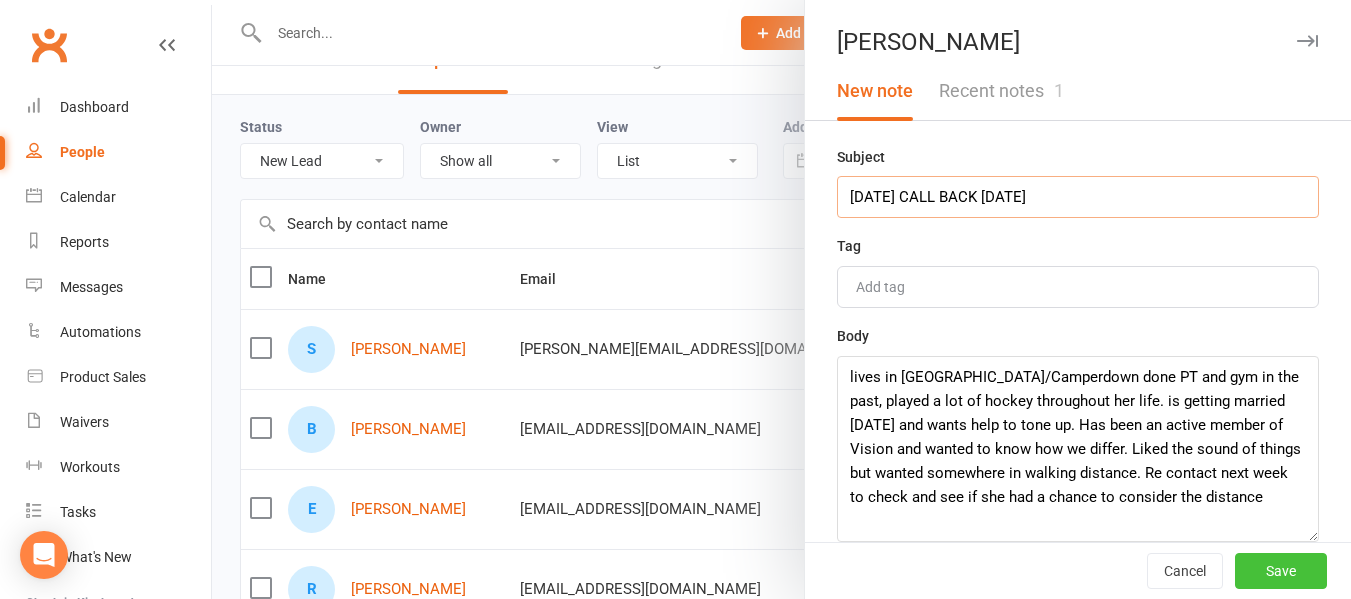type on "11/7/25 CALL BACK 15/7/25" 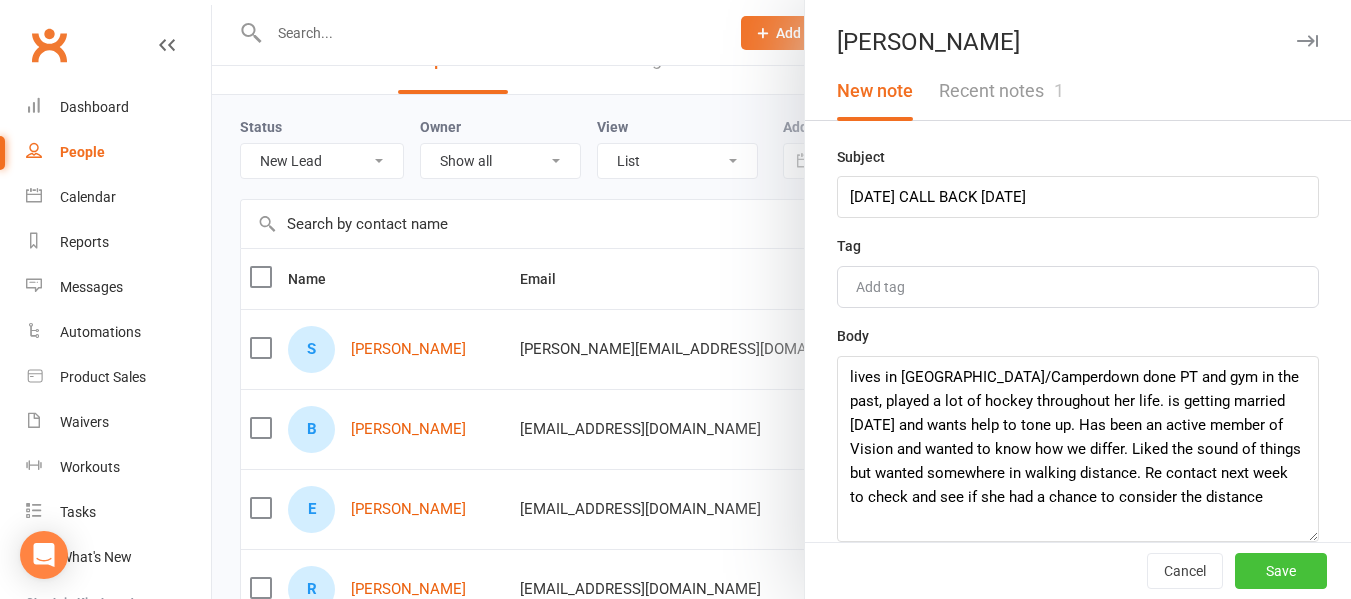 click on "Save" at bounding box center [1281, 571] 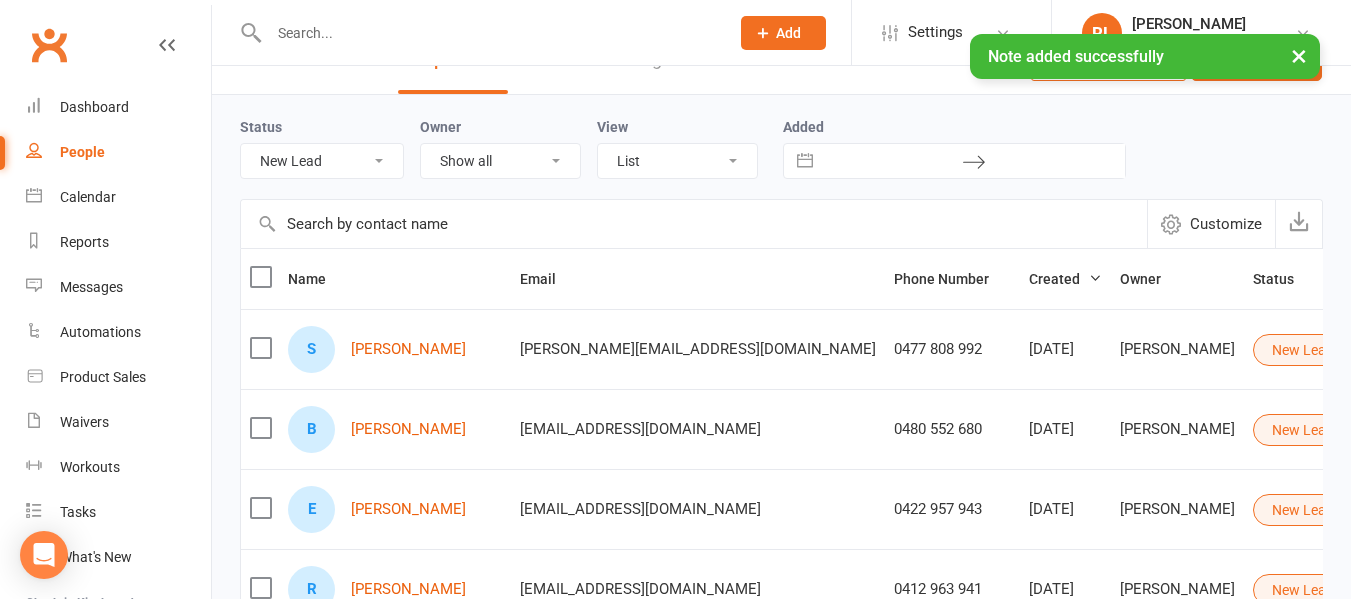 scroll, scrollTop: 187, scrollLeft: 0, axis: vertical 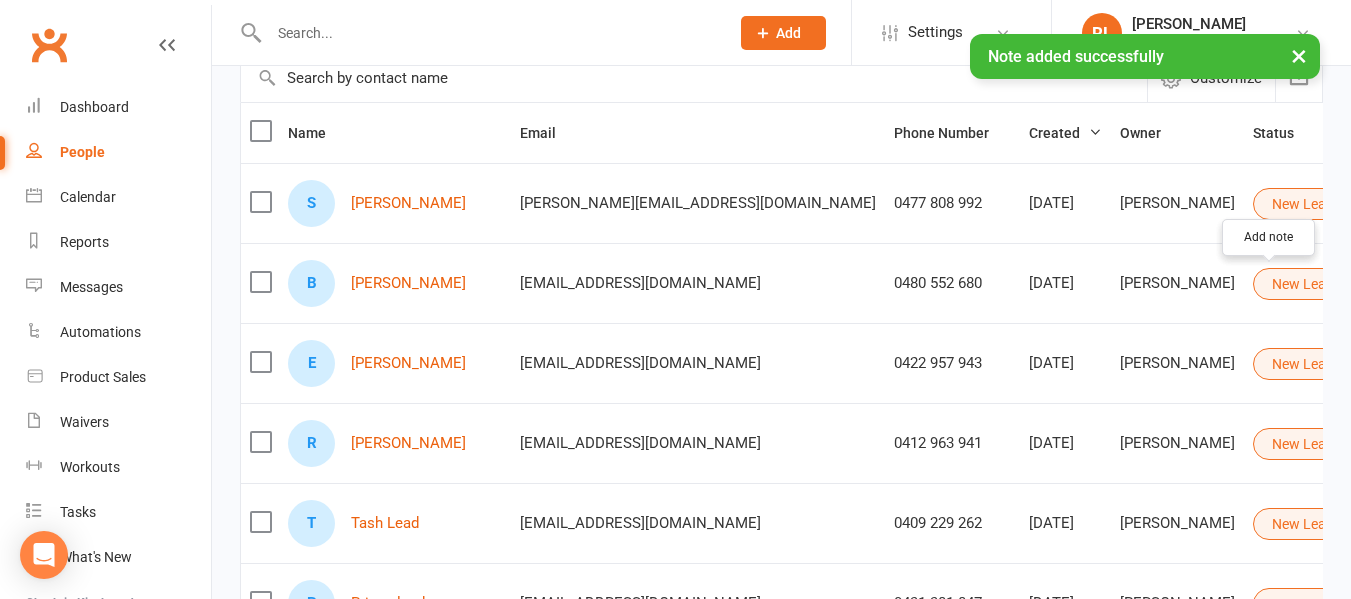 click 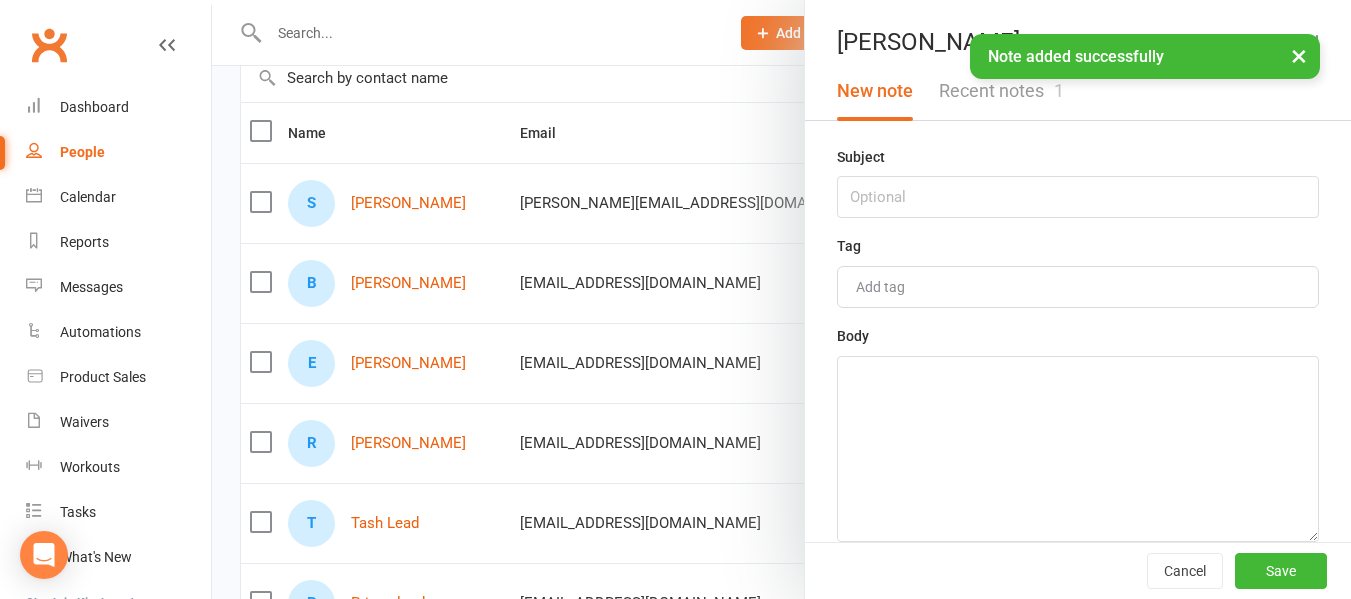 click on "× Note added successfully" at bounding box center (662, 34) 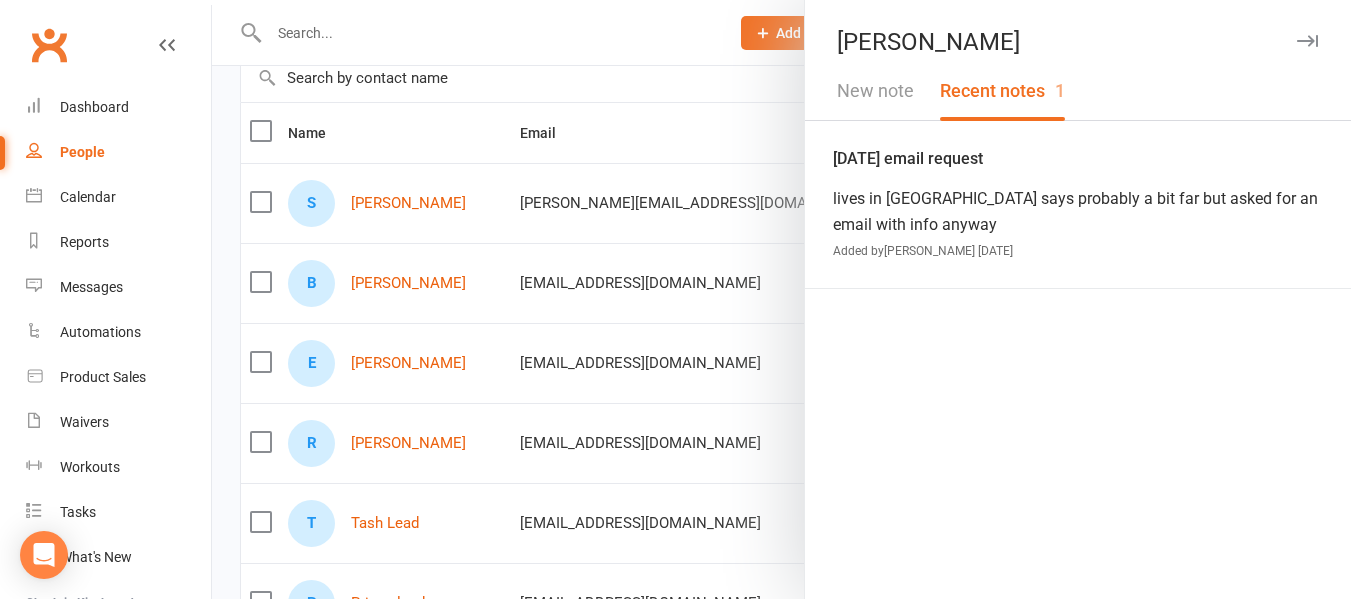 click at bounding box center (1307, 41) 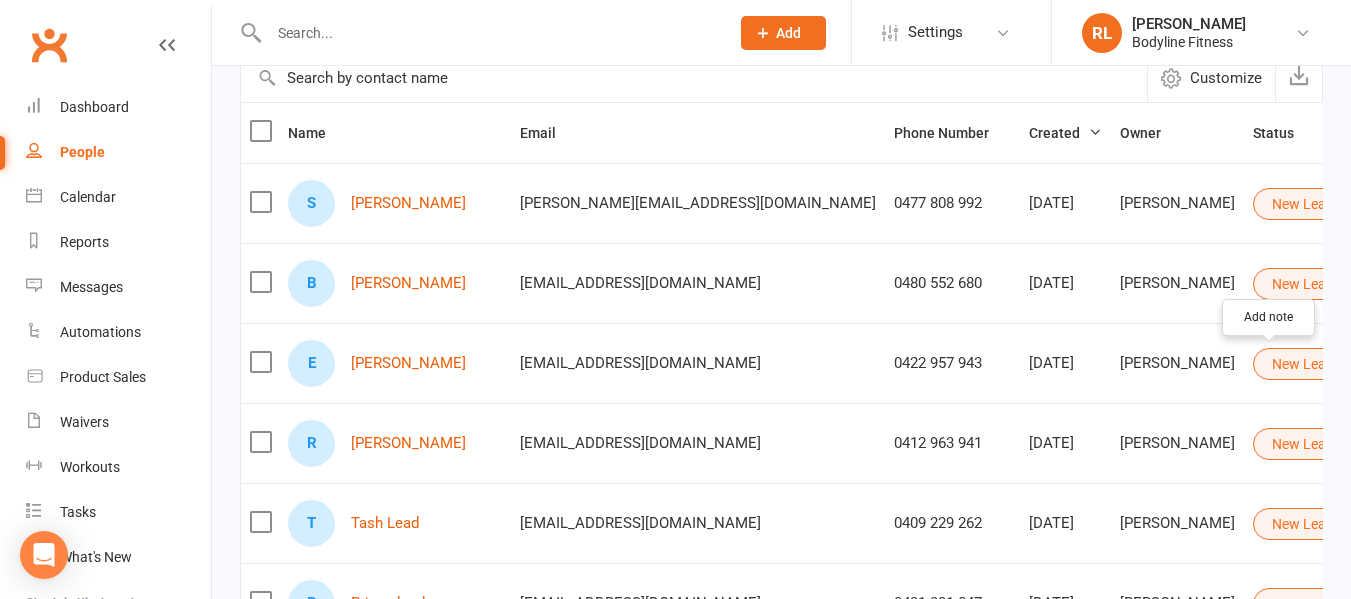 click at bounding box center [1441, 364] 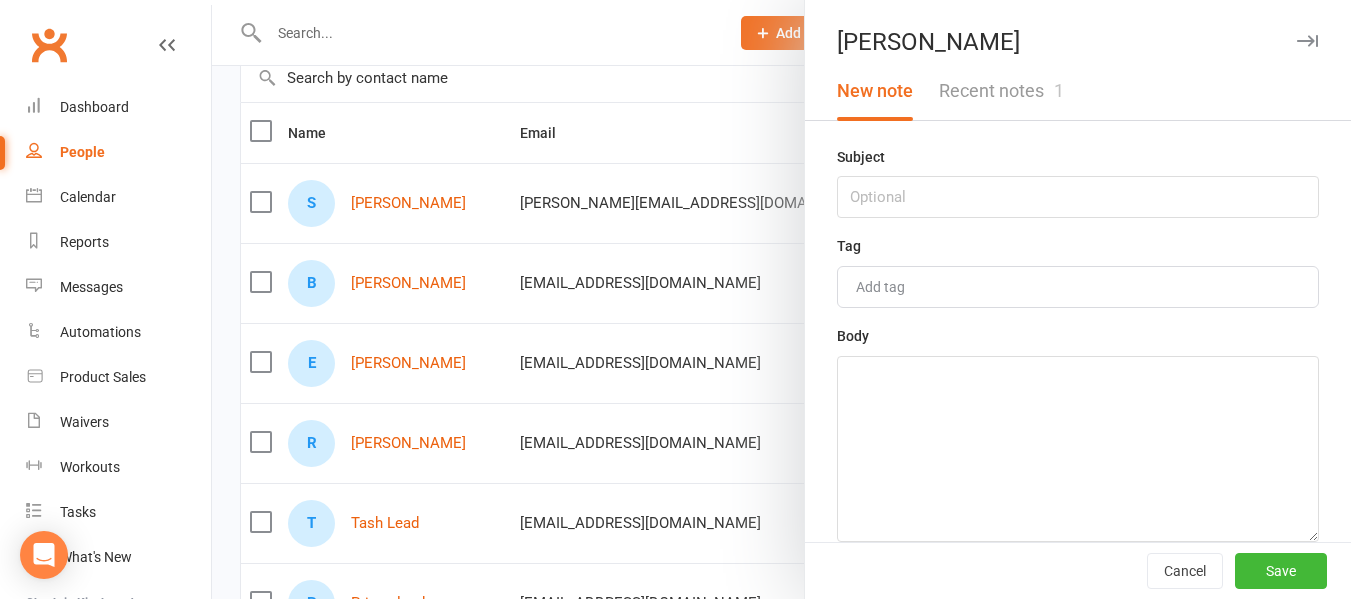 click on "Recent notes 1" at bounding box center (1001, 91) 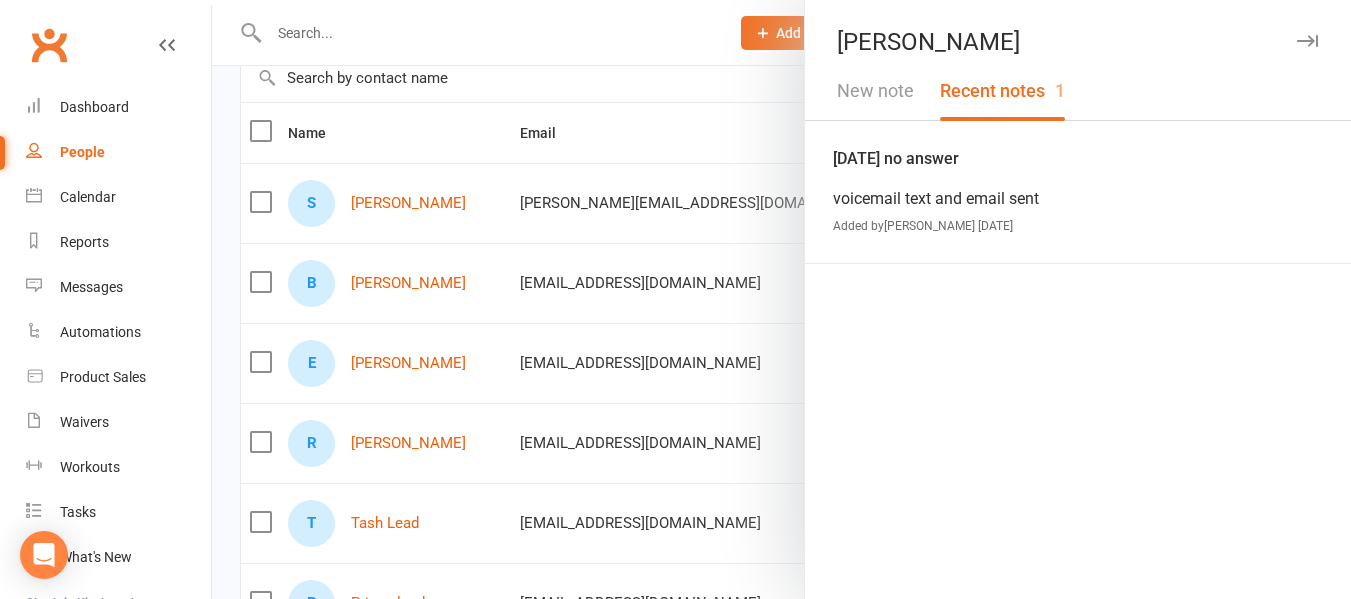 click at bounding box center [1307, 41] 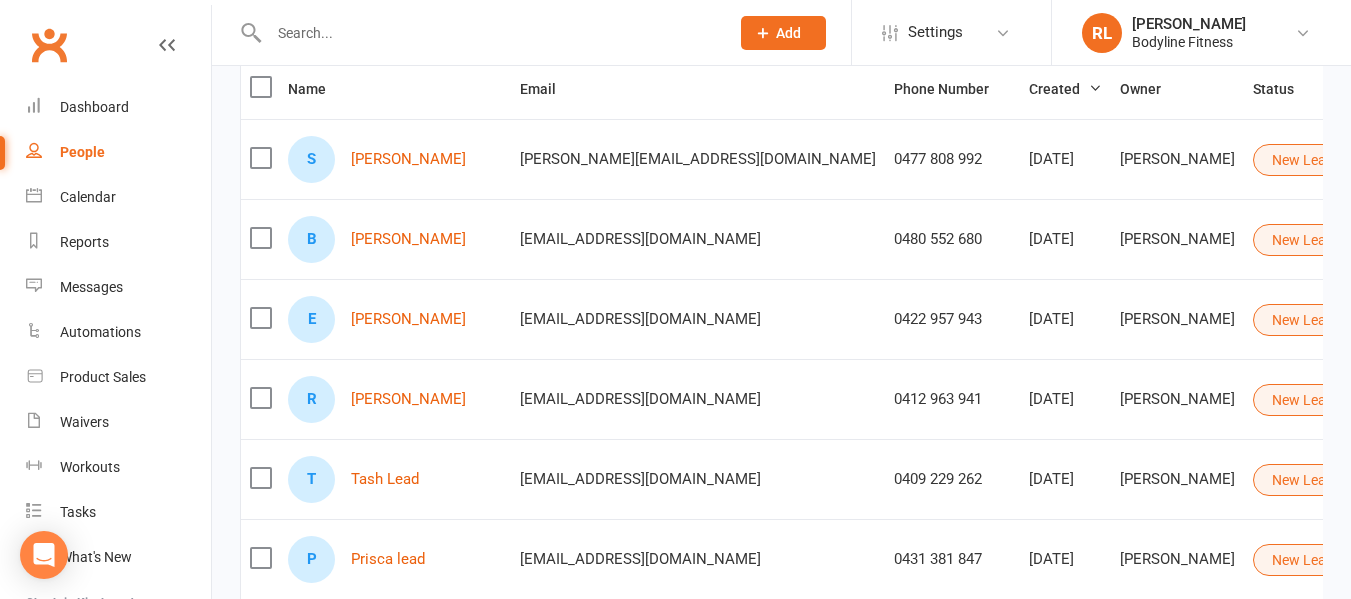 scroll, scrollTop: 279, scrollLeft: 0, axis: vertical 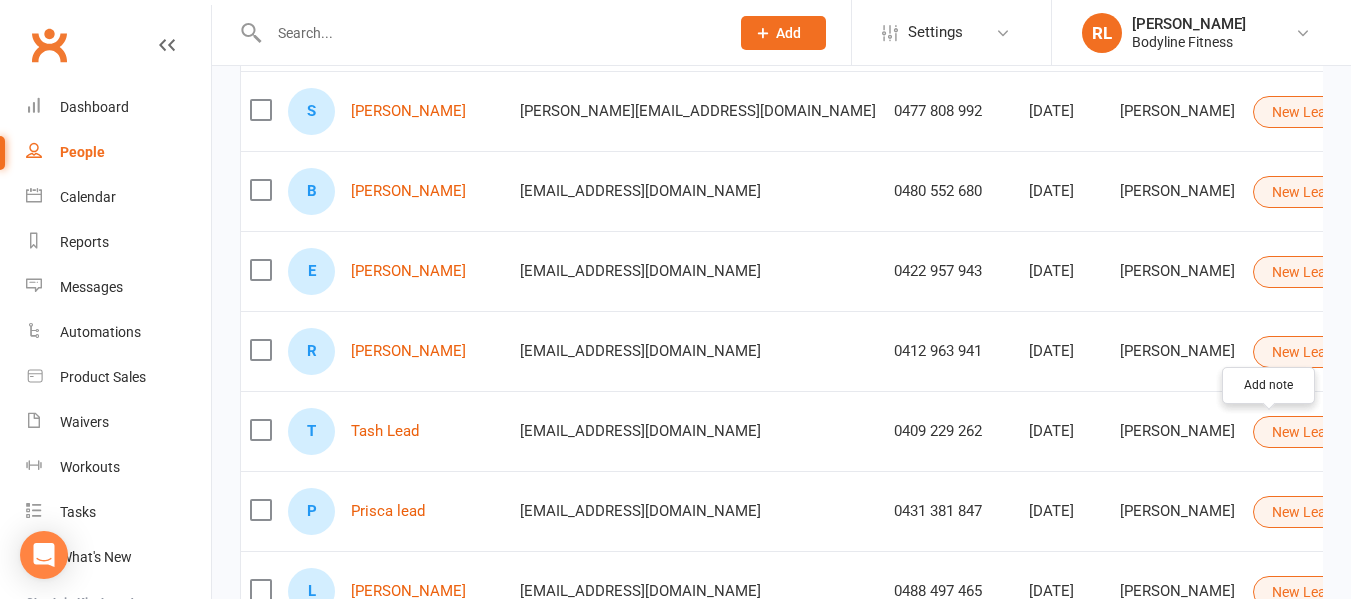 click 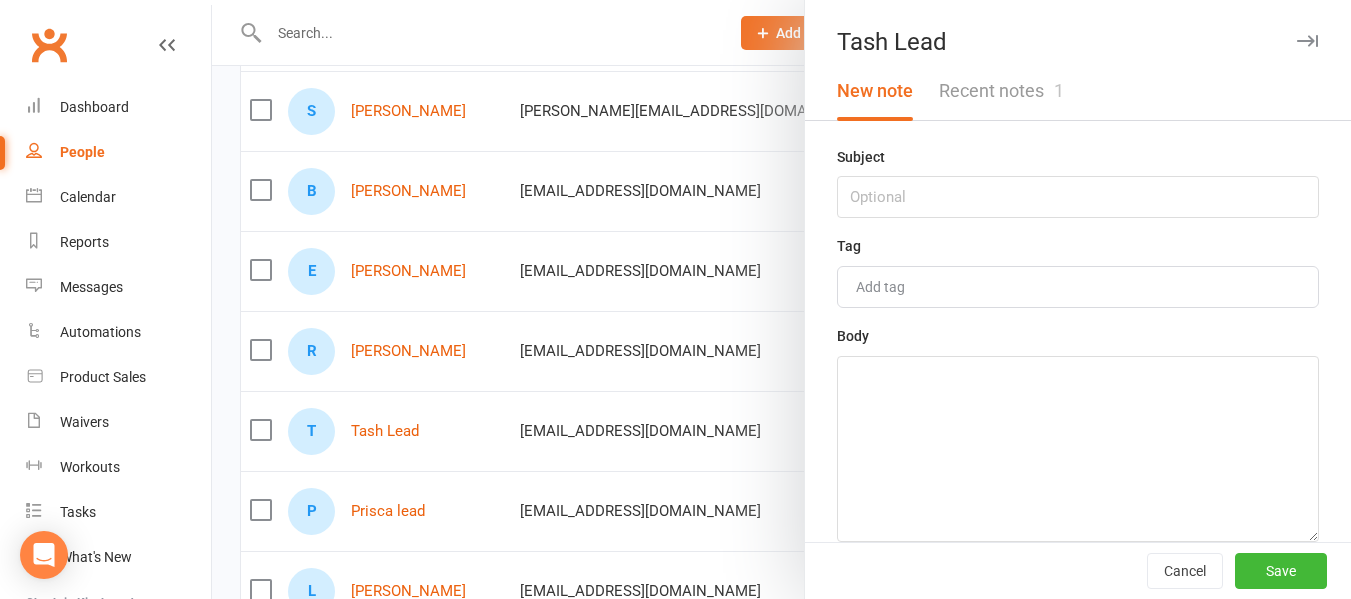 click on "Recent notes 1" at bounding box center [1001, 91] 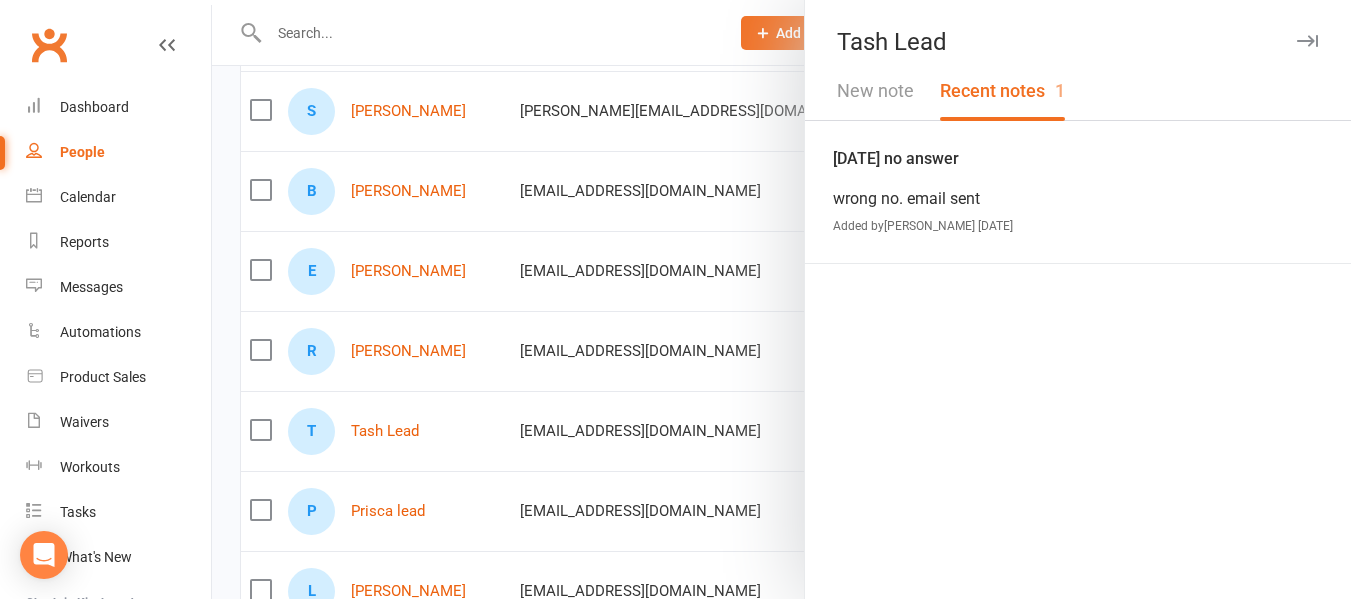 click at bounding box center (1307, 41) 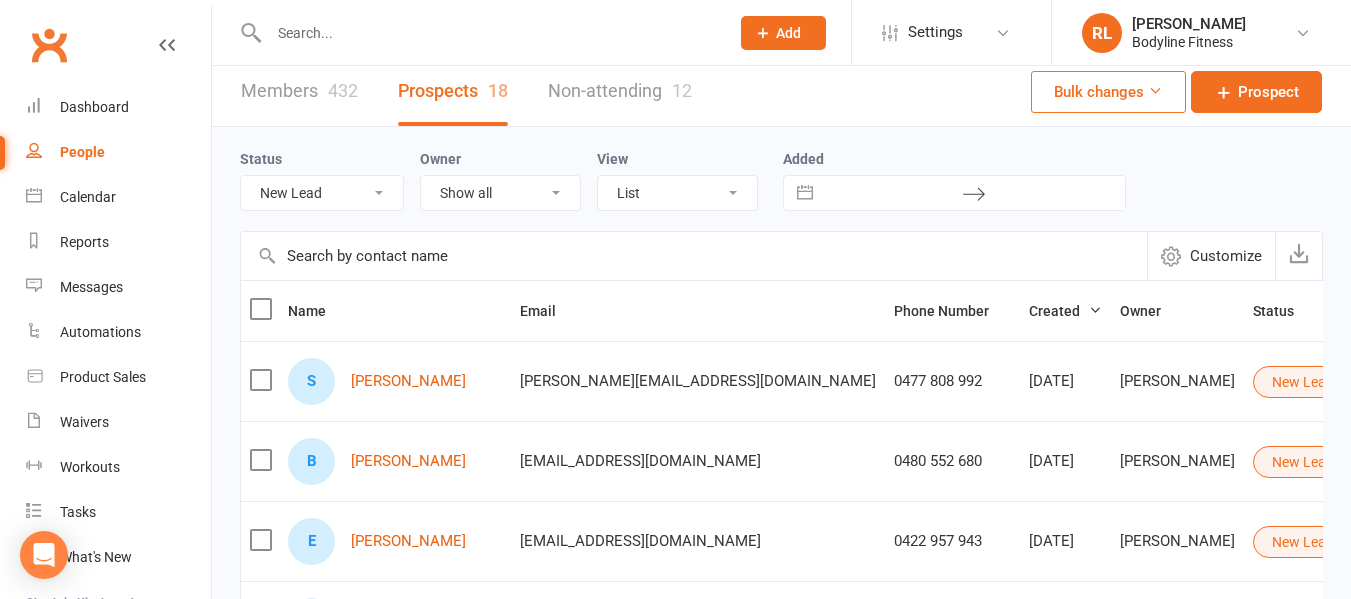 scroll, scrollTop: 0, scrollLeft: 0, axis: both 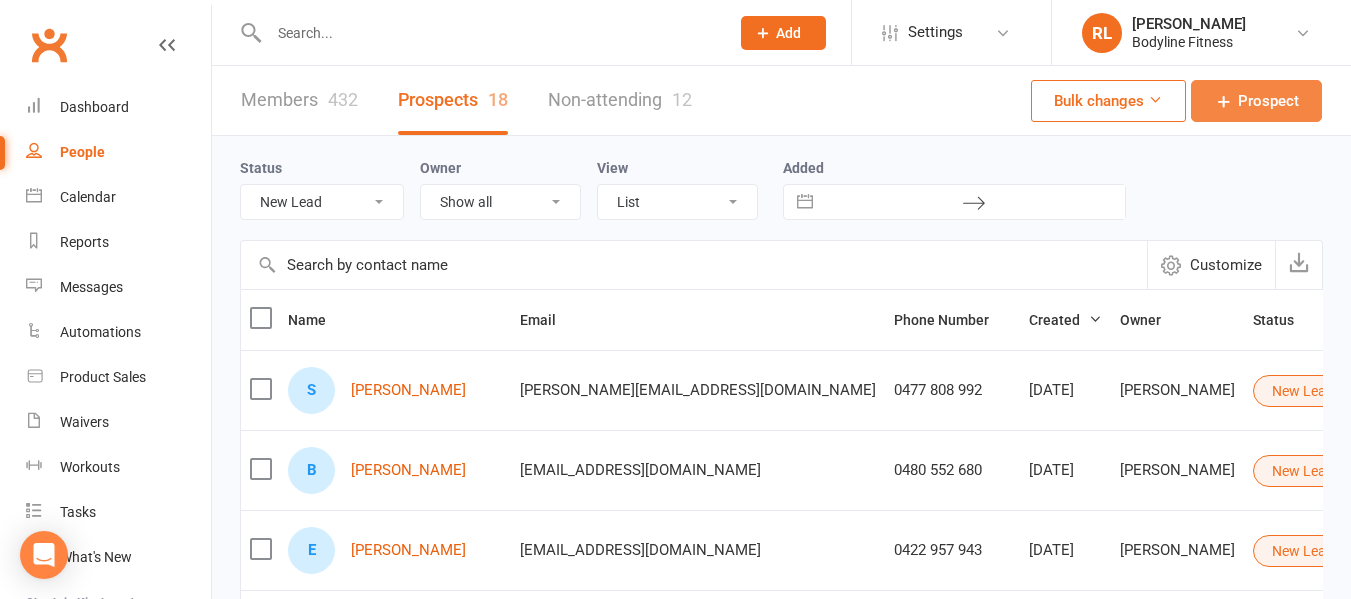 click on "Prospect" at bounding box center (1268, 101) 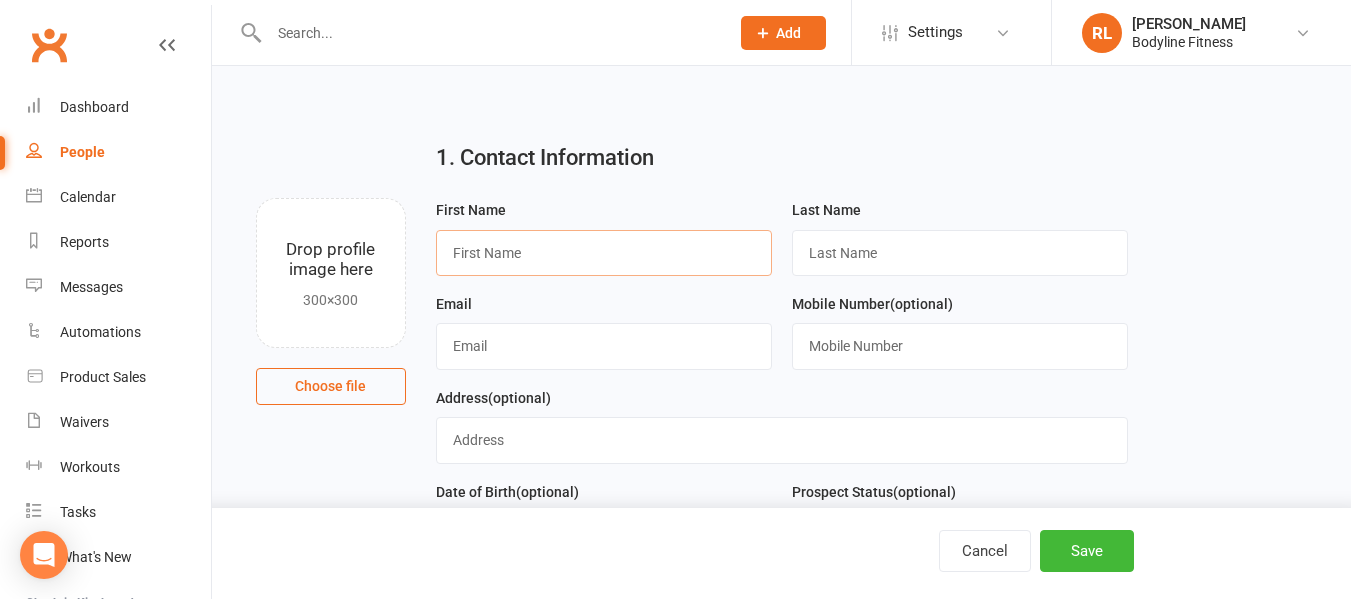 click at bounding box center (604, 253) 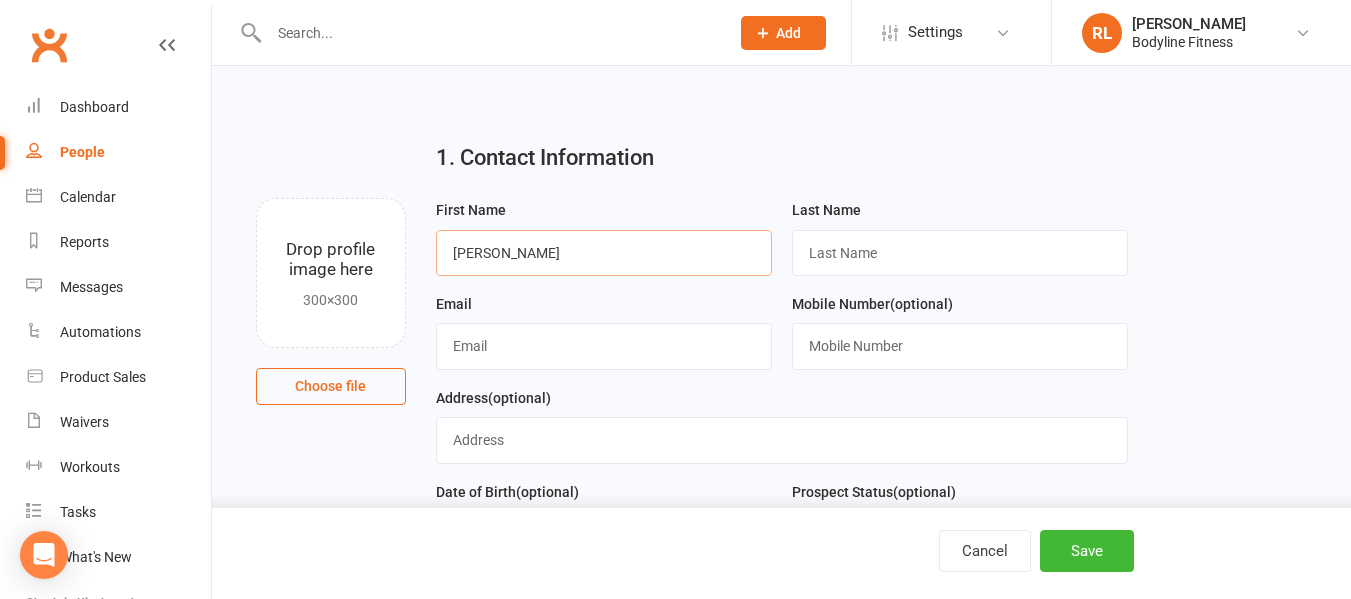 drag, startPoint x: 571, startPoint y: 256, endPoint x: 528, endPoint y: 266, distance: 44.14748 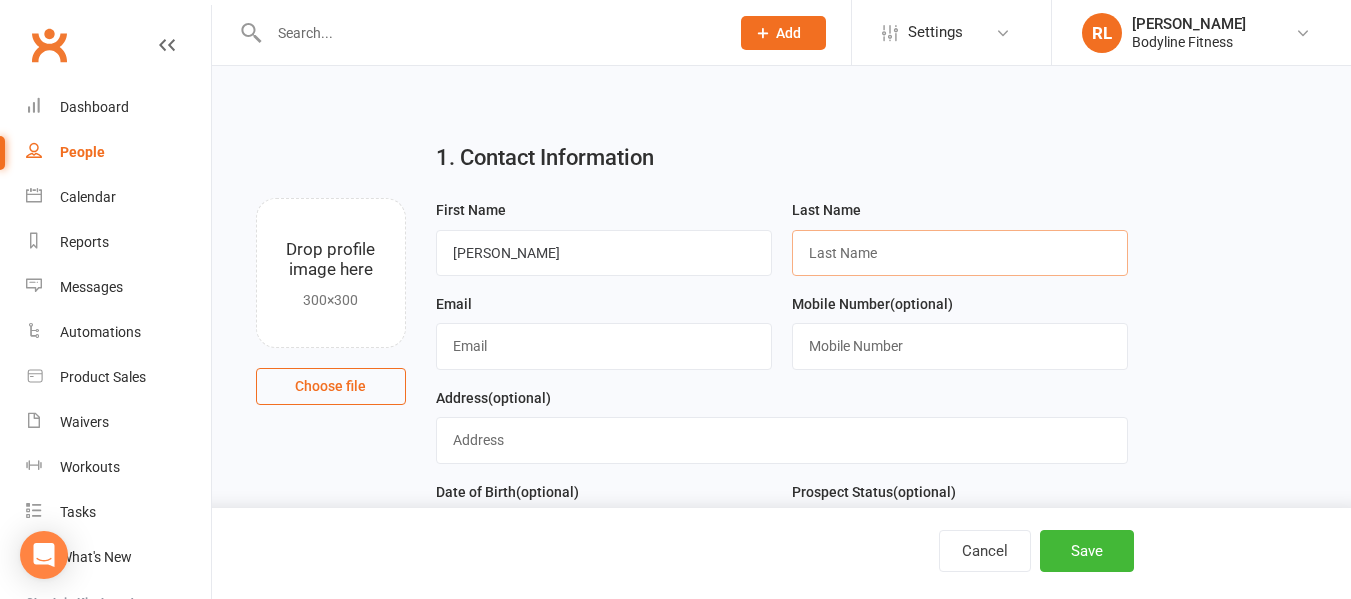 click at bounding box center (960, 253) 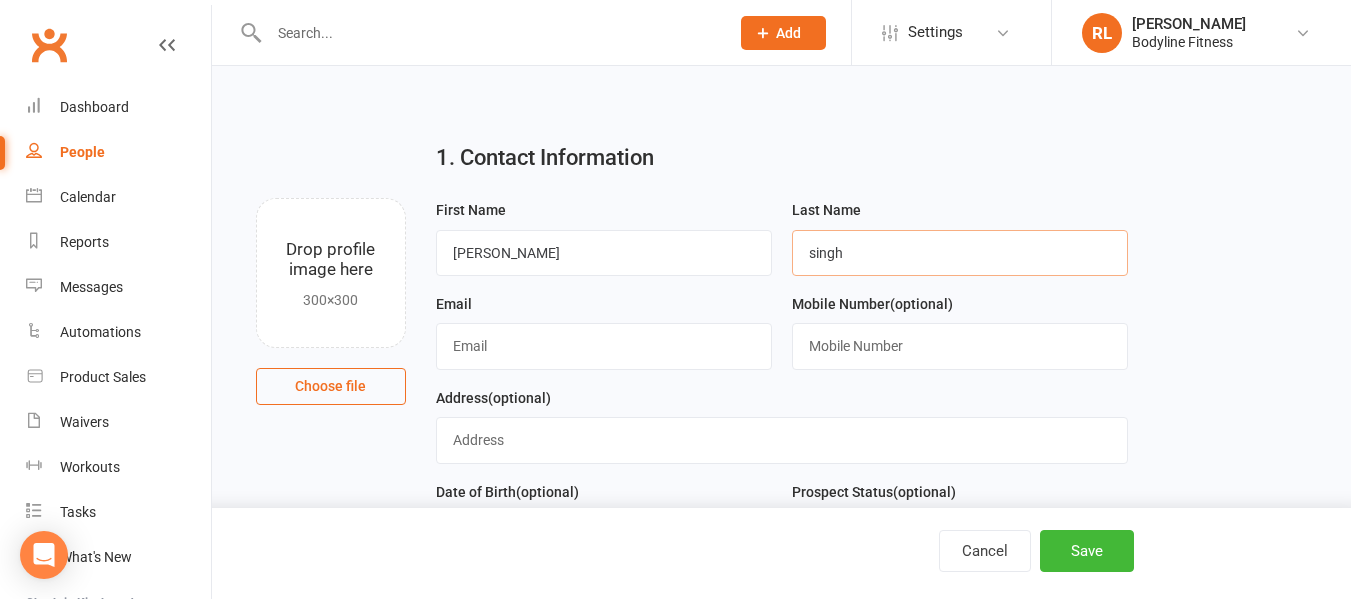 type on "singh" 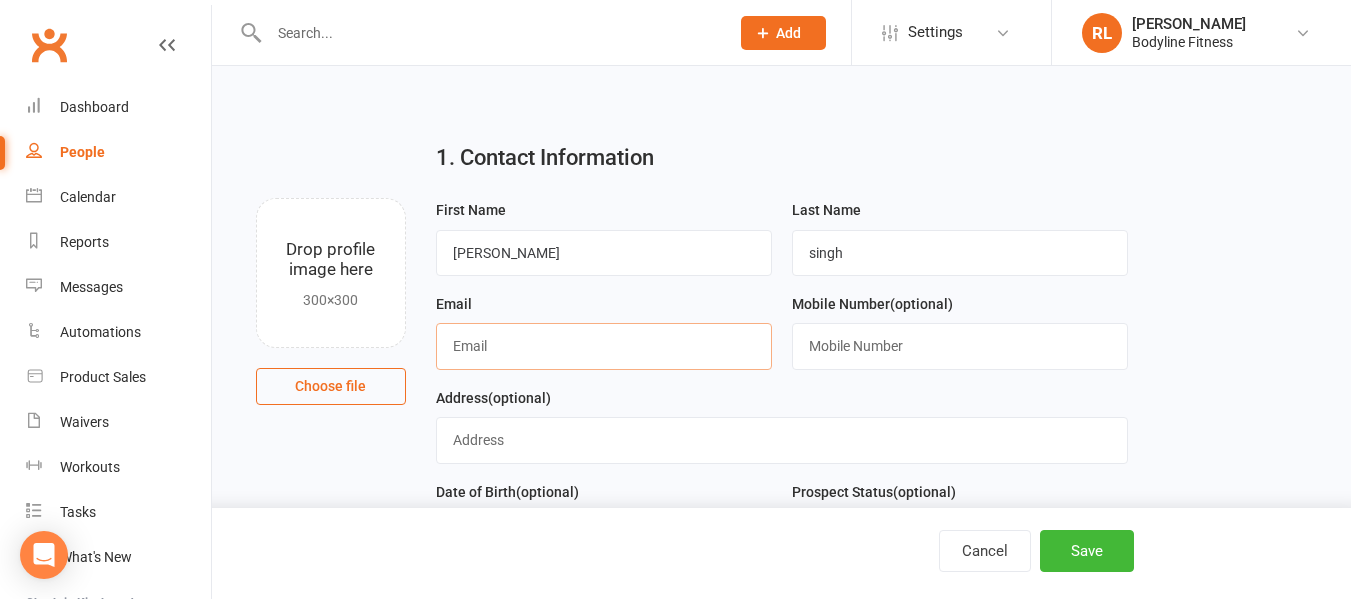 click at bounding box center [604, 346] 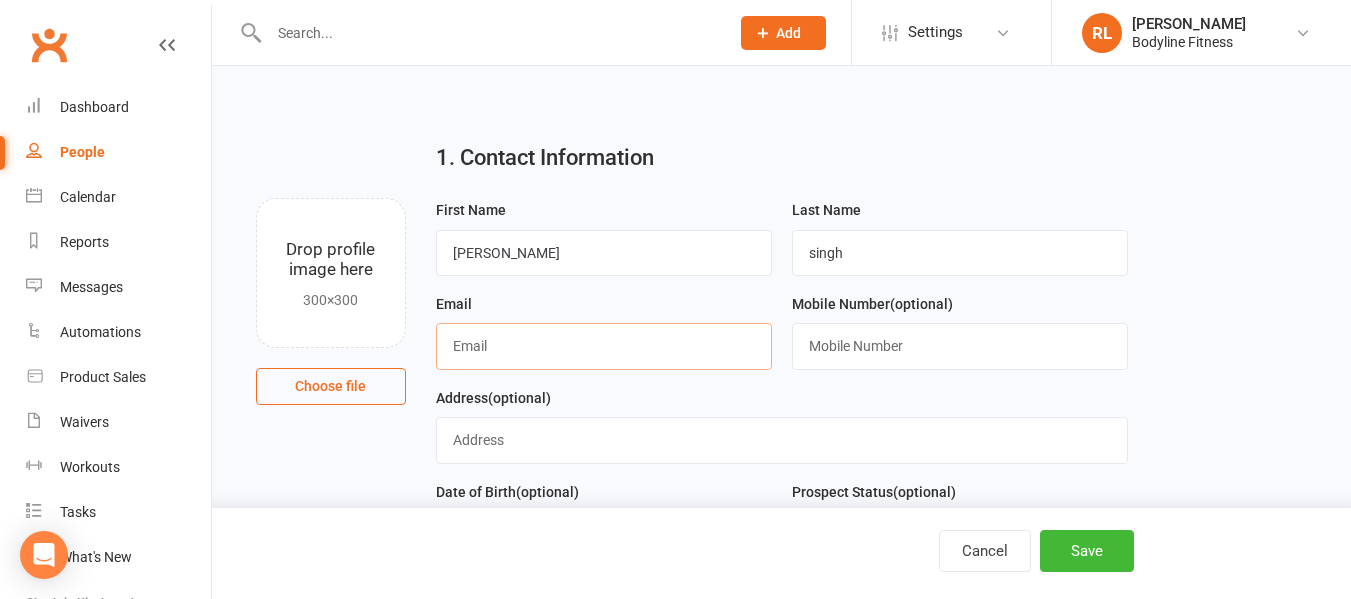 paste on "khushpreetsingh7681@gmail.com" 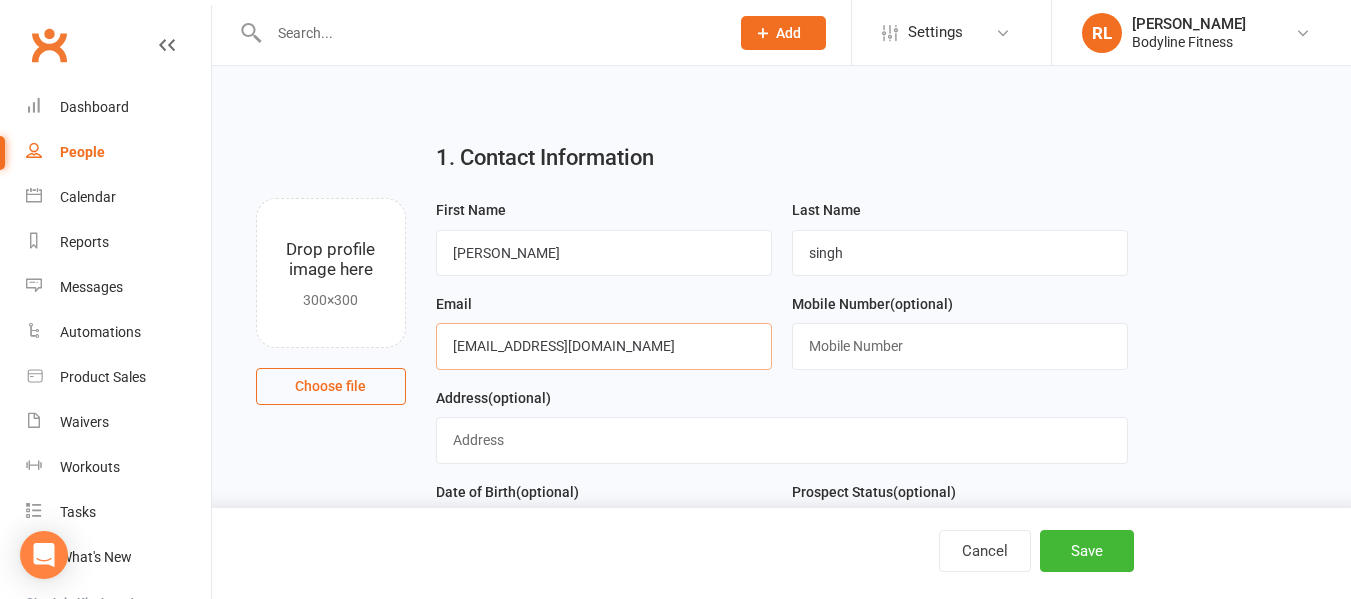 type on "khushpreetsingh7681@gmail.com" 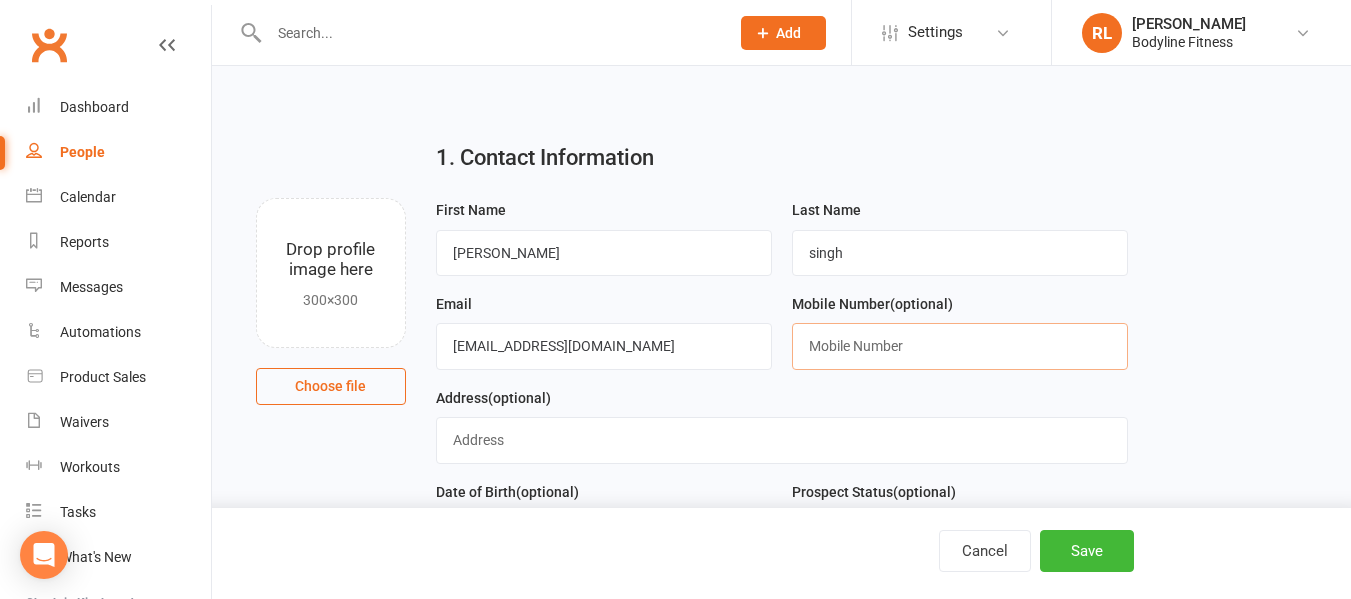 click at bounding box center (960, 346) 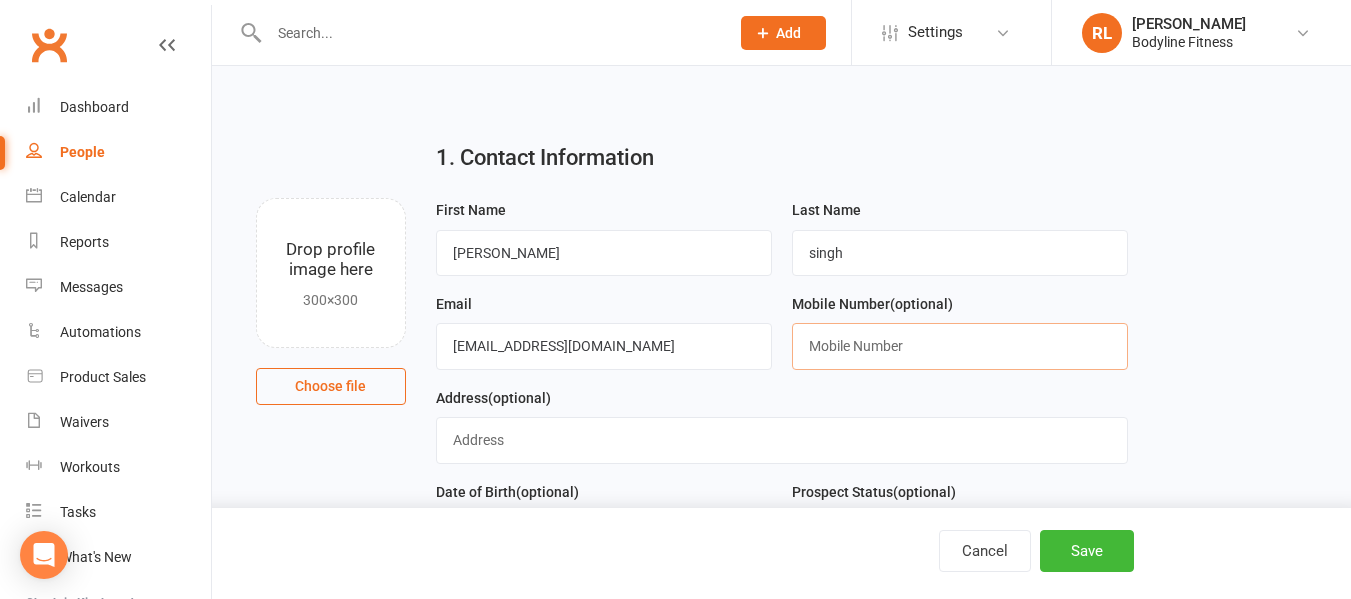paste on "61423346102" 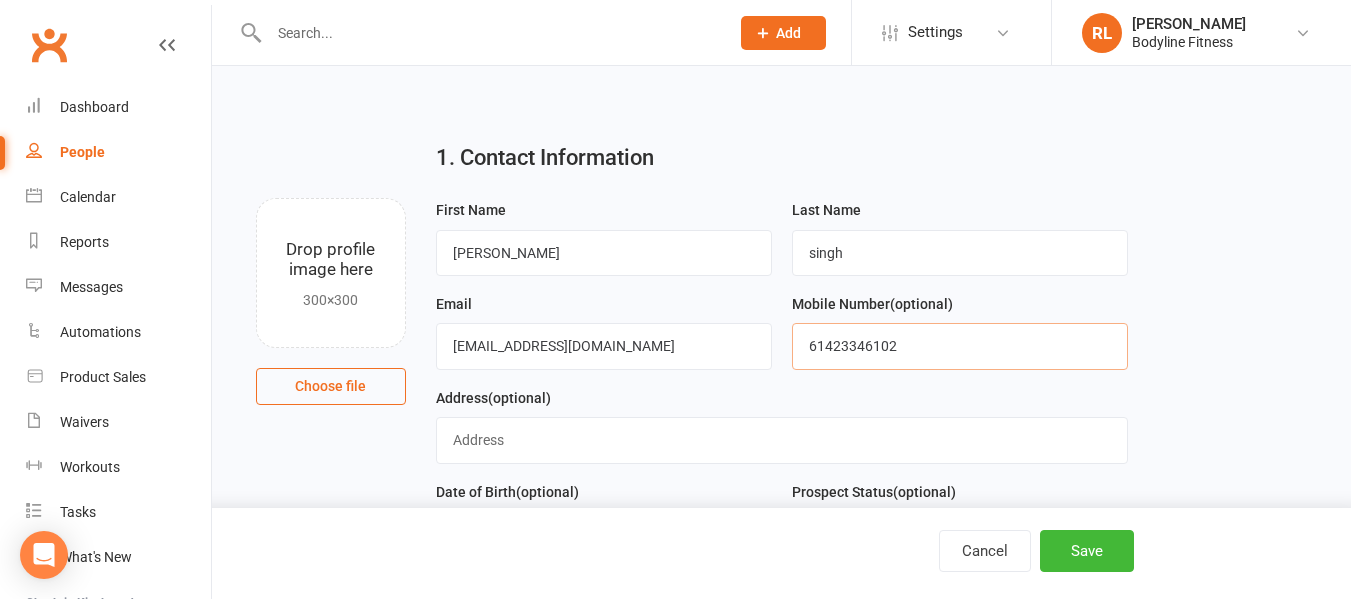 click on "61423346102" at bounding box center (960, 346) 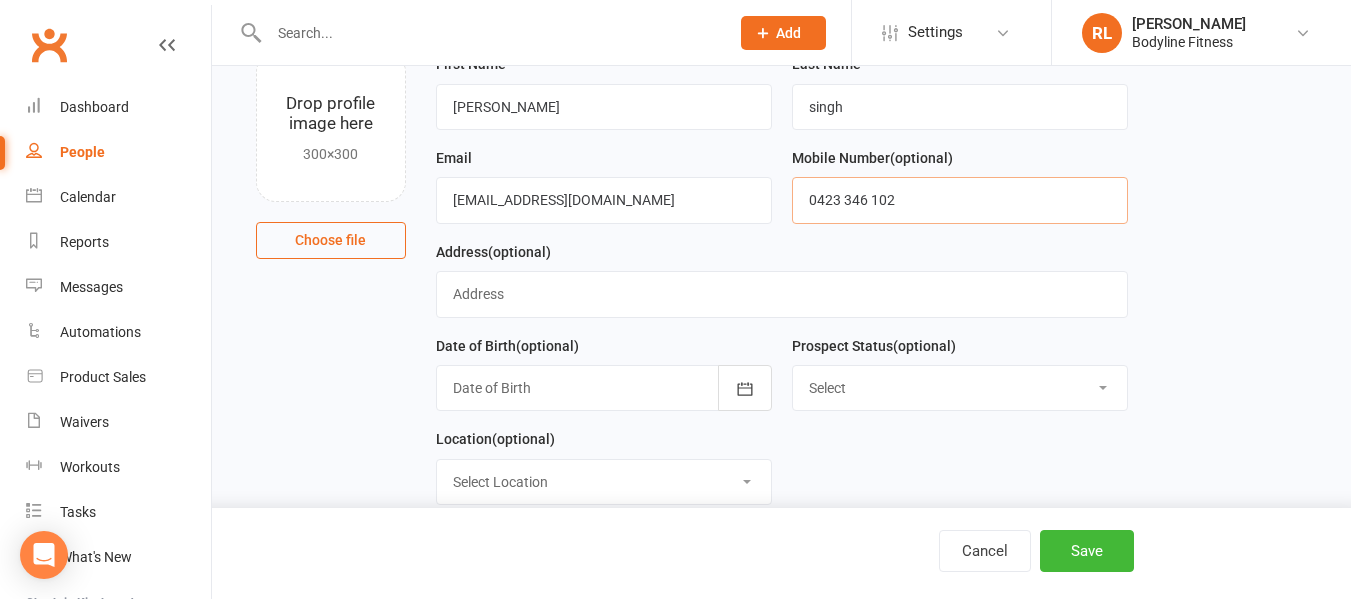 scroll, scrollTop: 161, scrollLeft: 0, axis: vertical 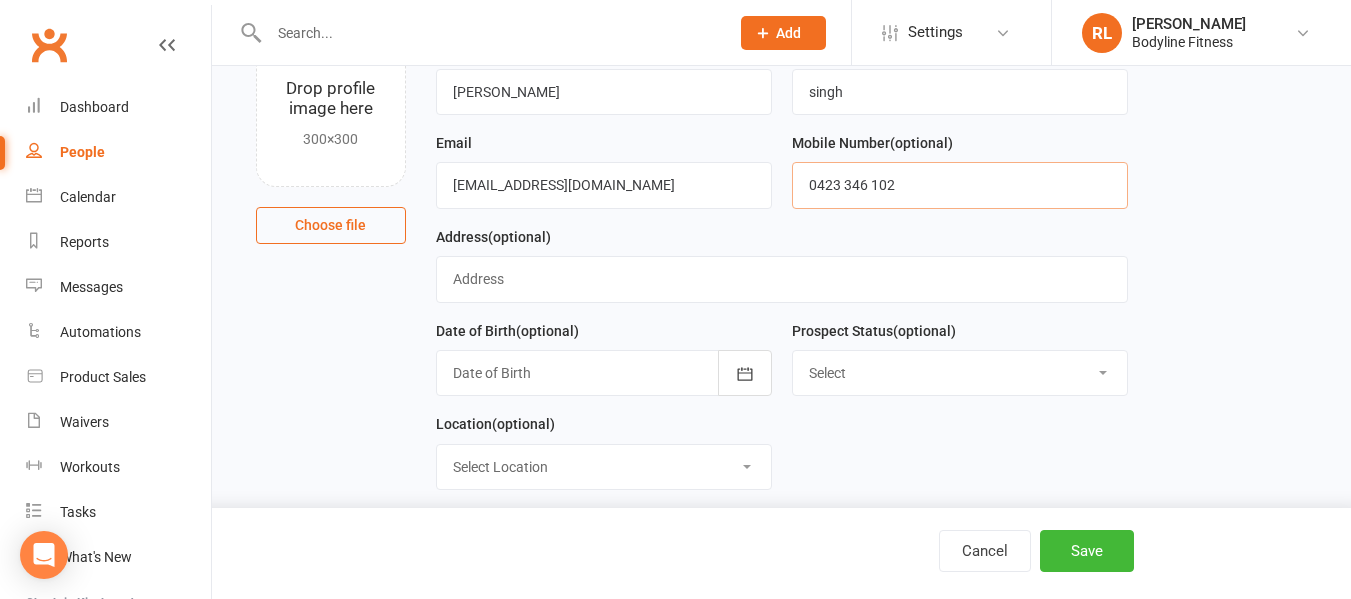 type on "0423 346 102" 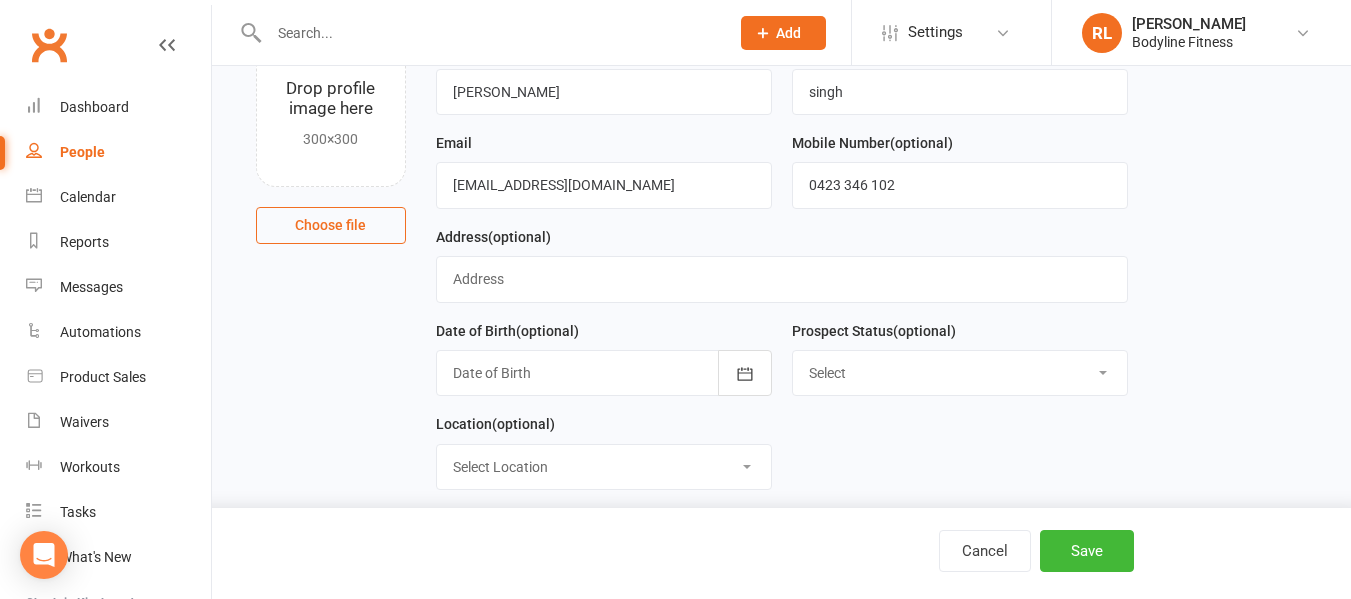 click on "Select New Lead Contacted Follow Up Email & SMS Blast Reply Drip List" at bounding box center (960, 373) 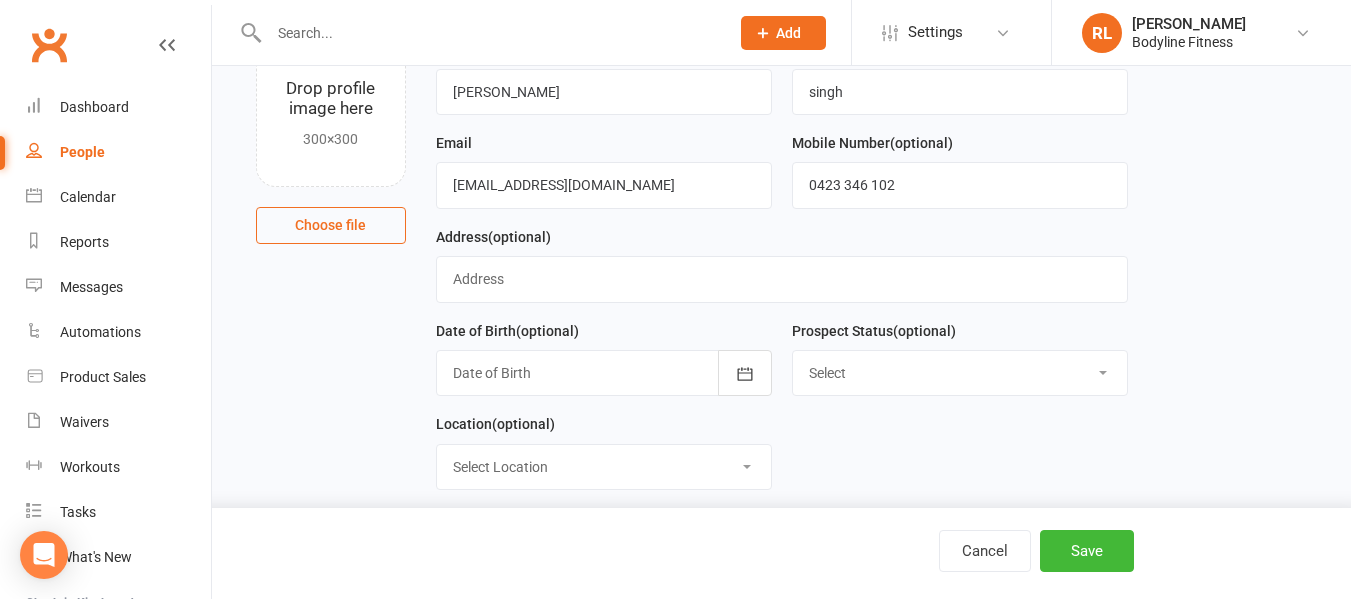 select on "New Lead" 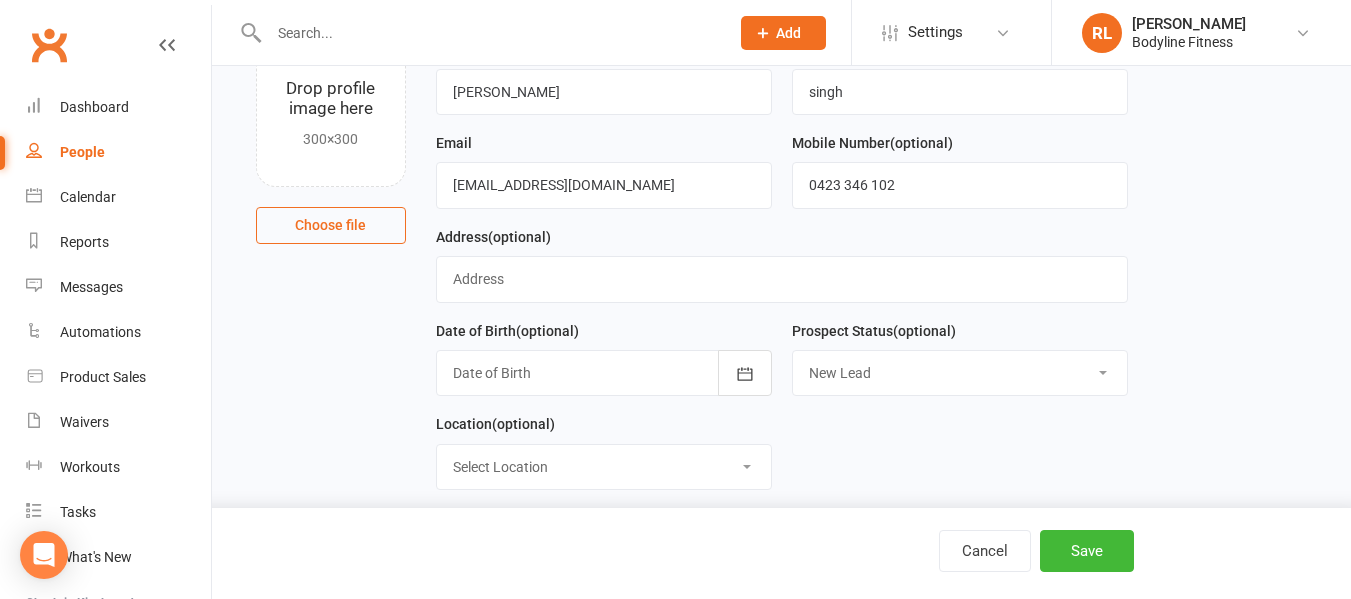 click on "Select New Lead Contacted Follow Up Email & SMS Blast Reply Drip List" at bounding box center (960, 373) 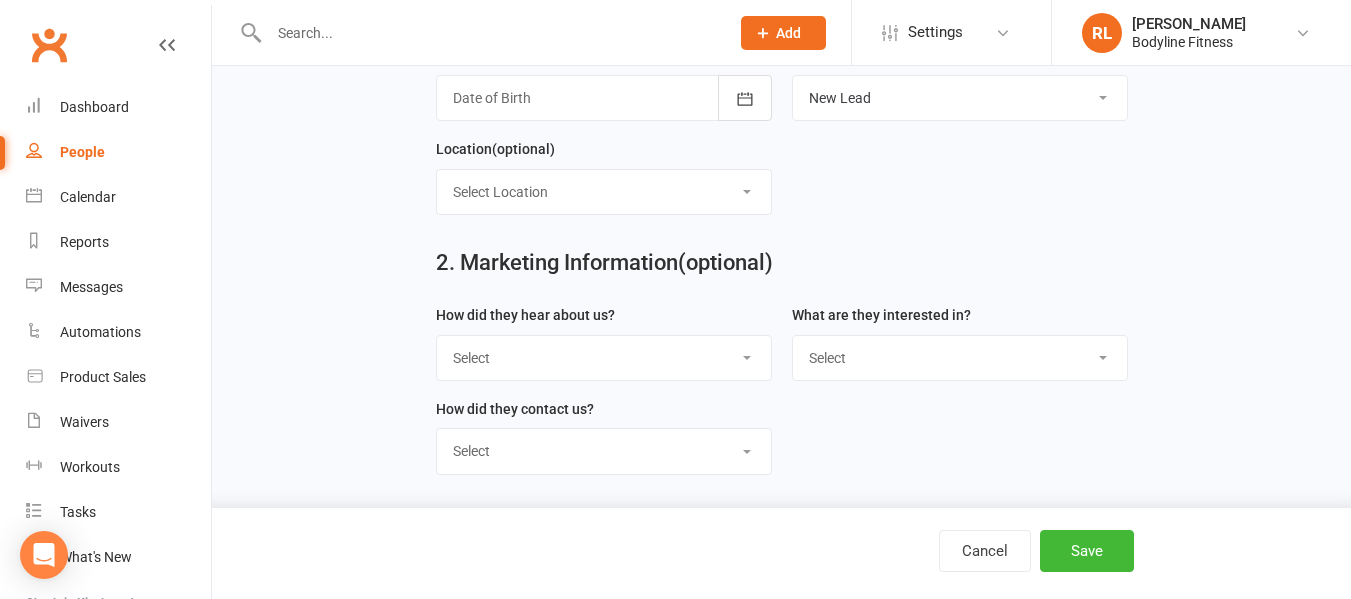 scroll, scrollTop: 438, scrollLeft: 0, axis: vertical 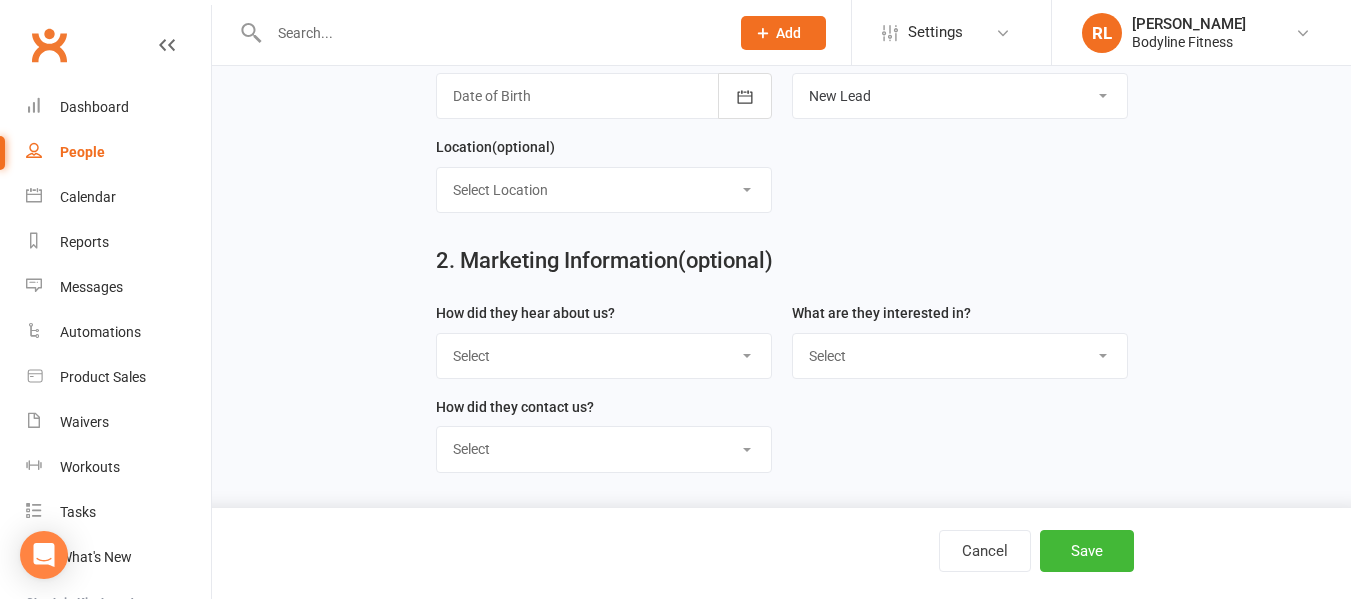 click on "Select BLF Website Google PT Google GF Facebook Referral Letter Box Drop Walk by" at bounding box center (604, 356) 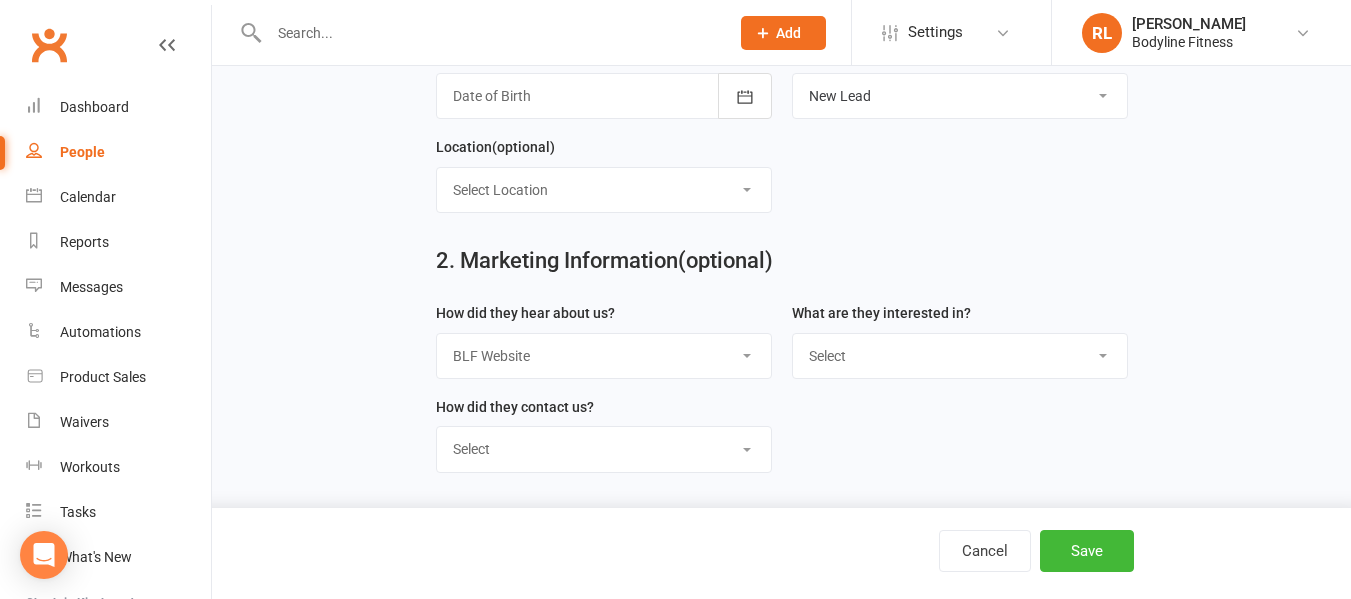 click on "Select BLF Website Google PT Google GF Facebook Referral Letter Box Drop Walk by" at bounding box center (604, 356) 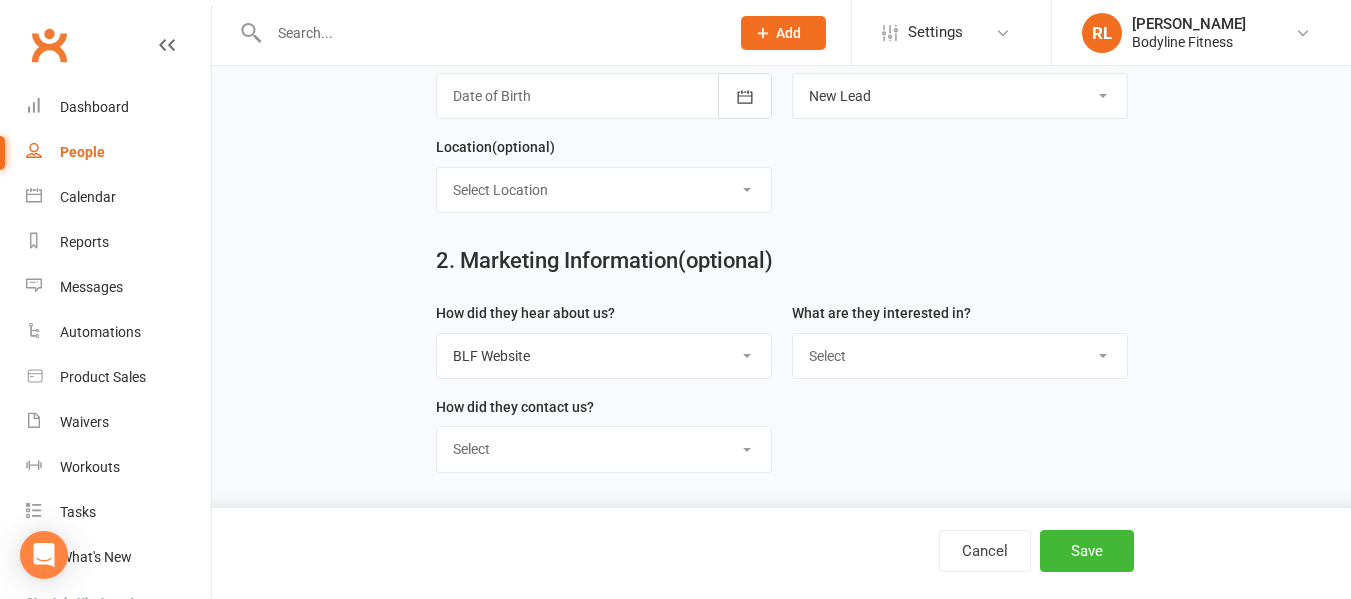 click on "Select Personal Training 28 Day Kickstarter Program 28 Day Transformation Challenge Fit Over 30 Fit Over 40 Fit Over 50 Group Classes Semi Private Personal Training Nutrition / Nutrition Programs / Nutrition Coach Online Coaching Bio Scan" at bounding box center (960, 356) 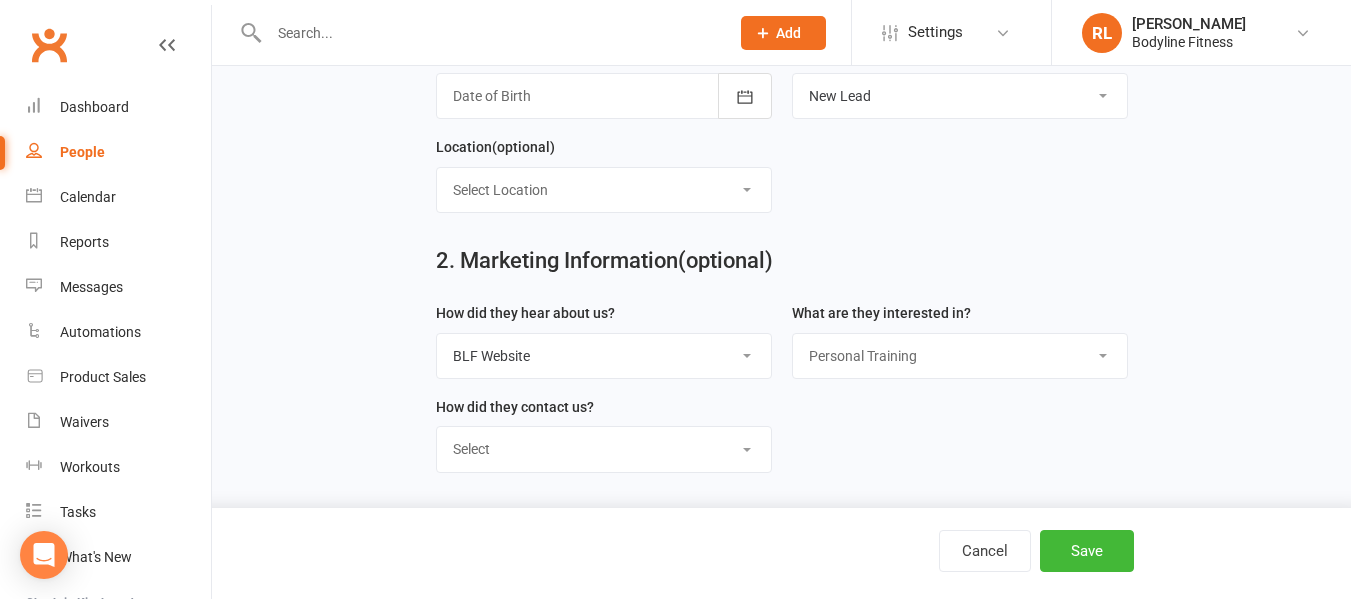 click on "Select Personal Training 28 Day Kickstarter Program 28 Day Transformation Challenge Fit Over 30 Fit Over 40 Fit Over 50 Group Classes Semi Private Personal Training Nutrition / Nutrition Programs / Nutrition Coach Online Coaching Bio Scan" at bounding box center [960, 356] 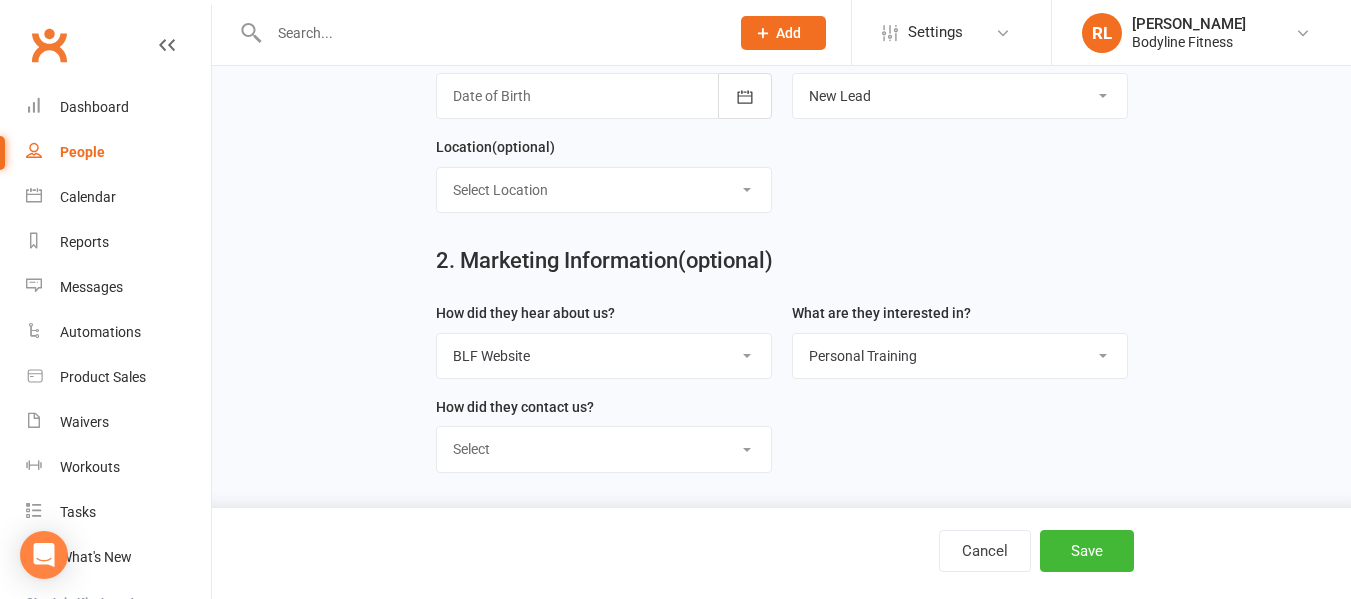 scroll, scrollTop: 613, scrollLeft: 0, axis: vertical 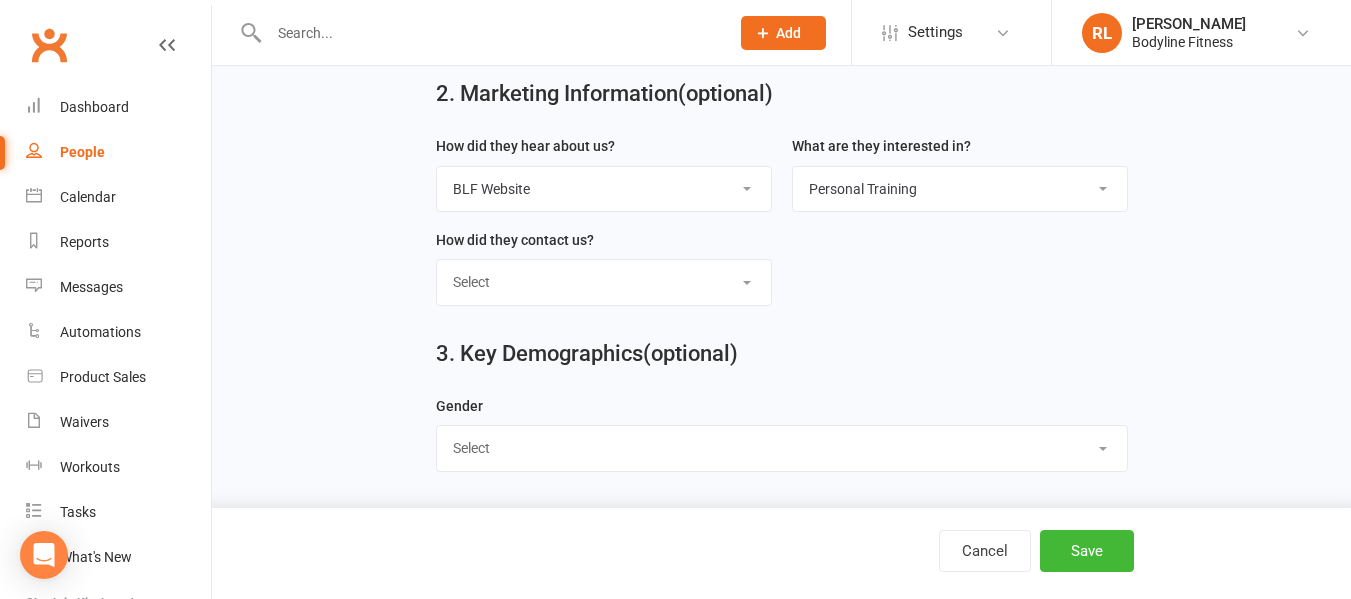 click on "Select Male Female" at bounding box center (782, 448) 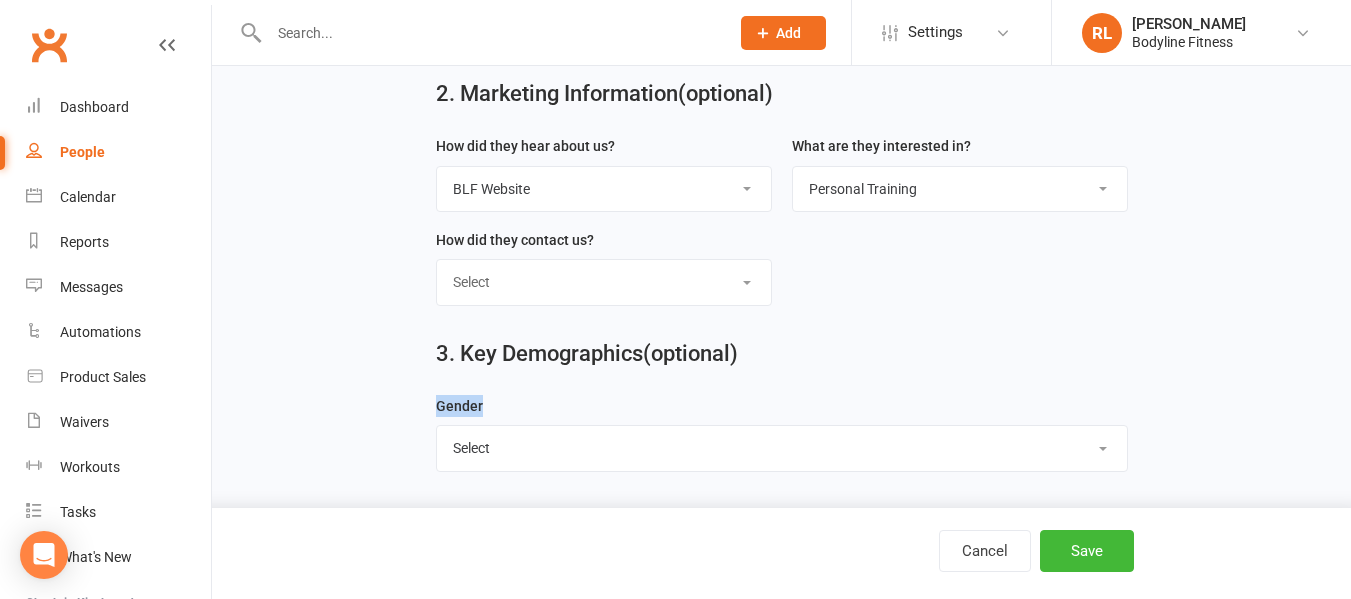 drag, startPoint x: 815, startPoint y: 516, endPoint x: 987, endPoint y: 612, distance: 196.97716 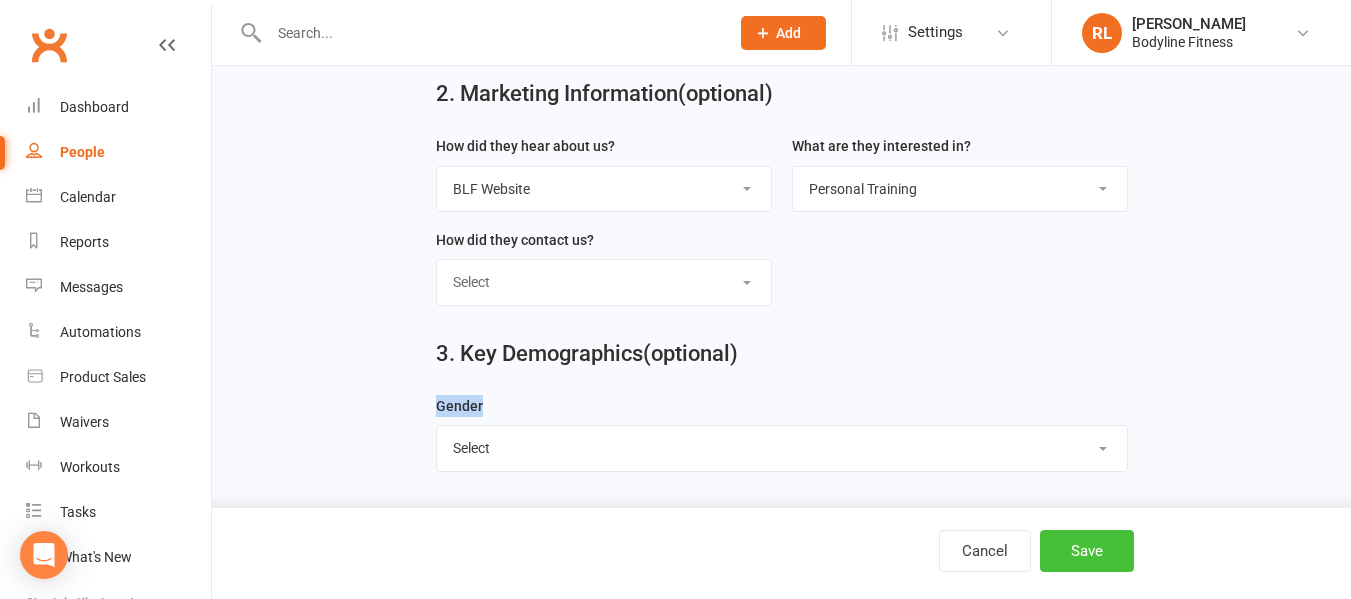 click on "Save" at bounding box center (1087, 551) 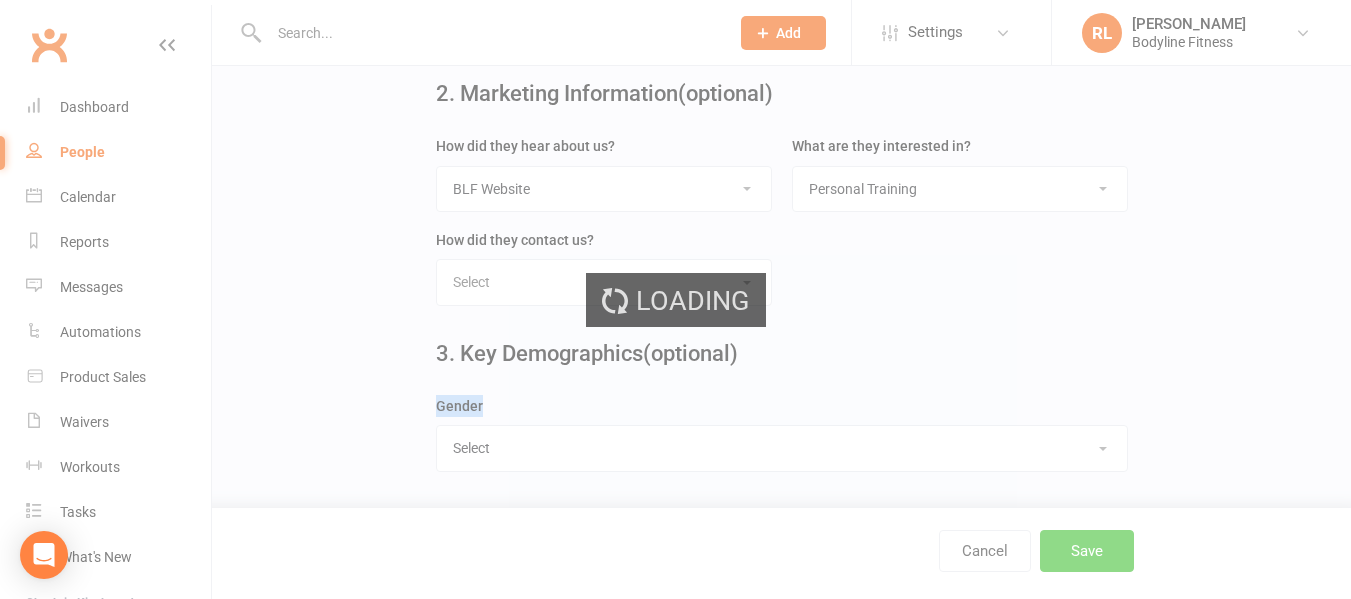 scroll, scrollTop: 0, scrollLeft: 0, axis: both 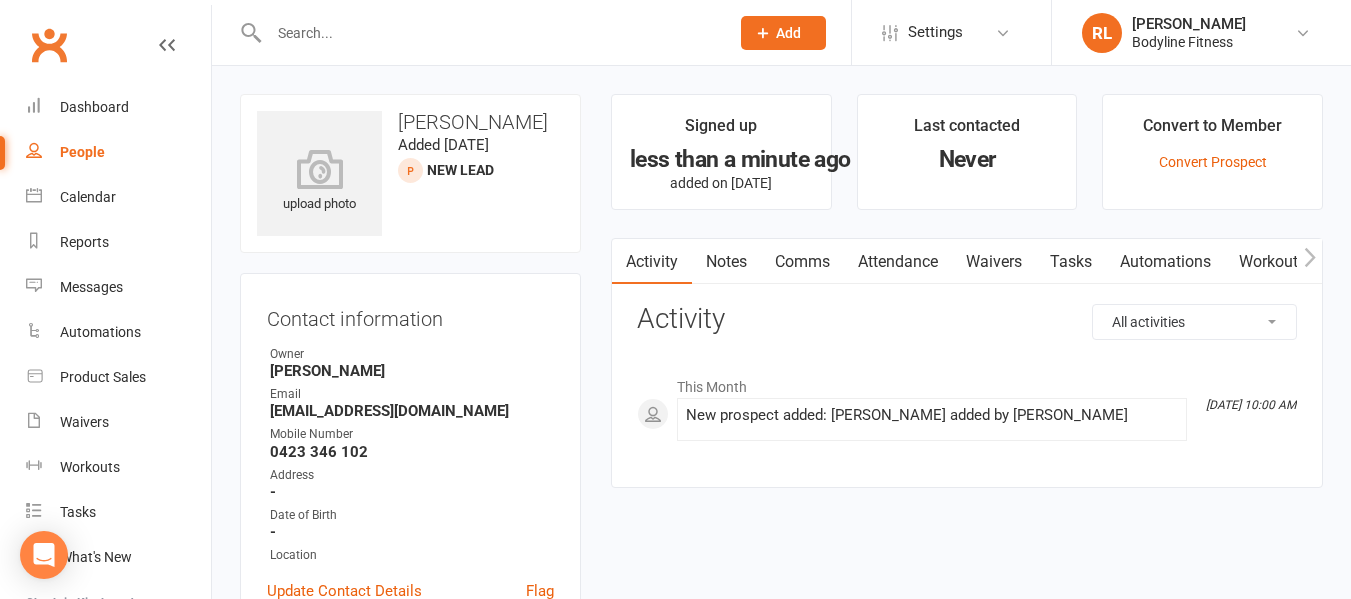 click on "Notes" at bounding box center [726, 262] 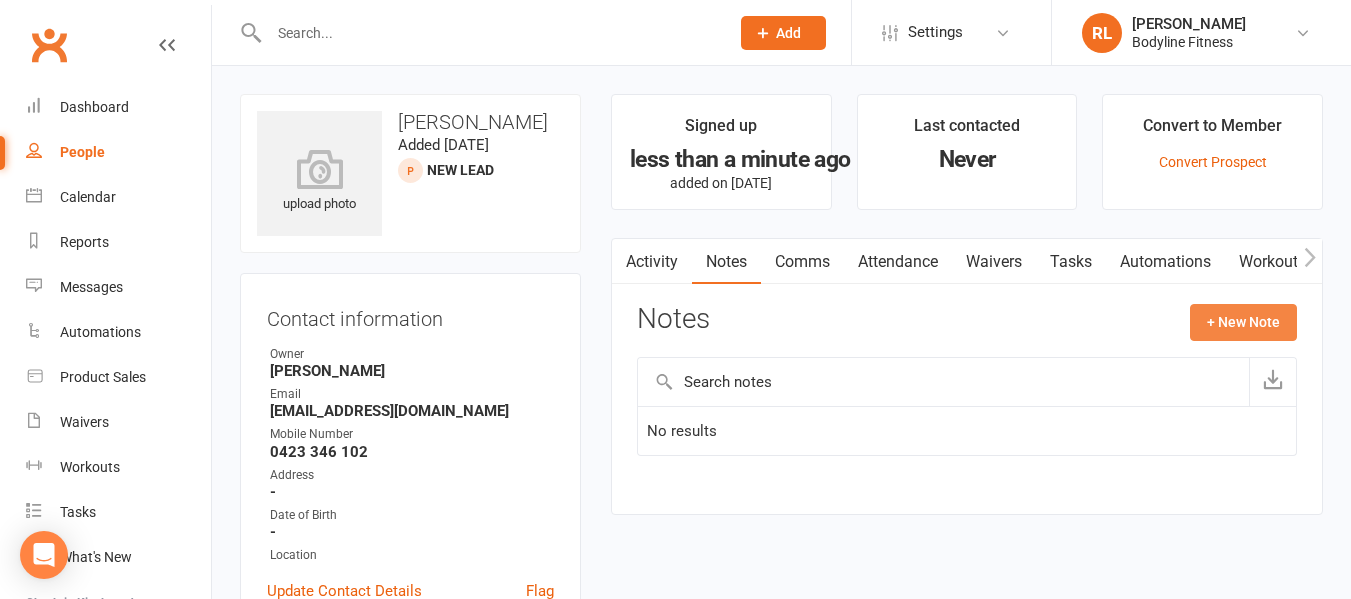 click on "+ New Note" at bounding box center (1243, 322) 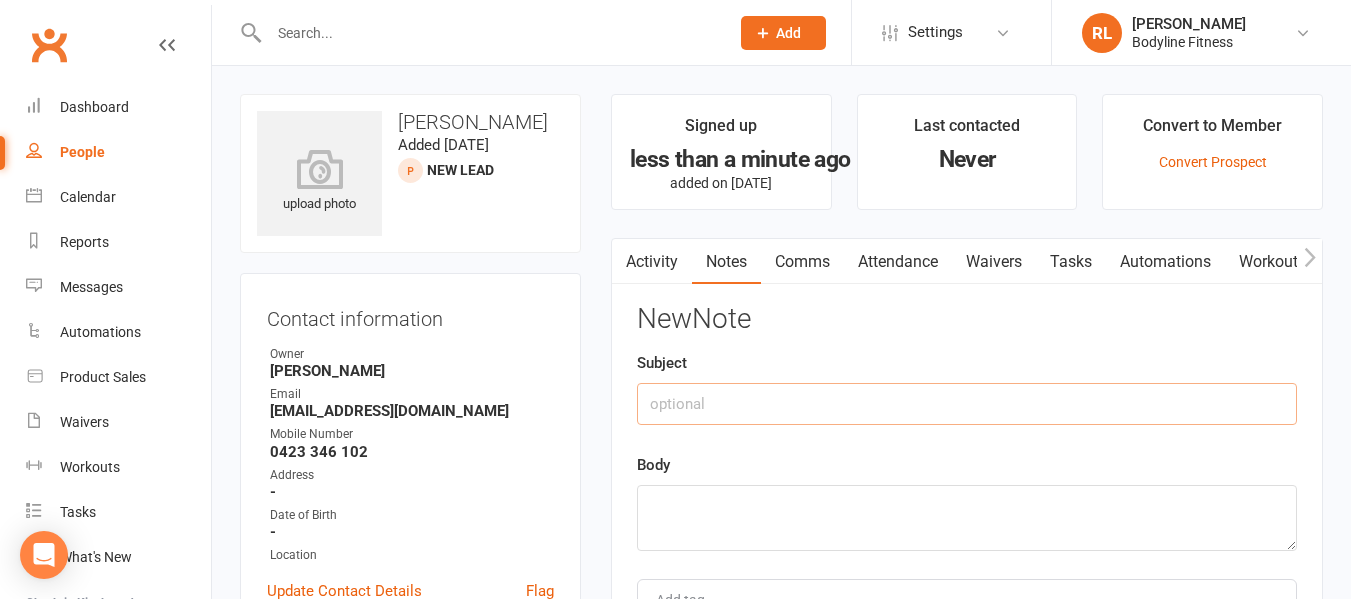 click at bounding box center (967, 404) 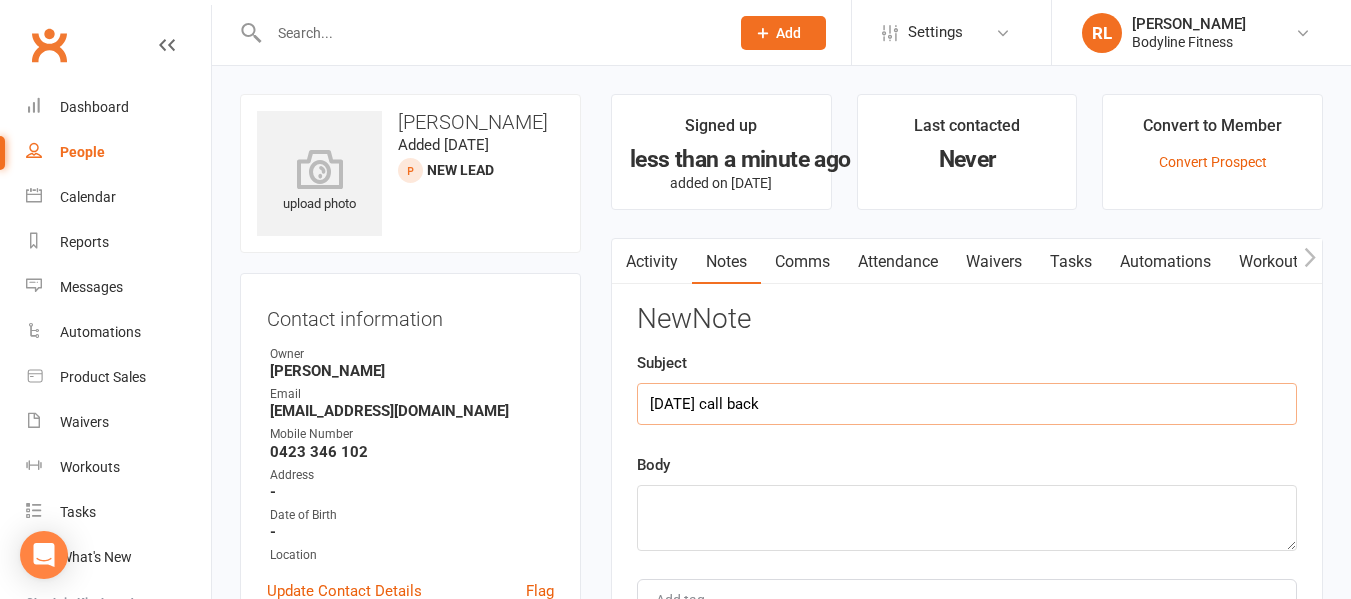type on "14/7/25 call back" 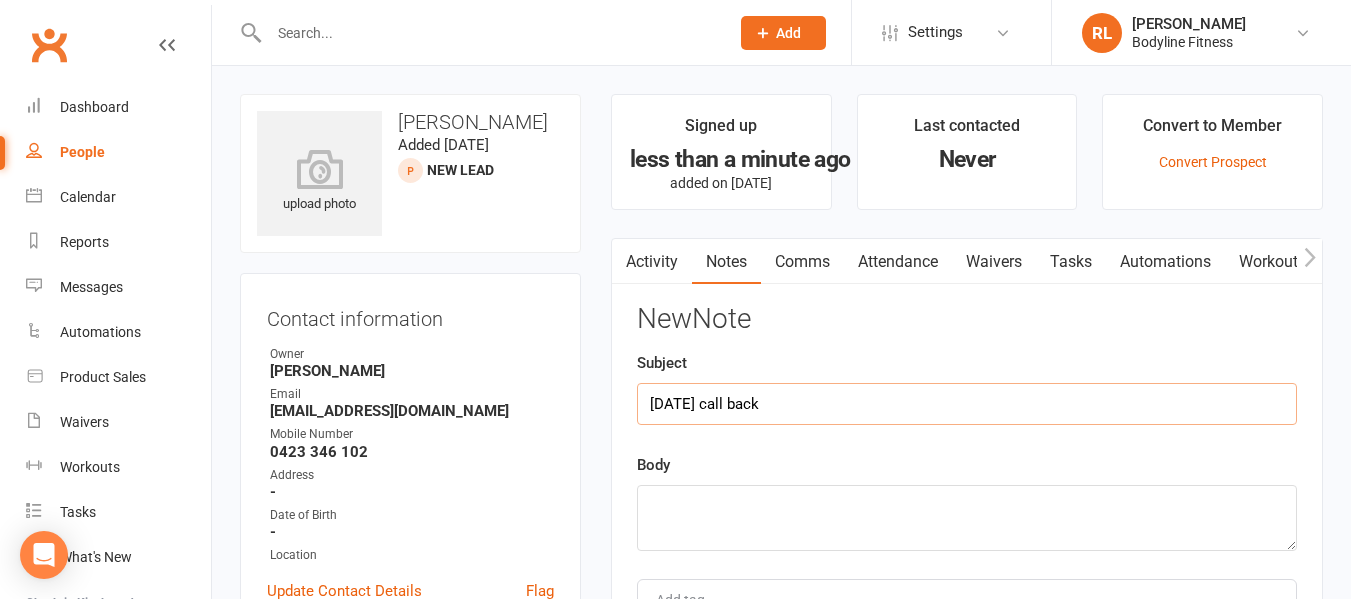 scroll, scrollTop: 66, scrollLeft: 0, axis: vertical 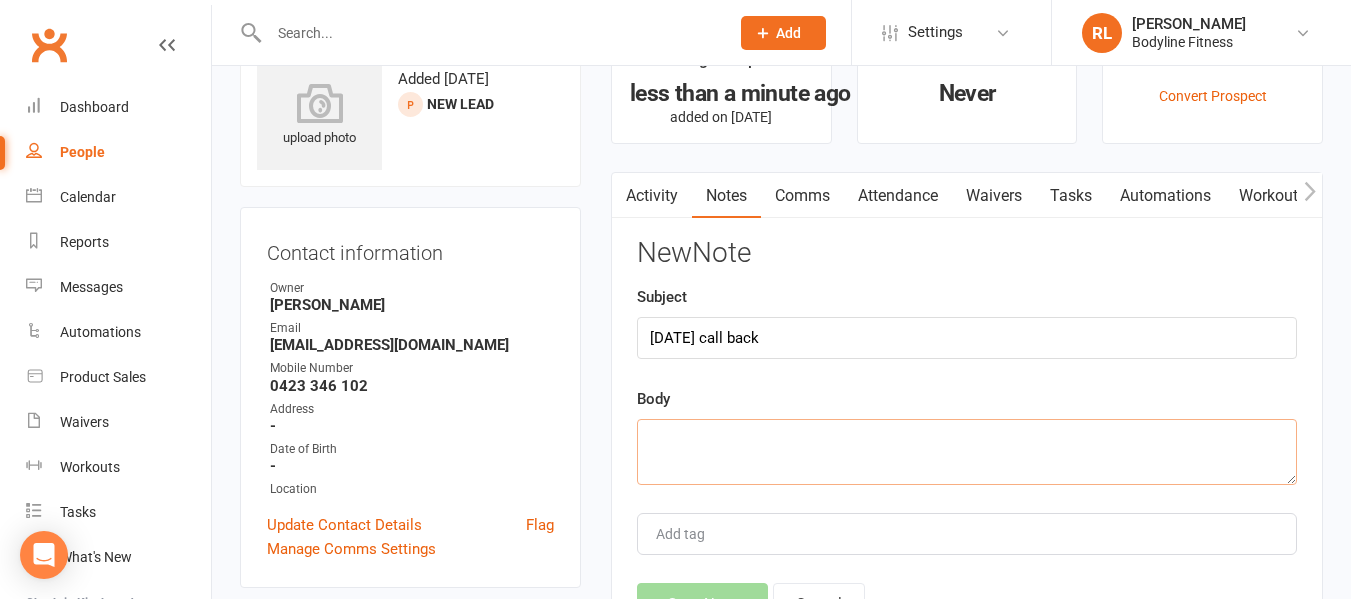 click at bounding box center (967, 452) 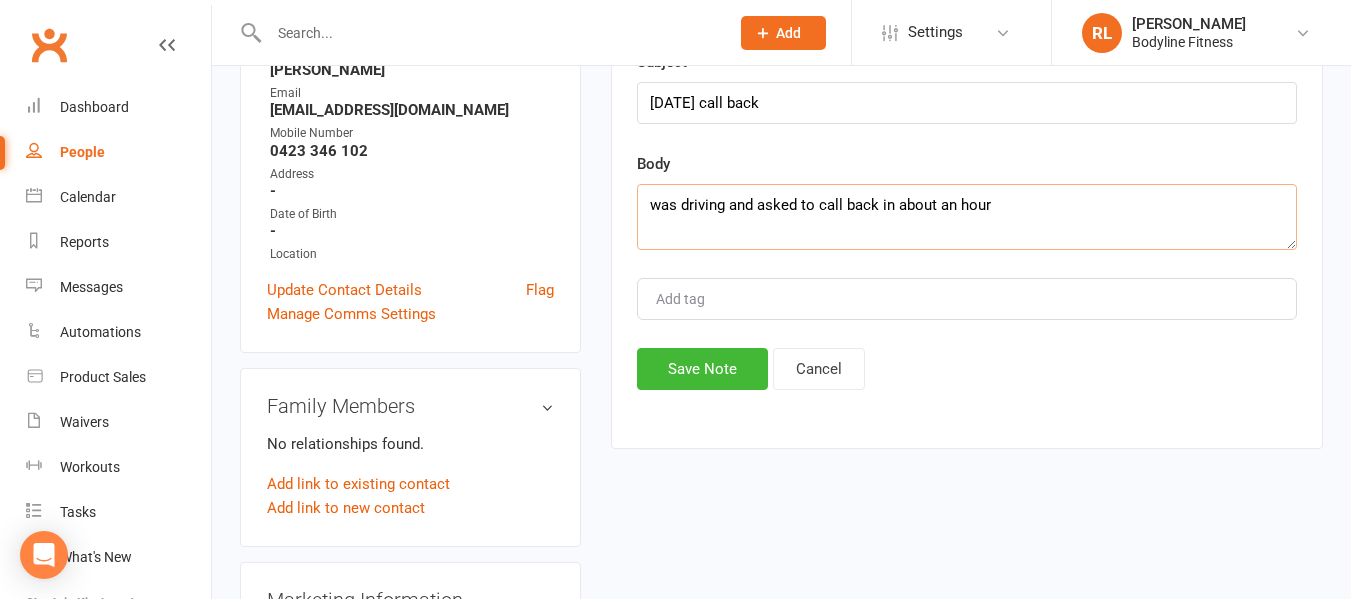 scroll, scrollTop: 302, scrollLeft: 0, axis: vertical 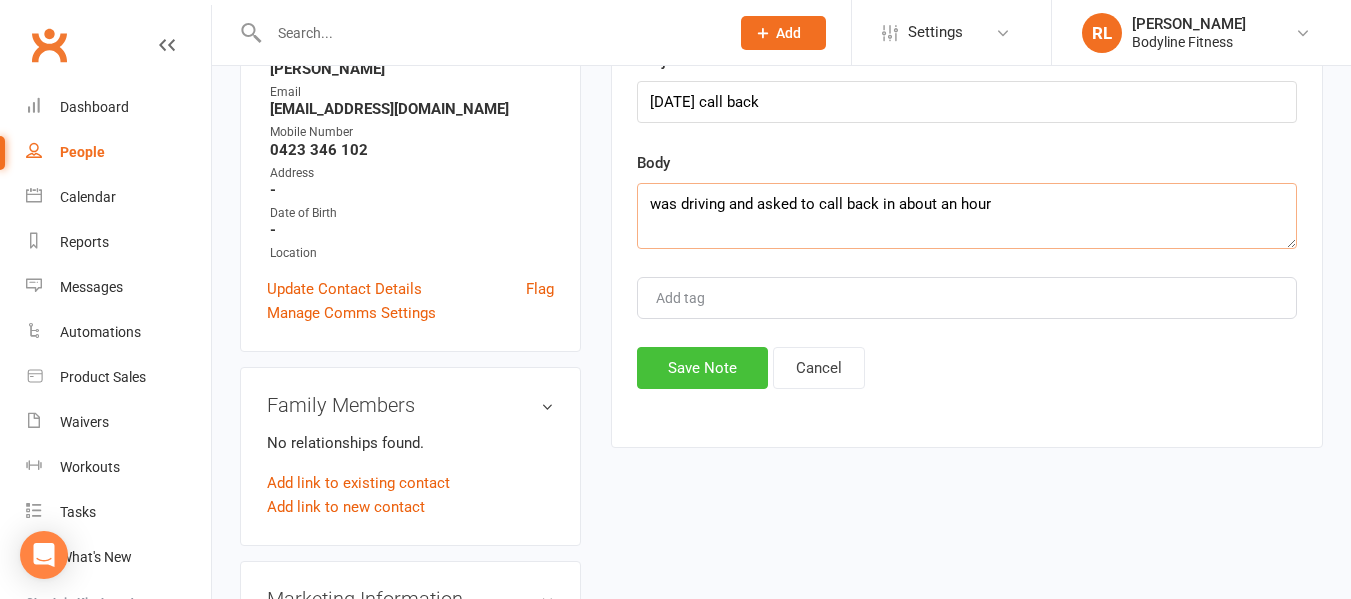 type on "was driving and asked to call back in about an hour" 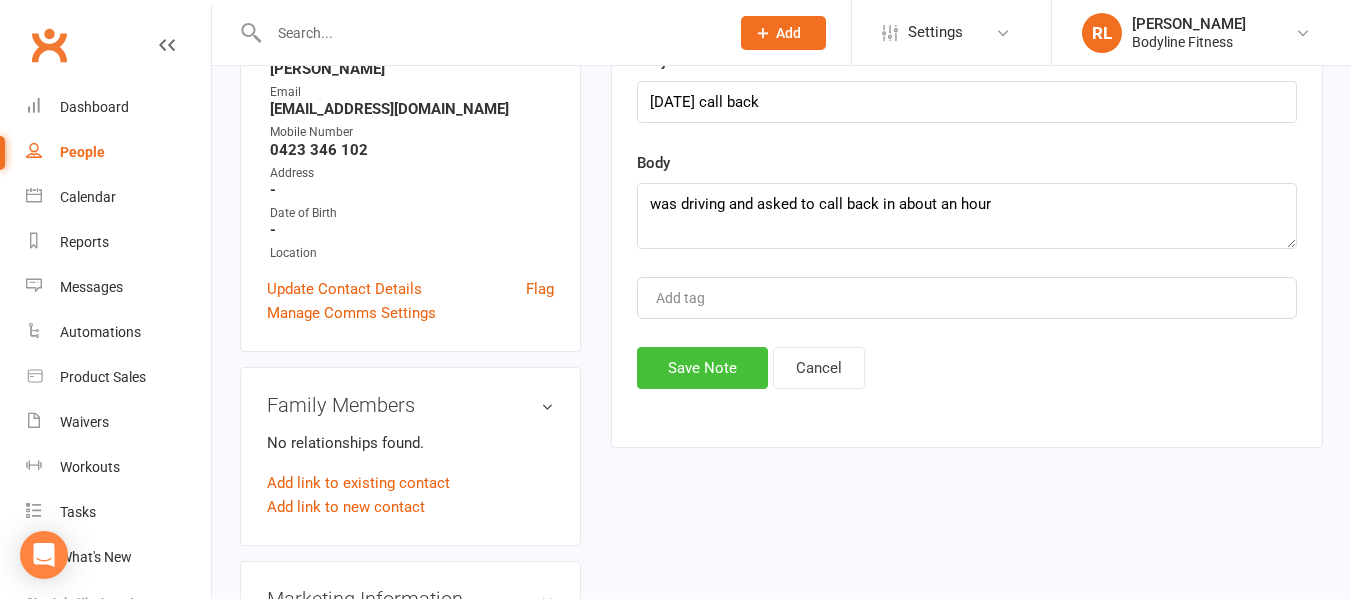 click on "Save Note" at bounding box center (702, 368) 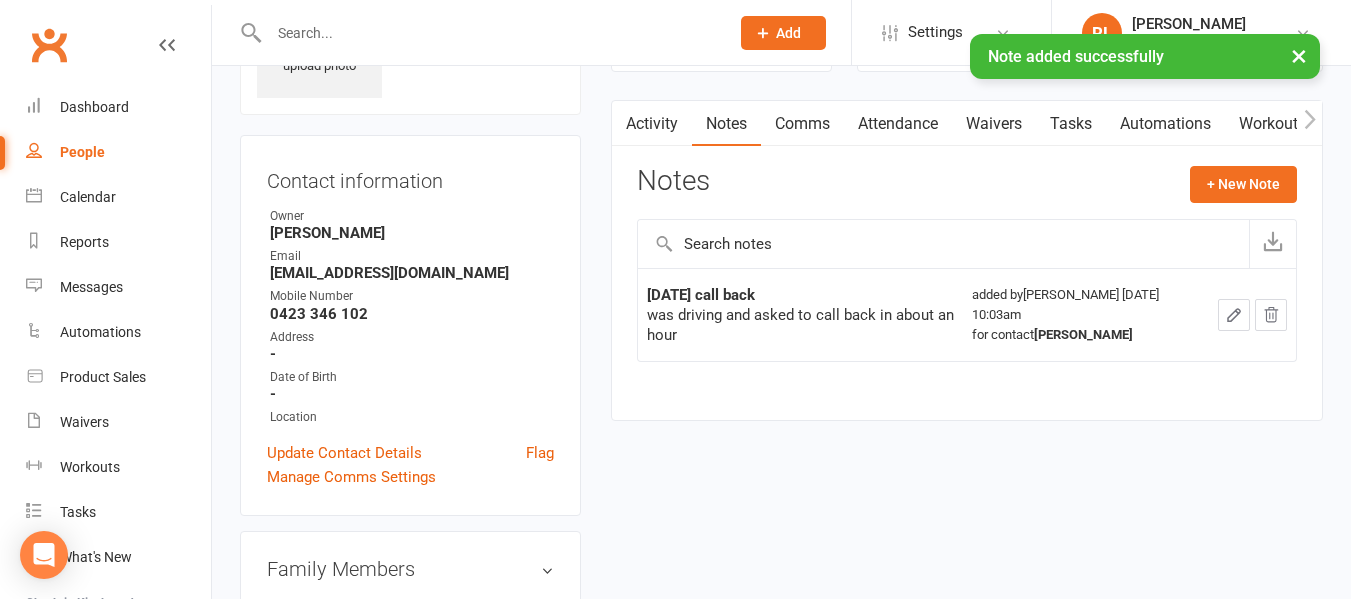 scroll, scrollTop: 127, scrollLeft: 0, axis: vertical 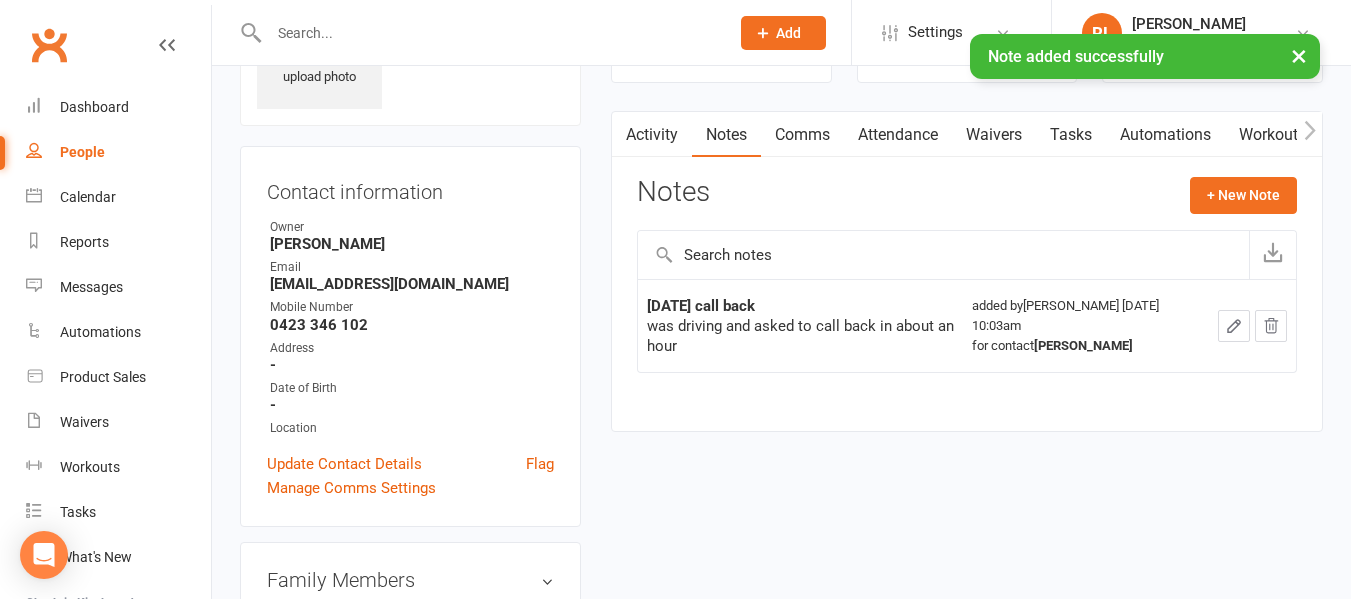 click on "People" at bounding box center [82, 152] 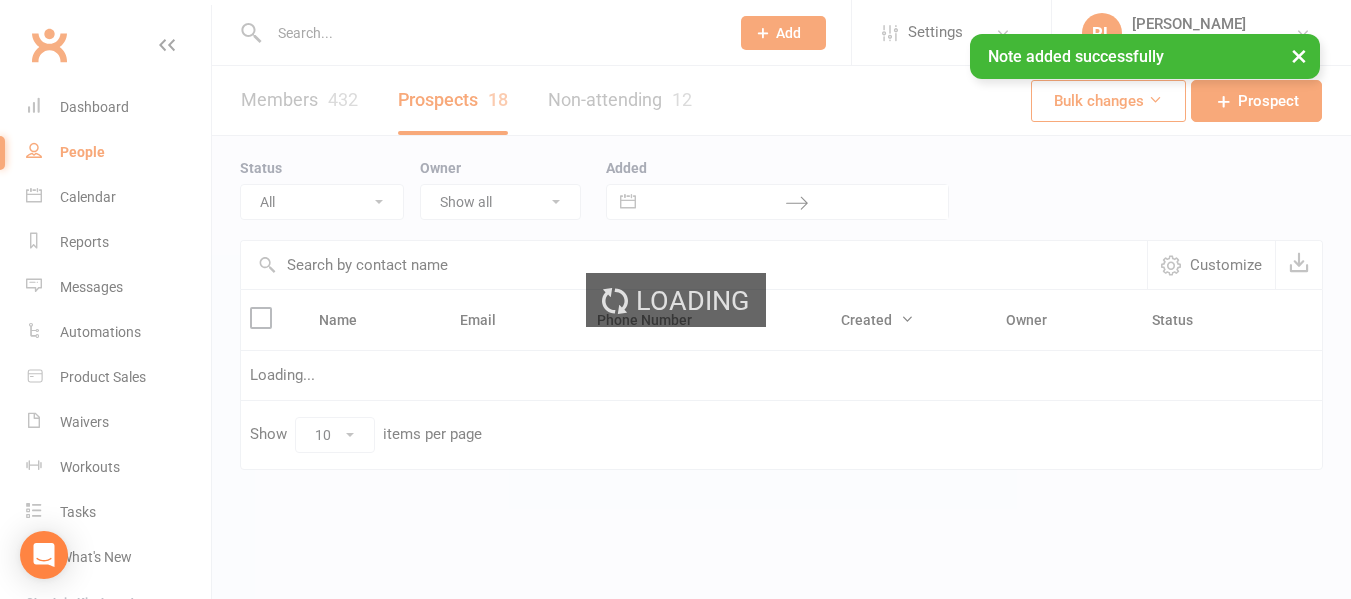 scroll, scrollTop: 0, scrollLeft: 0, axis: both 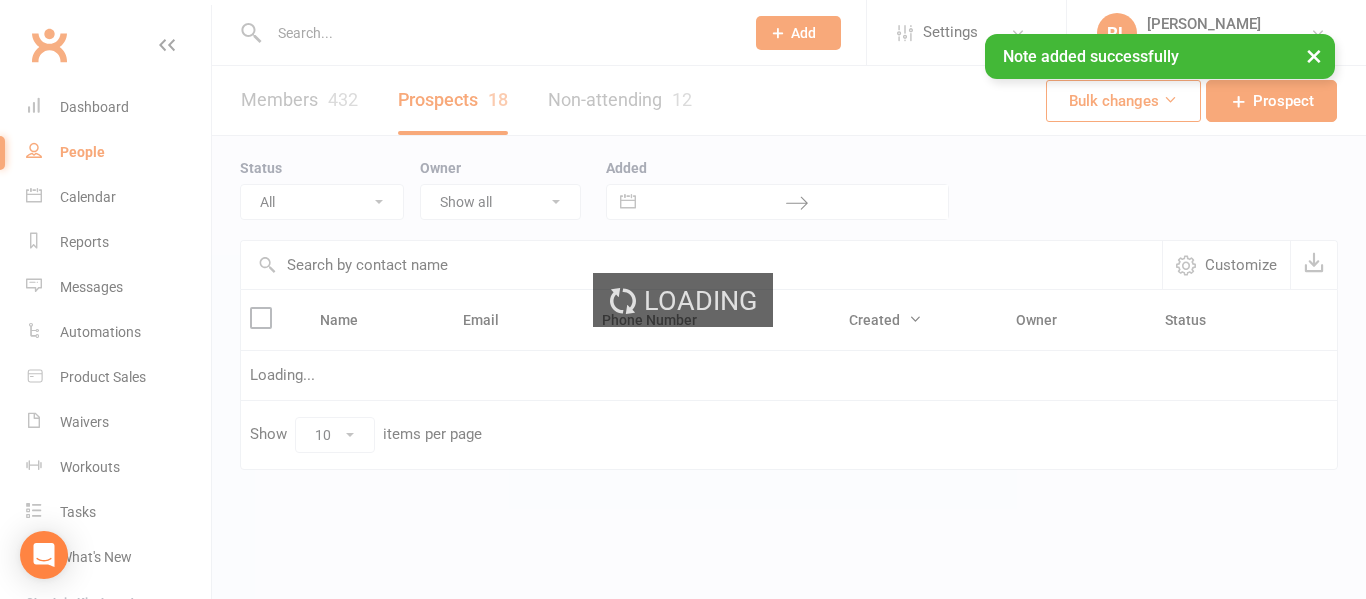 select on "New Lead" 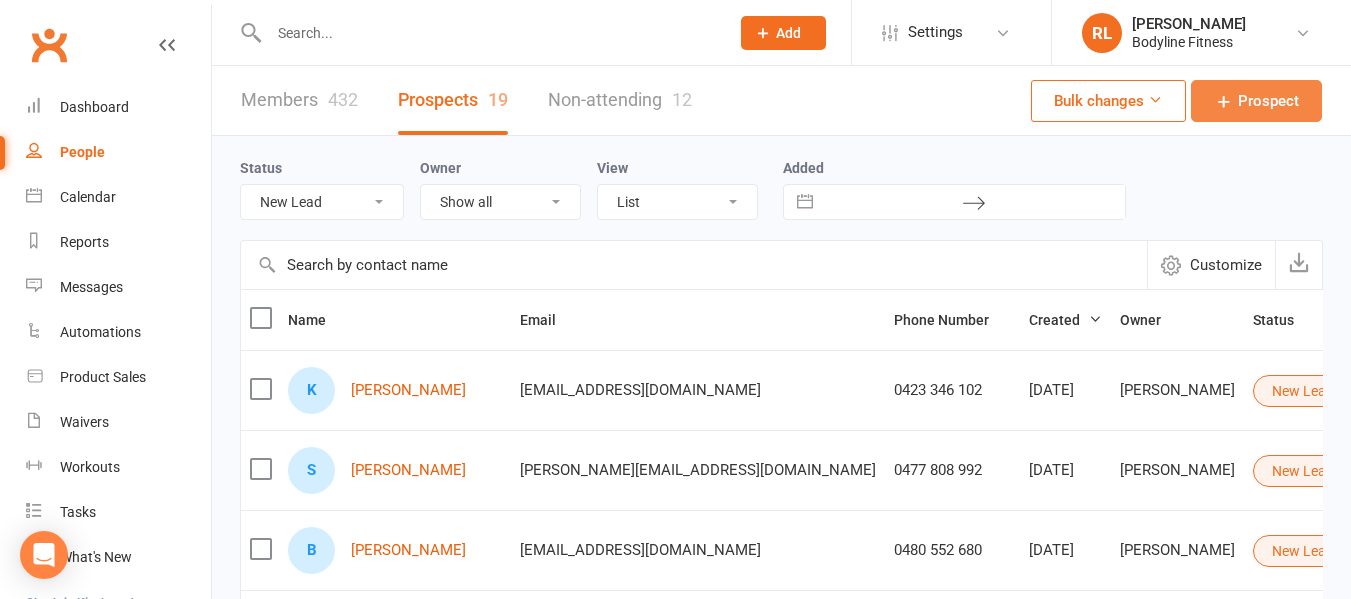 click on "Prospect" at bounding box center (1268, 101) 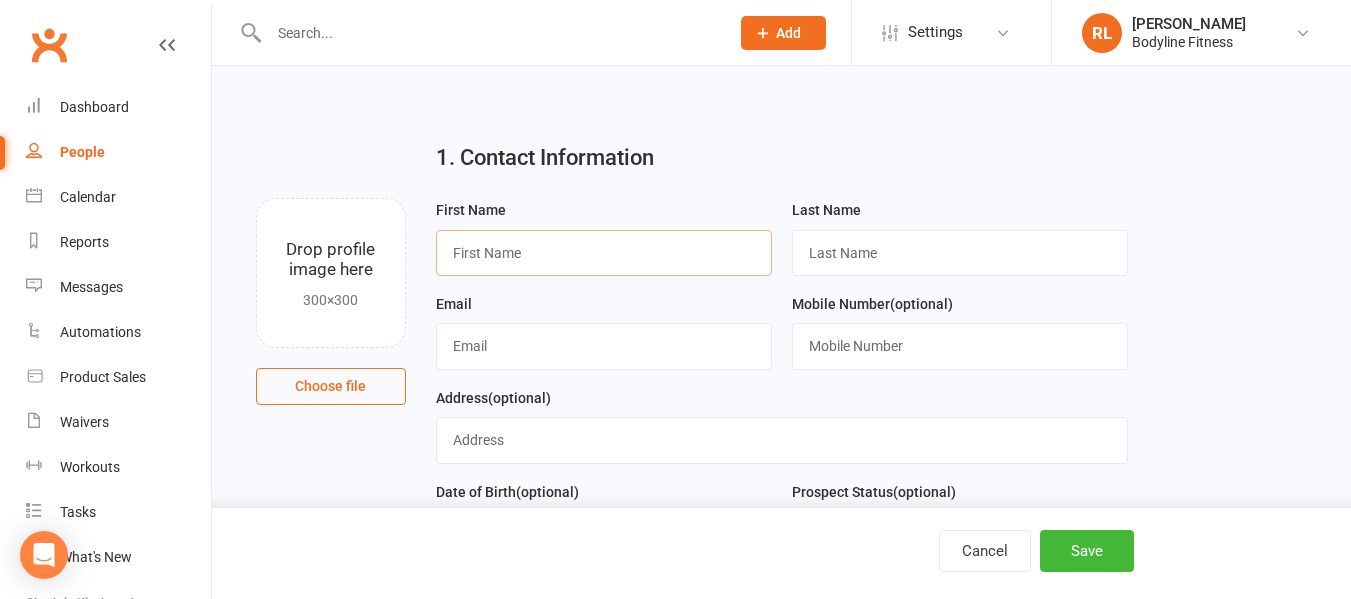 click at bounding box center (604, 253) 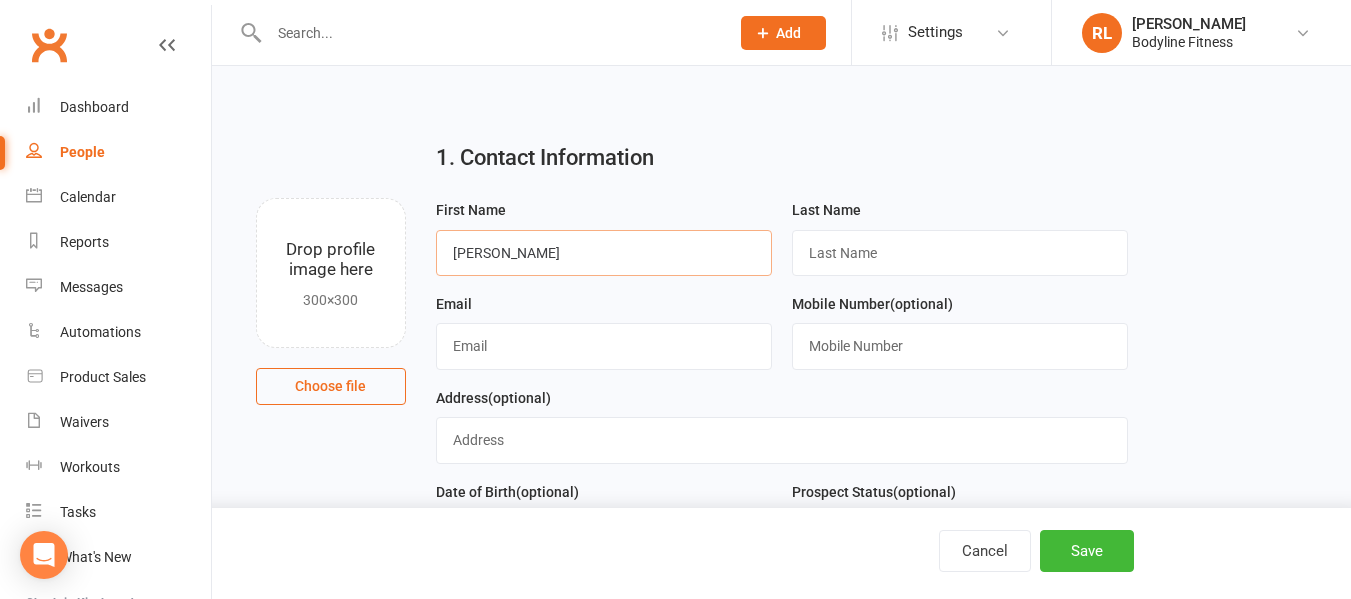 drag, startPoint x: 572, startPoint y: 257, endPoint x: 490, endPoint y: 266, distance: 82.492424 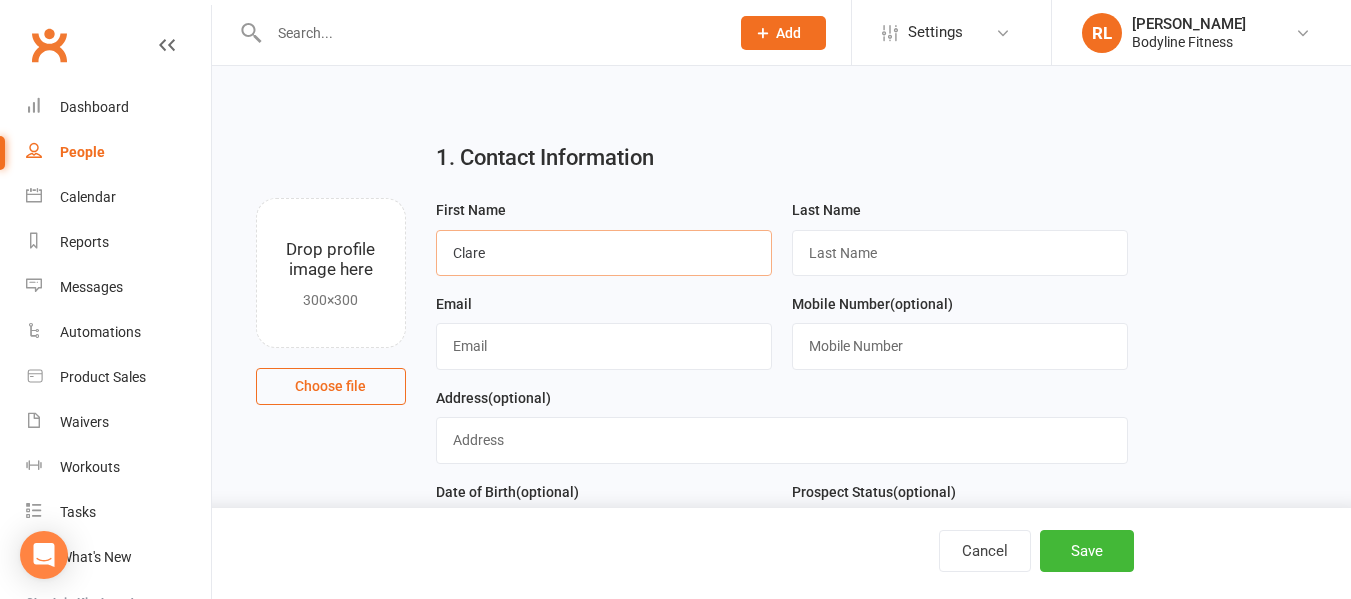 type on "Clare" 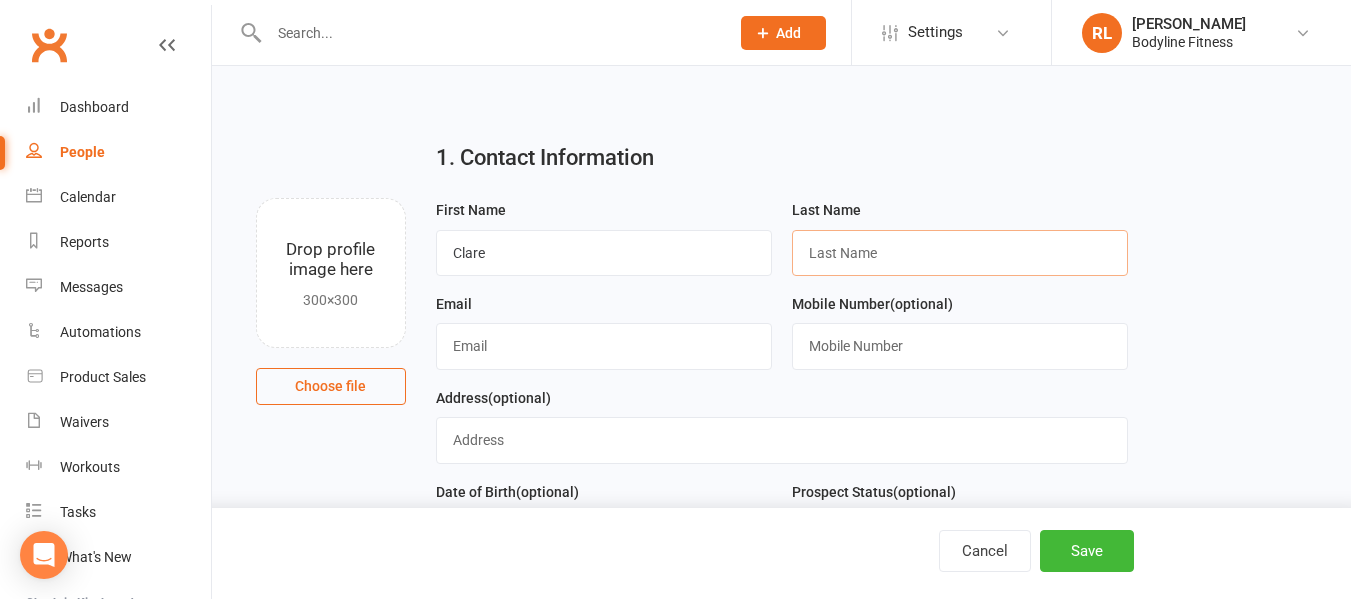 click at bounding box center [960, 253] 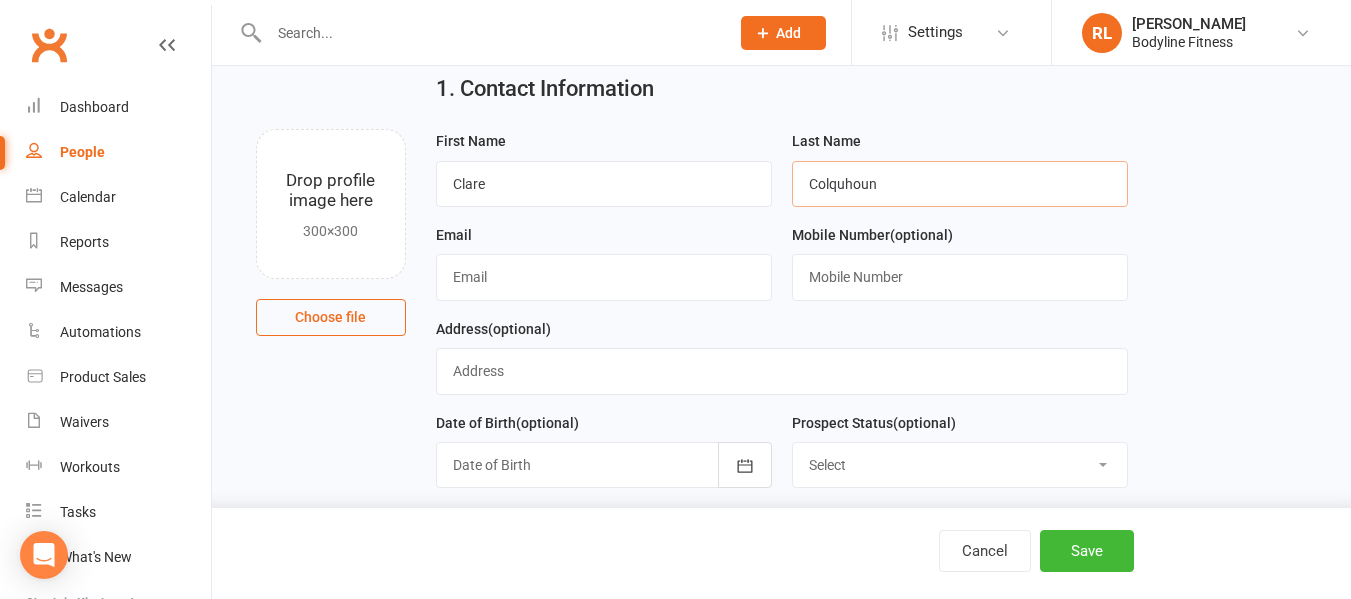 scroll, scrollTop: 70, scrollLeft: 0, axis: vertical 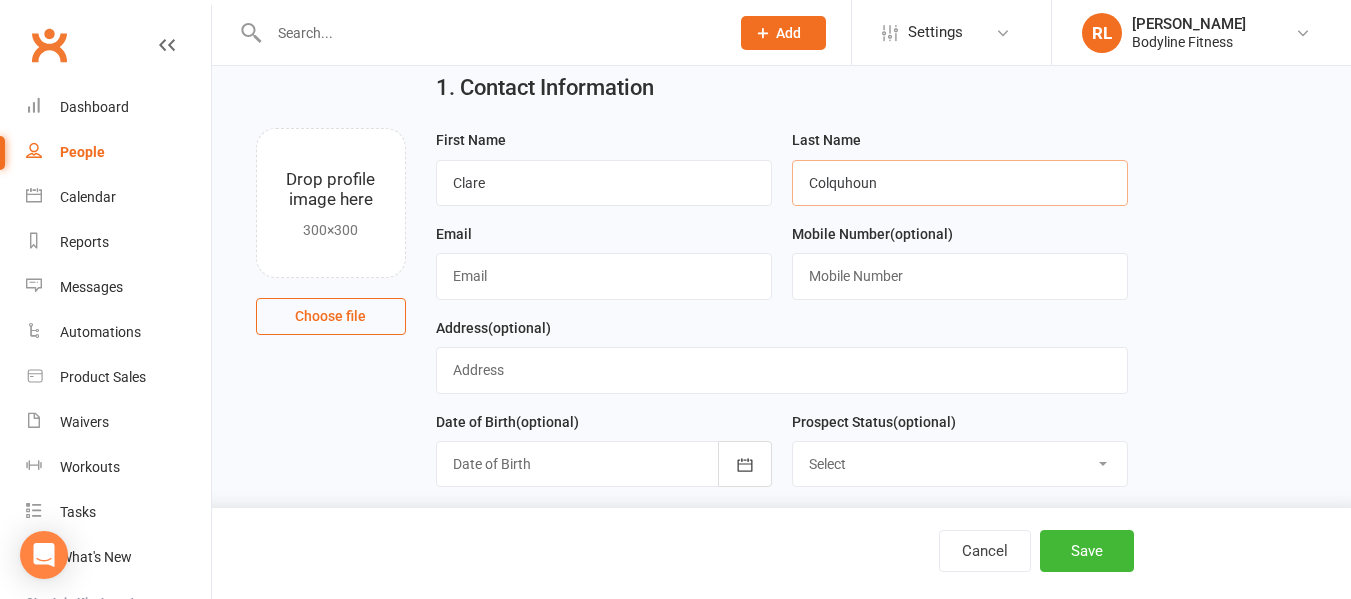 type on "Colquhoun" 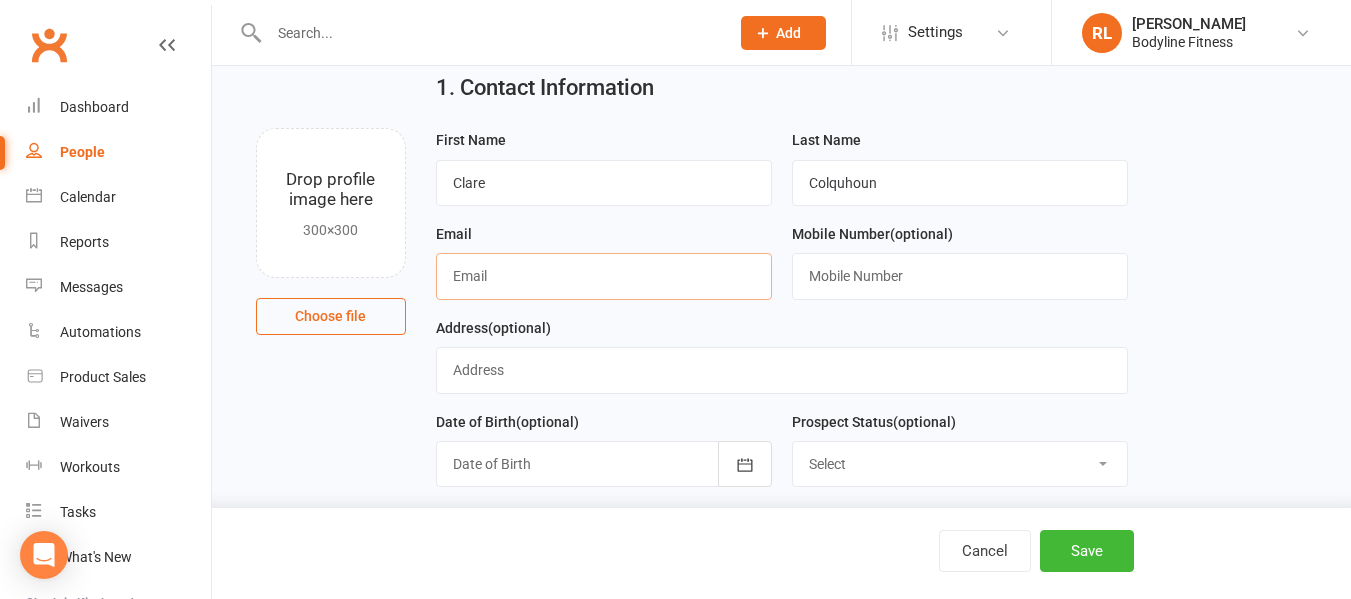 click at bounding box center (604, 276) 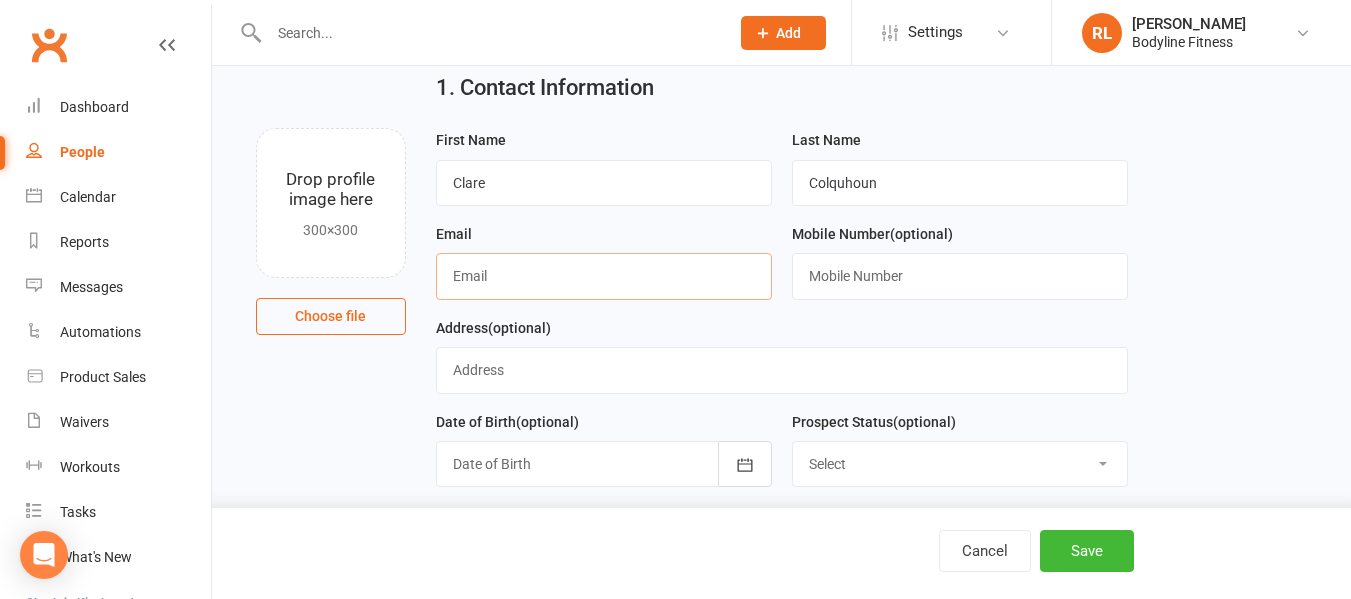 paste on "clare.iphone@gmail.com" 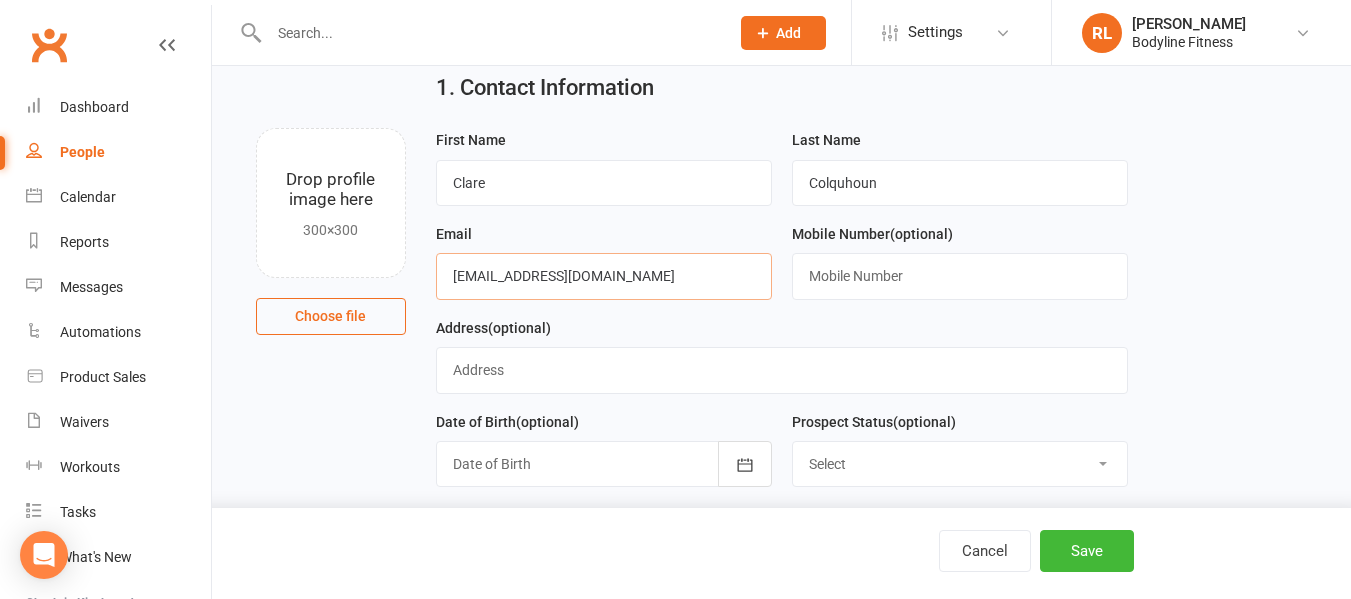type on "clare.iphone@gmail.com" 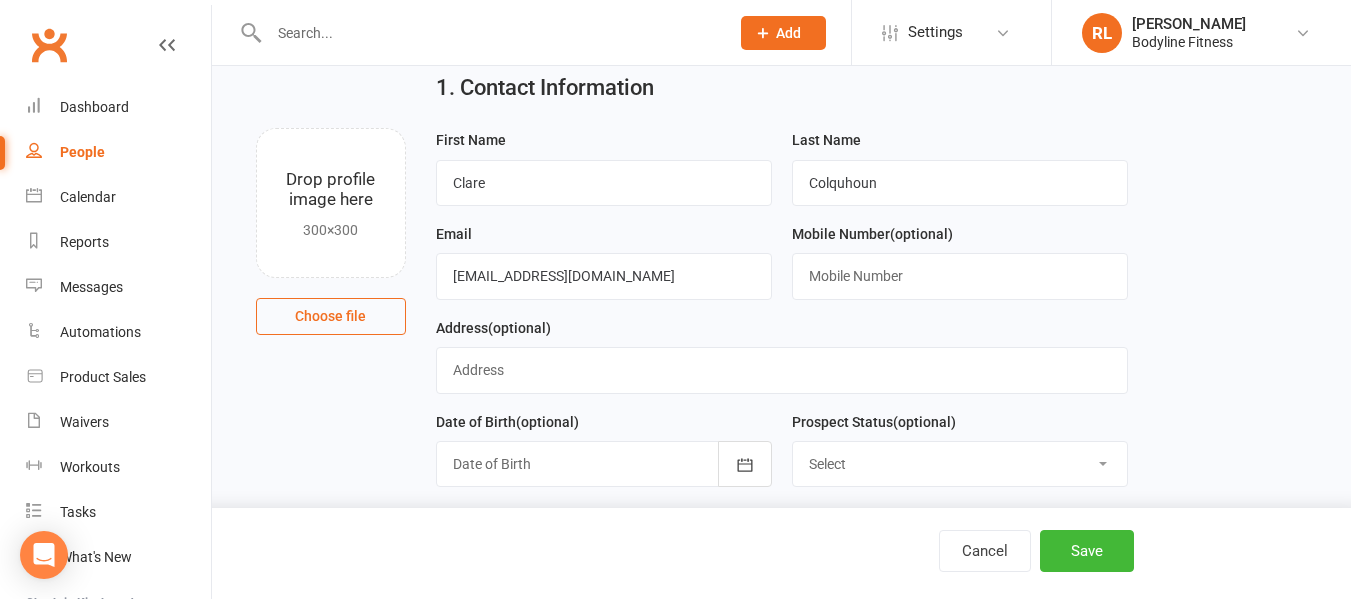 click on "Mobile Number  (optional)" at bounding box center (960, 261) 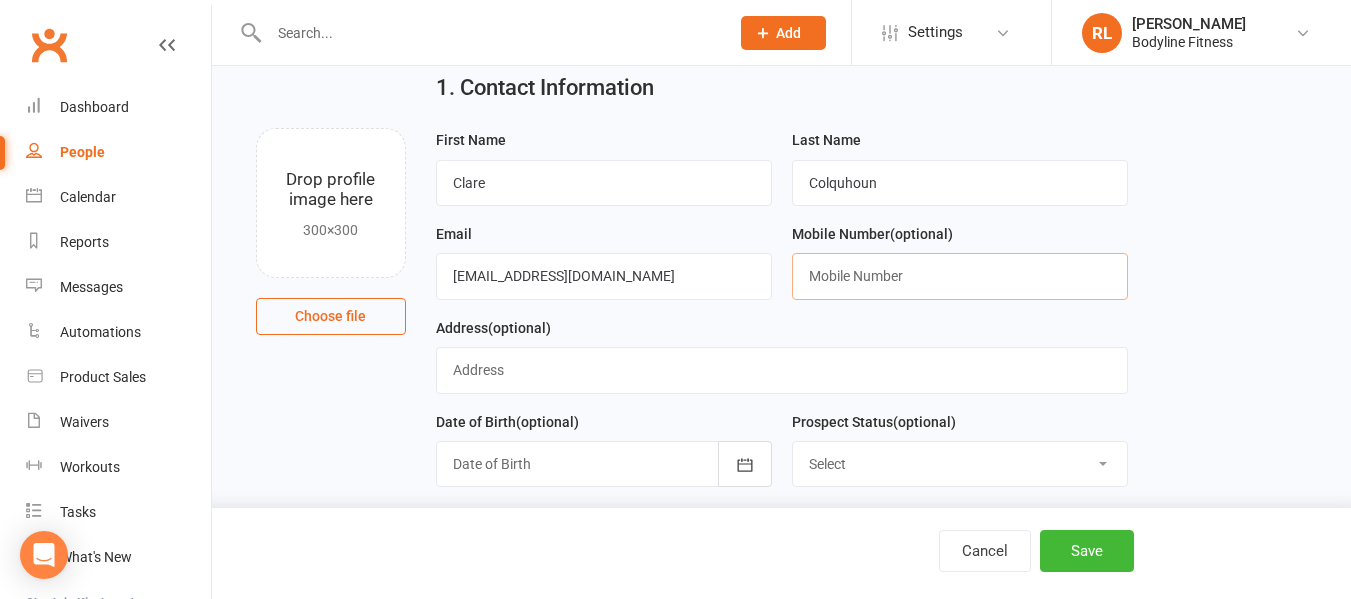 click at bounding box center (960, 276) 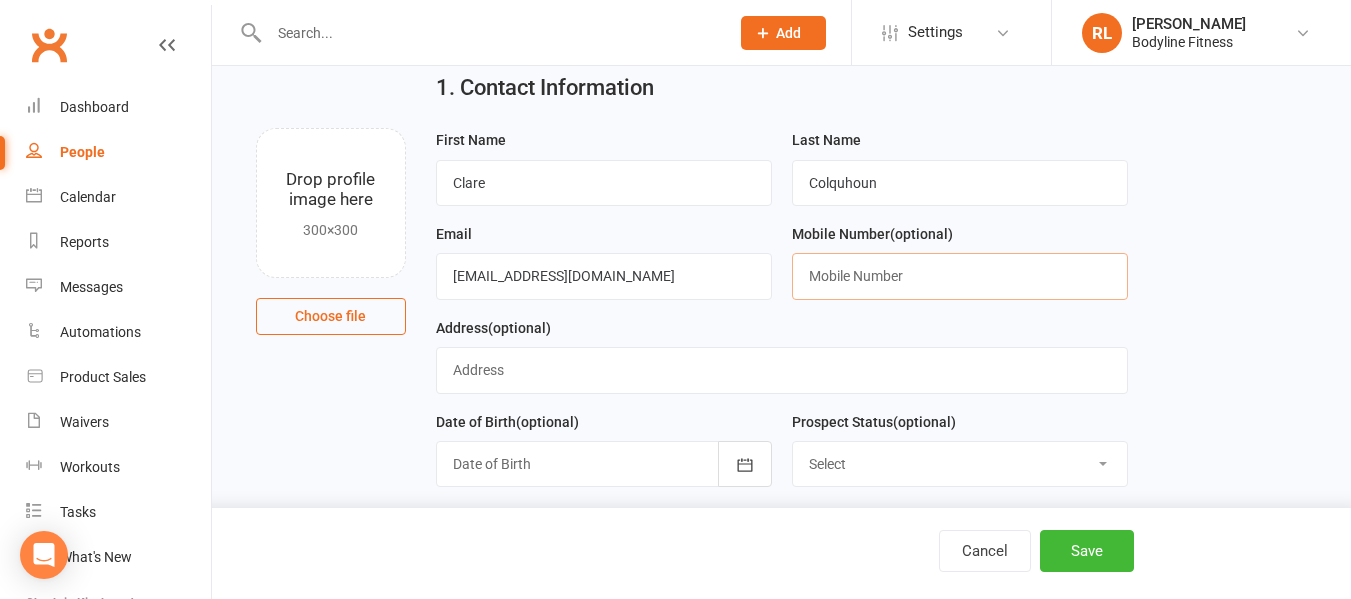 paste on "0410 463 792" 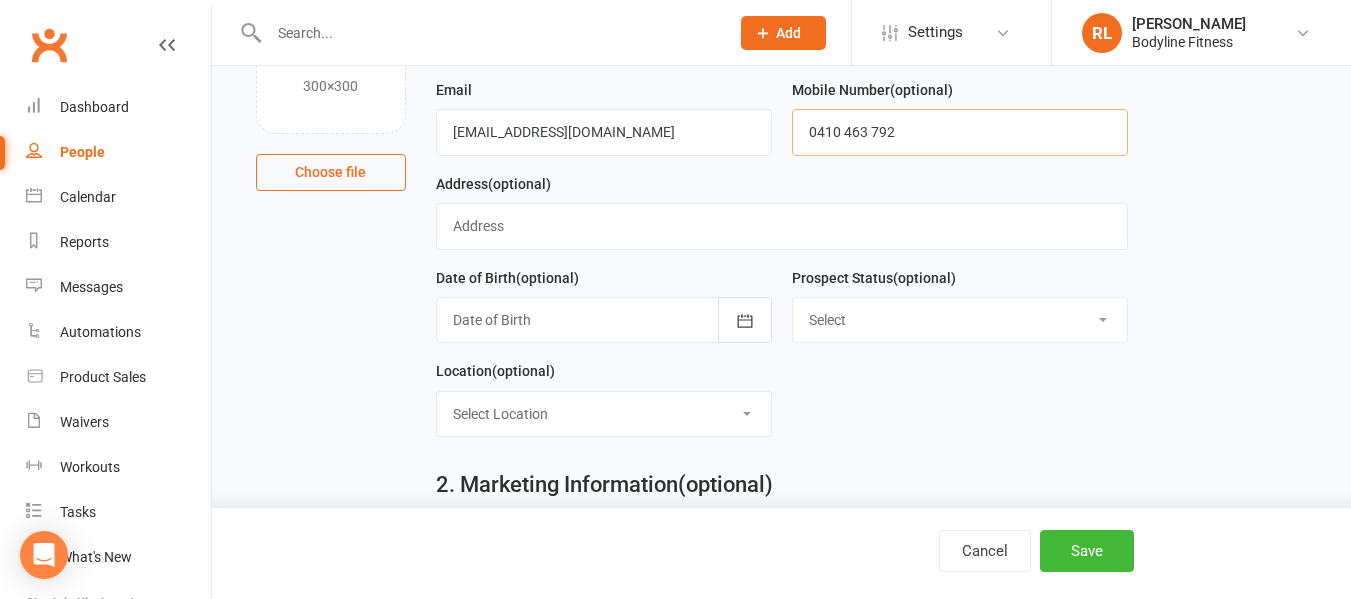 scroll, scrollTop: 215, scrollLeft: 0, axis: vertical 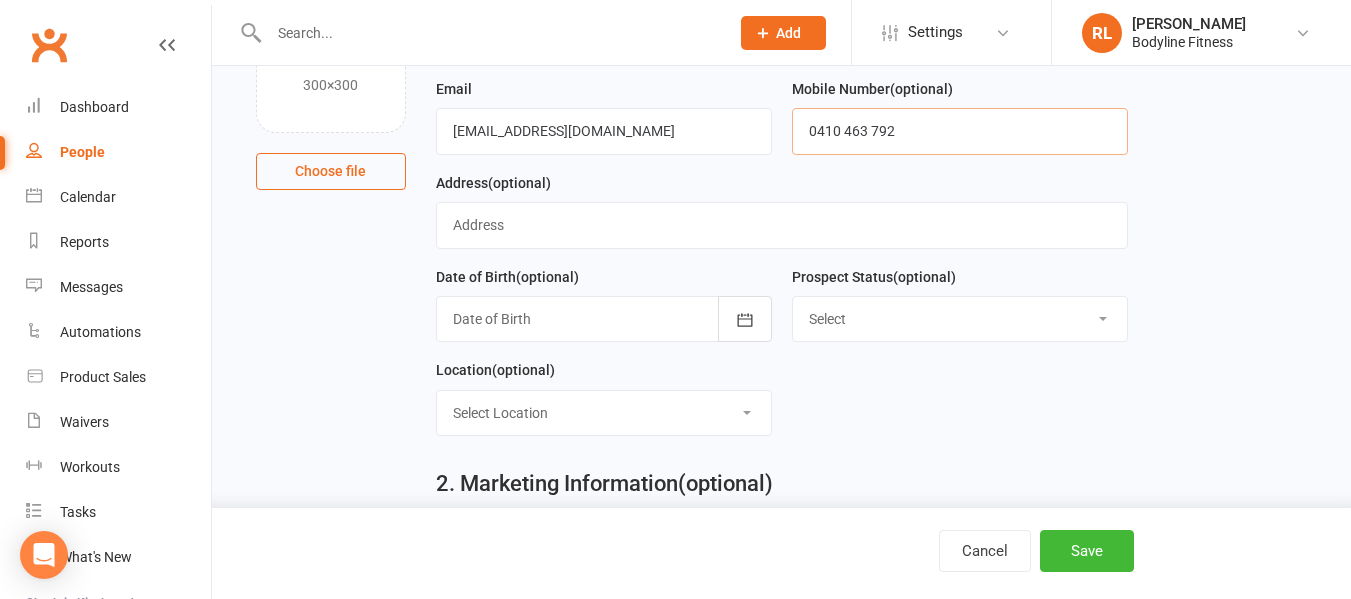 type on "0410 463 792" 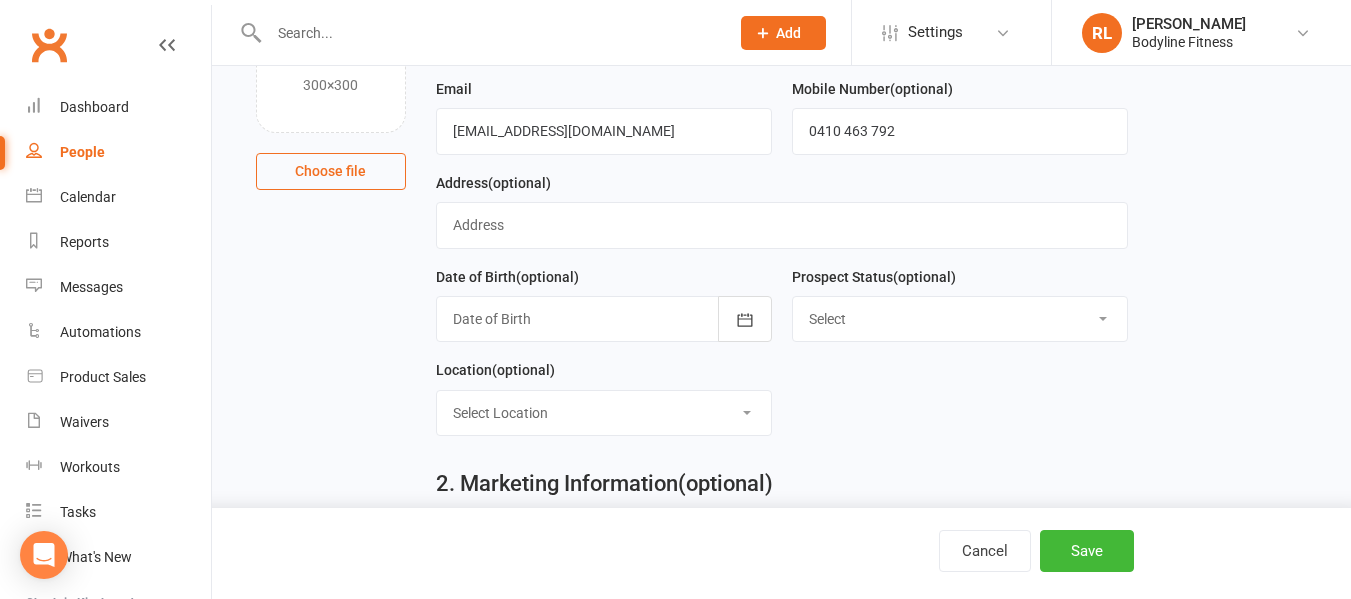 click on "Select New Lead Contacted Follow Up Email & SMS Blast Reply Drip List" at bounding box center (960, 319) 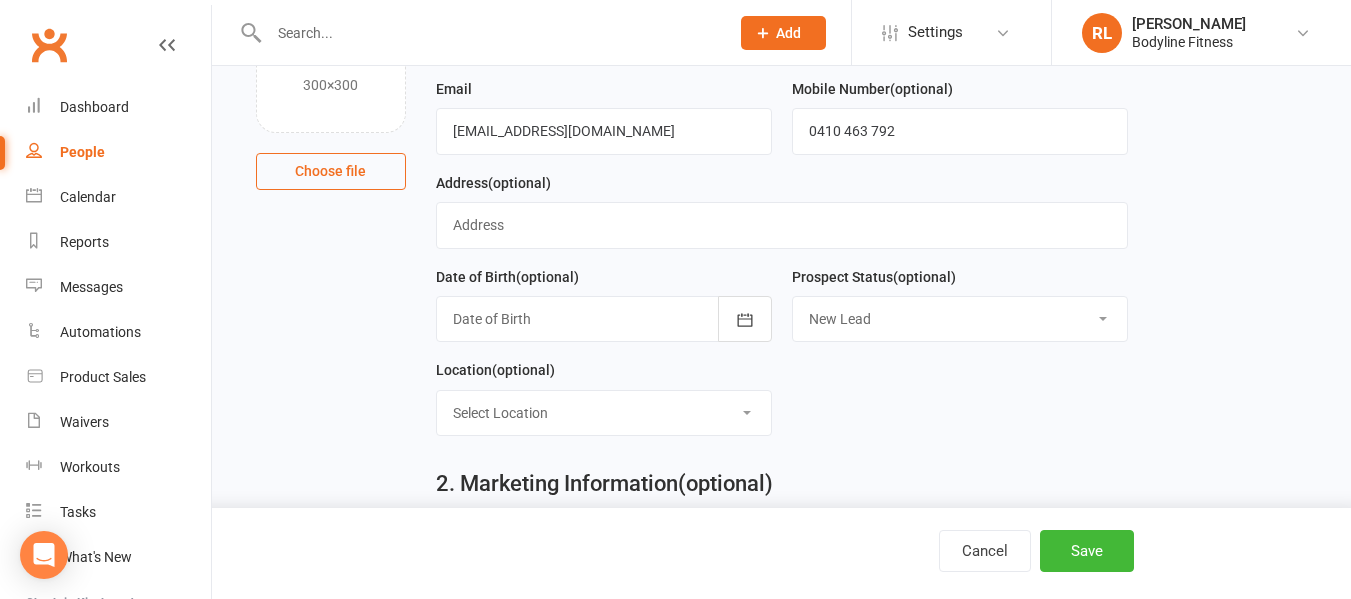 click on "Select New Lead Contacted Follow Up Email & SMS Blast Reply Drip List" at bounding box center (960, 319) 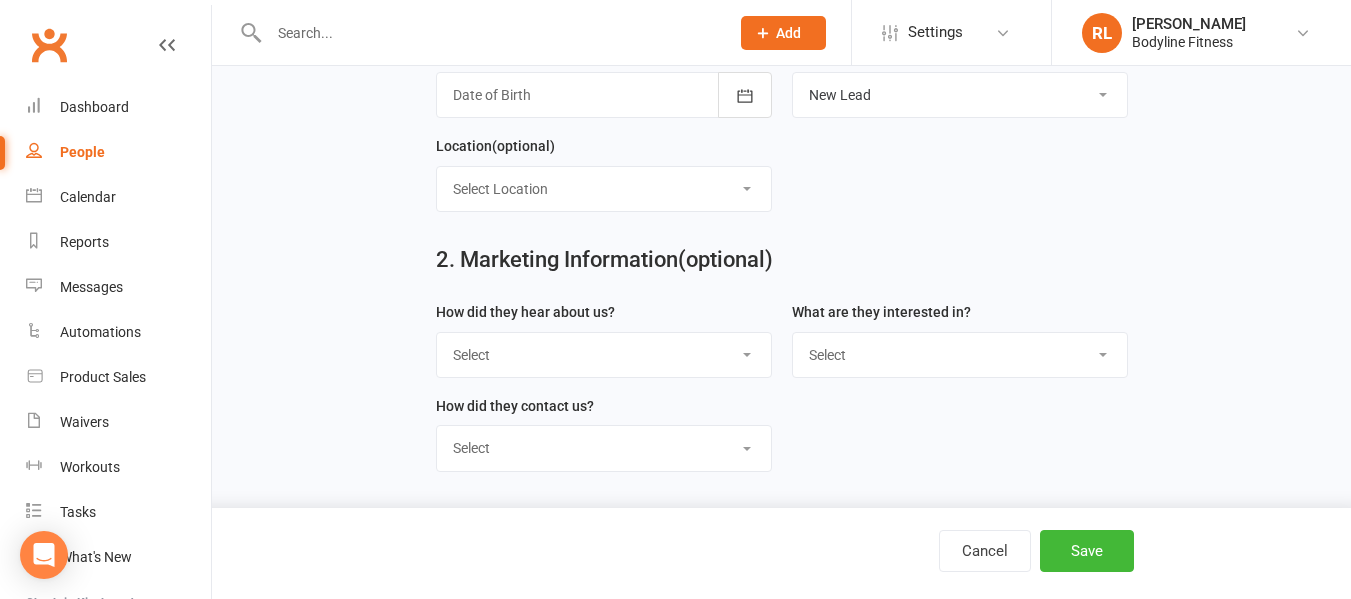 scroll, scrollTop: 440, scrollLeft: 0, axis: vertical 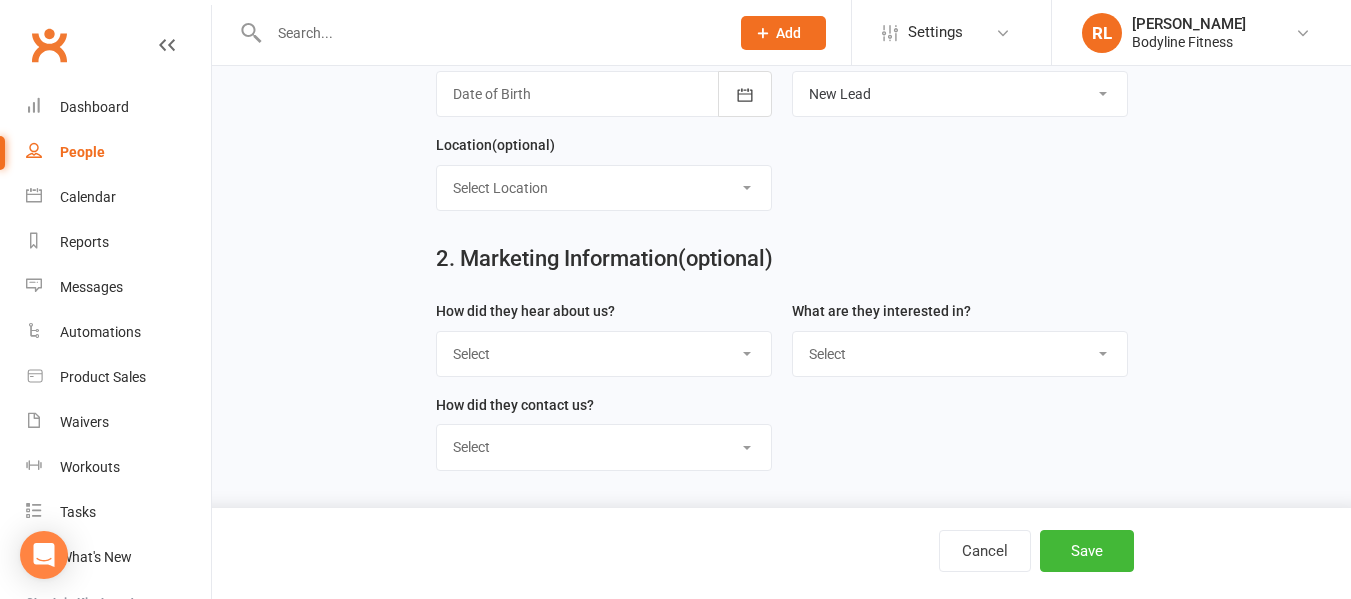 click on "Select BLF Website Google PT Google GF Facebook Referral Letter Box Drop Walk by" at bounding box center (604, 354) 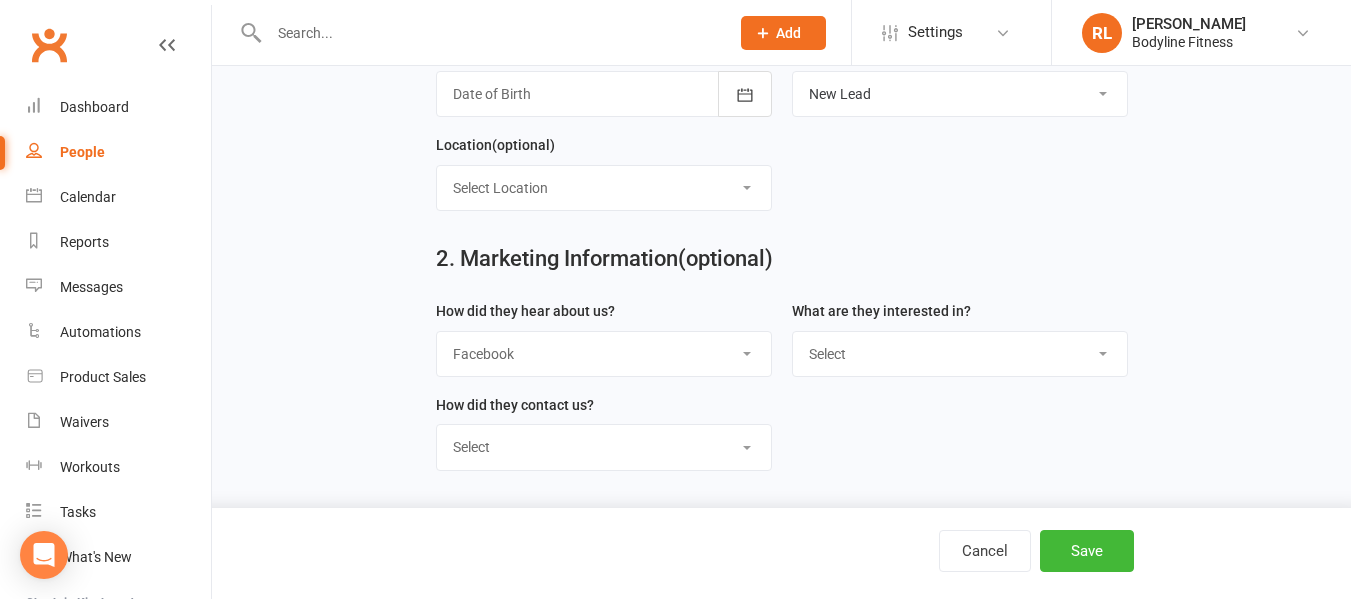 click on "Select BLF Website Google PT Google GF Facebook Referral Letter Box Drop Walk by" at bounding box center (604, 354) 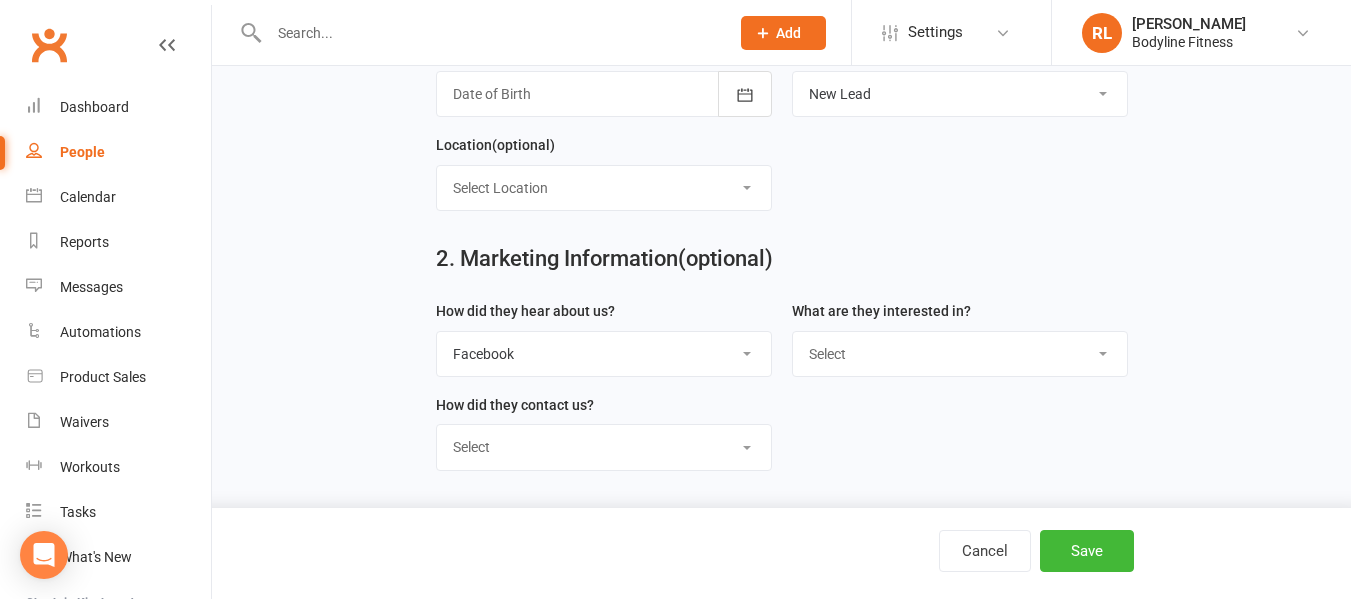 click on "Select Personal Training 28 Day Kickstarter Program 28 Day Transformation Challenge Fit Over 30 Fit Over 40 Fit Over 50 Group Classes Semi Private Personal Training Nutrition / Nutrition Programs / Nutrition Coach Online Coaching Bio Scan" at bounding box center [960, 354] 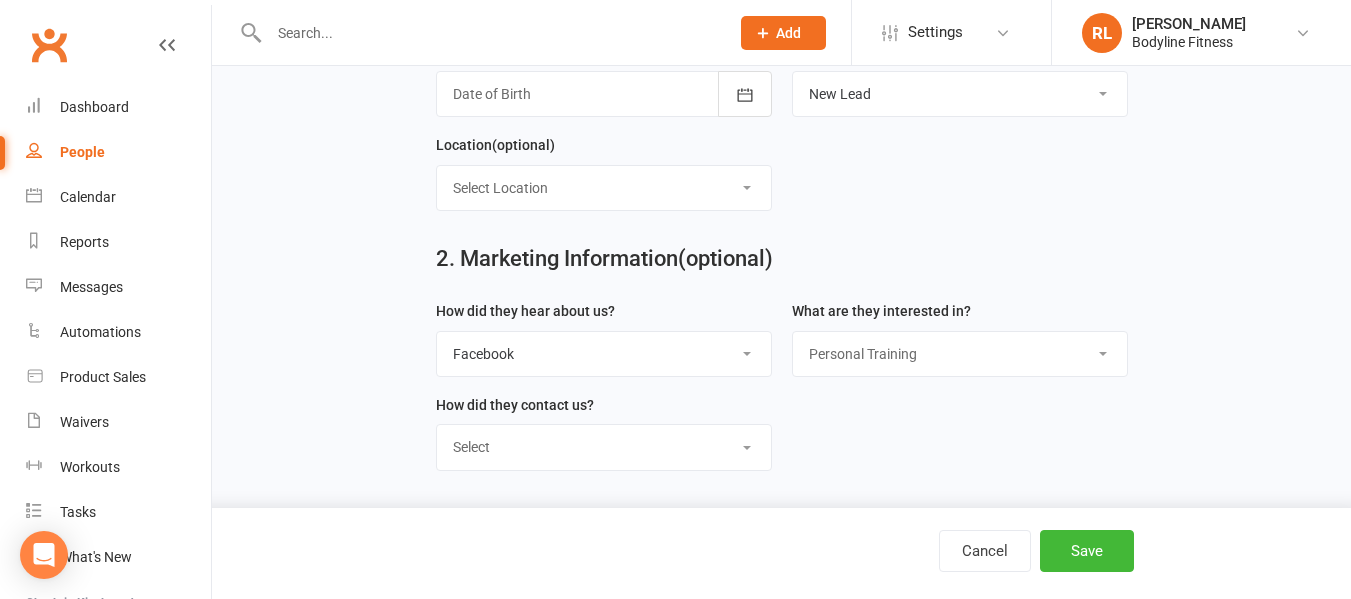 click on "Select Personal Training 28 Day Kickstarter Program 28 Day Transformation Challenge Fit Over 30 Fit Over 40 Fit Over 50 Group Classes Semi Private Personal Training Nutrition / Nutrition Programs / Nutrition Coach Online Coaching Bio Scan" at bounding box center (960, 354) 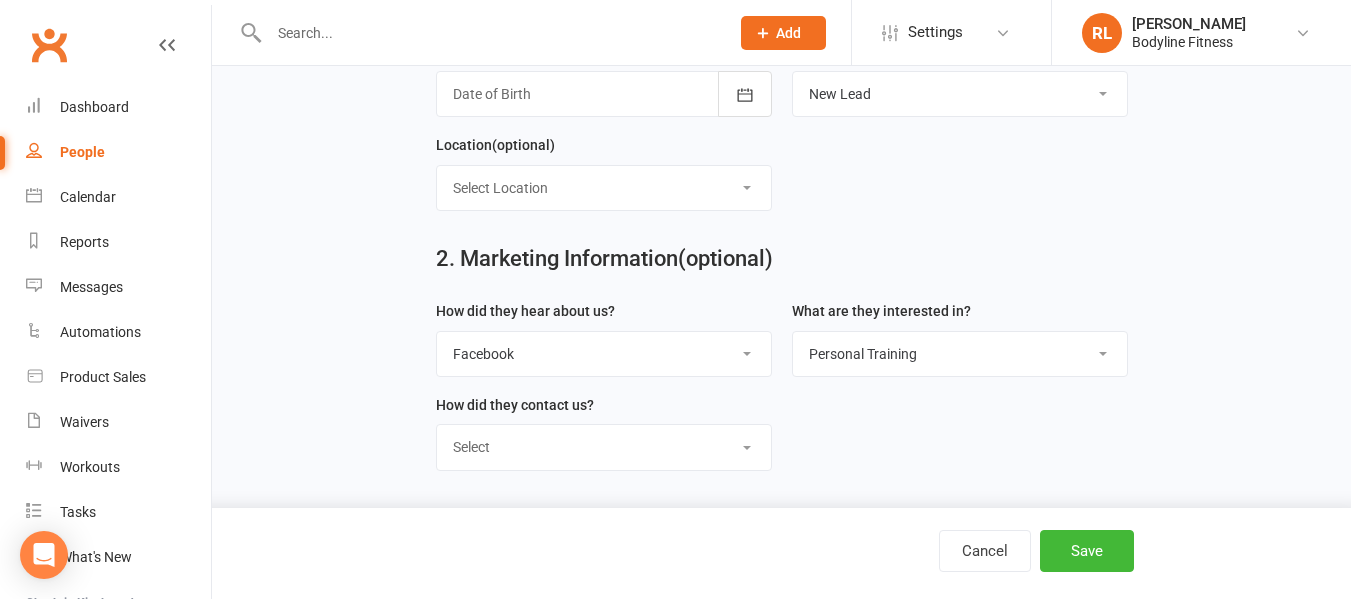 scroll, scrollTop: 613, scrollLeft: 0, axis: vertical 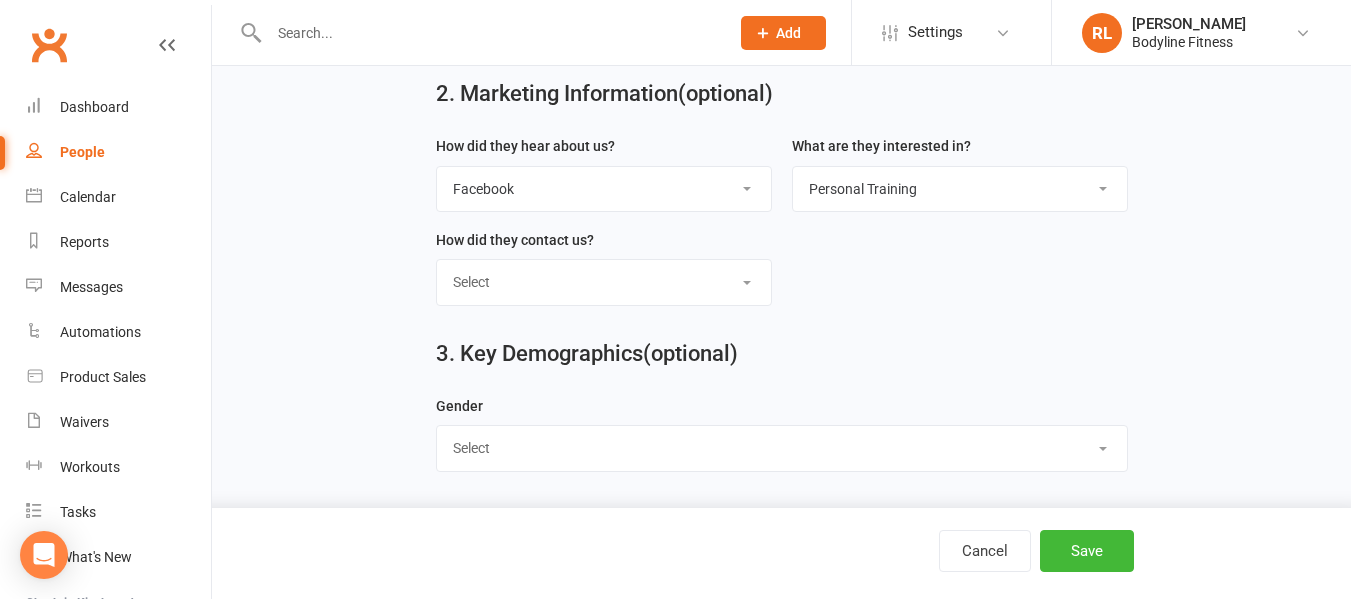 click on "Select Male Female" at bounding box center (782, 448) 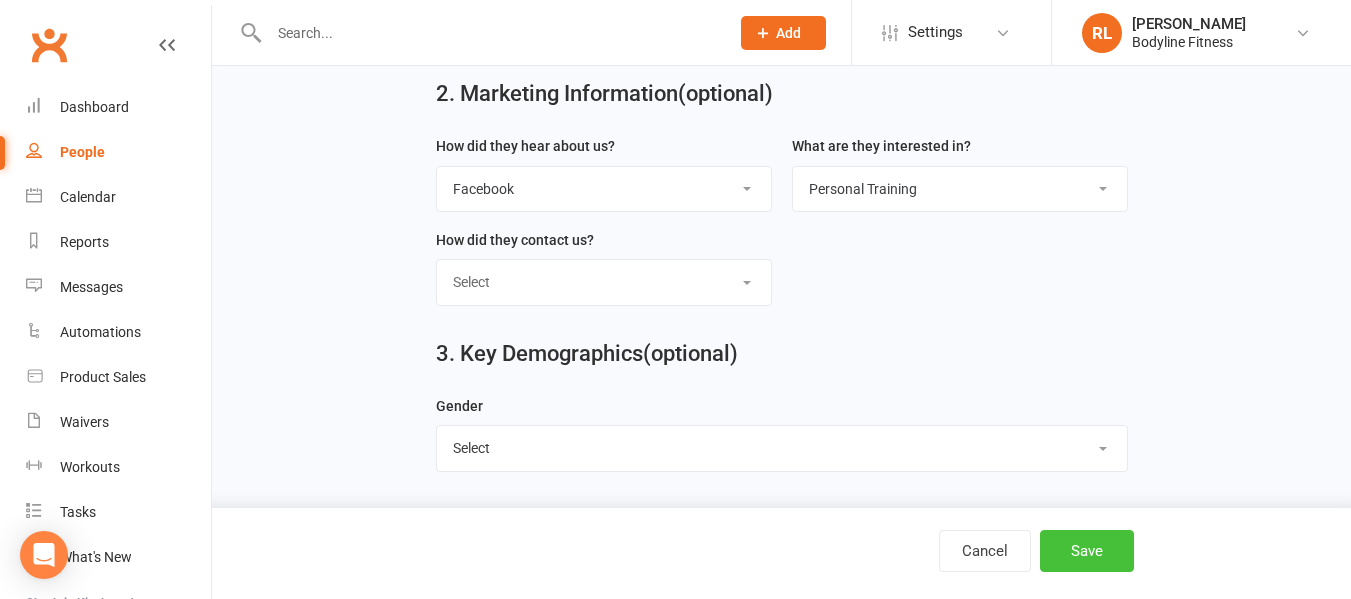 click on "Save" at bounding box center [1087, 551] 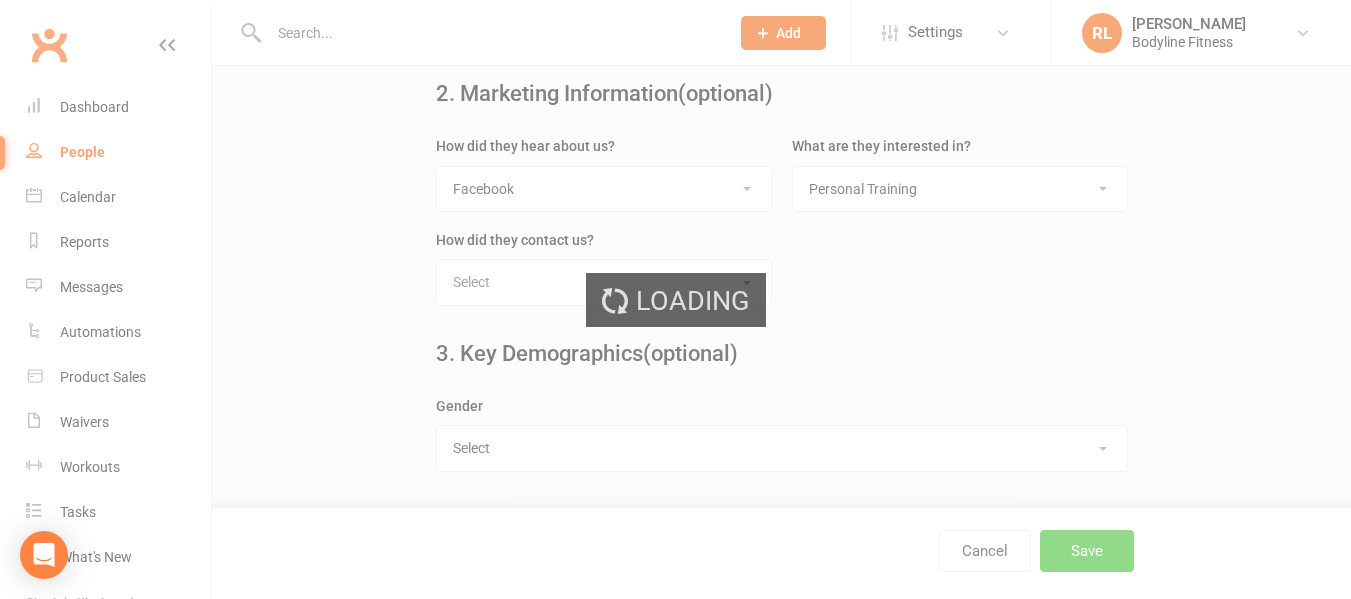 scroll, scrollTop: 0, scrollLeft: 0, axis: both 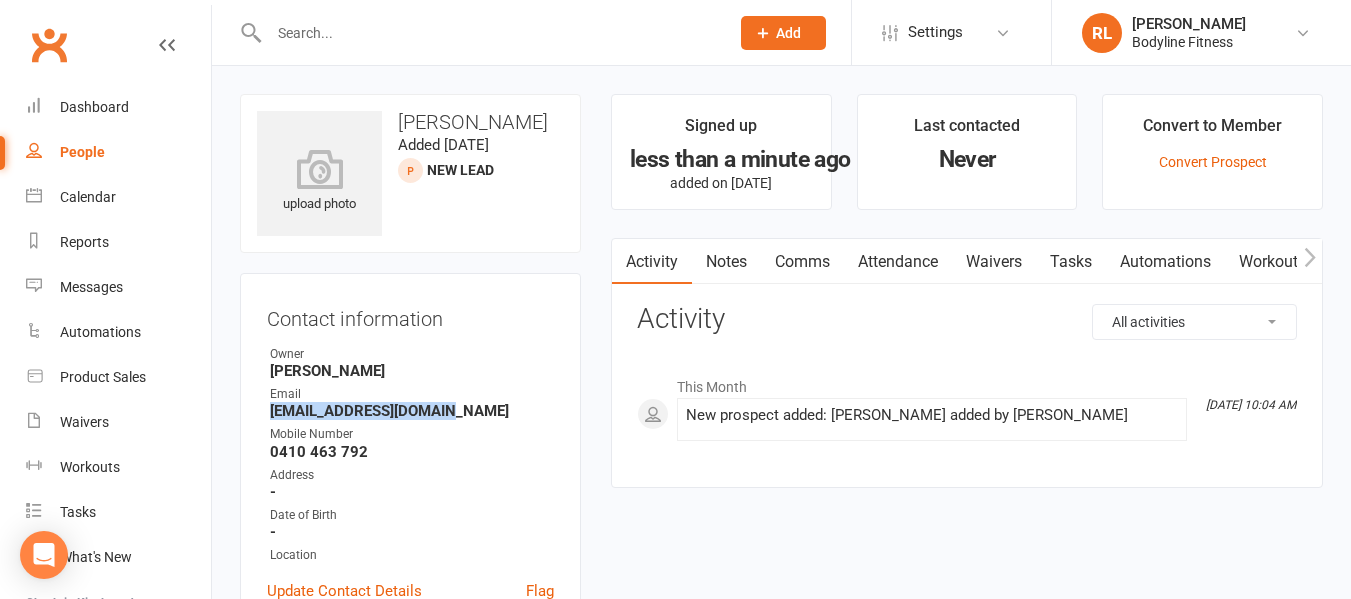 drag, startPoint x: 441, startPoint y: 409, endPoint x: 250, endPoint y: 416, distance: 191.12823 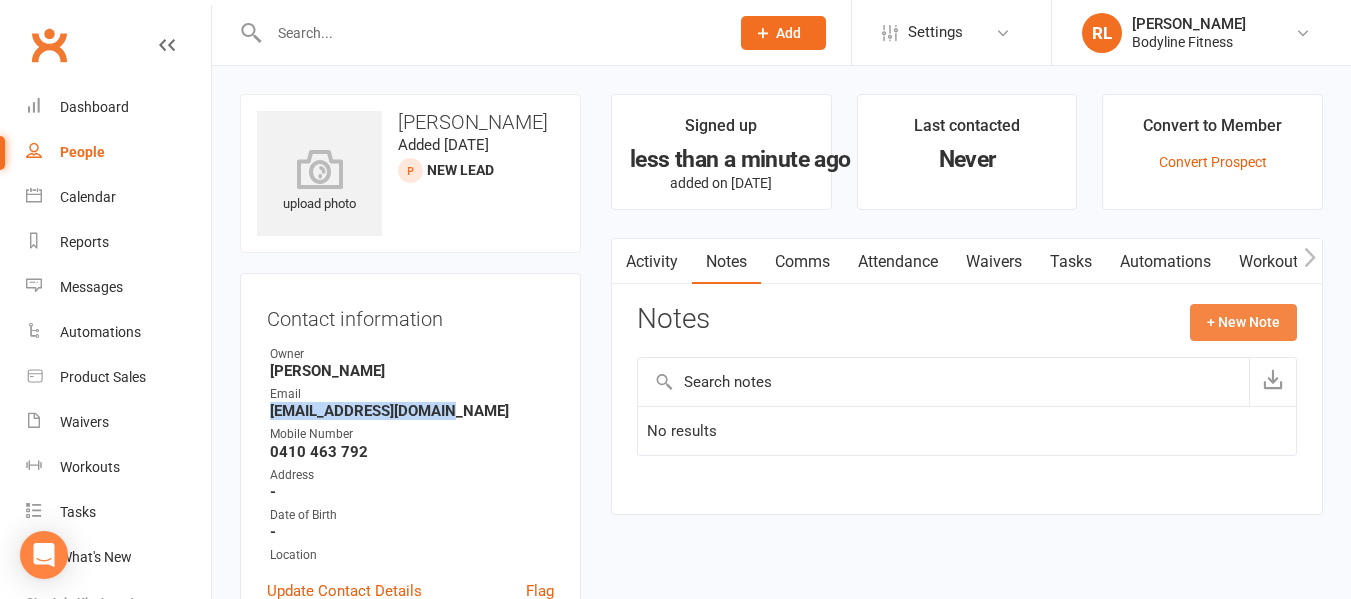 click on "+ New Note" at bounding box center (1243, 322) 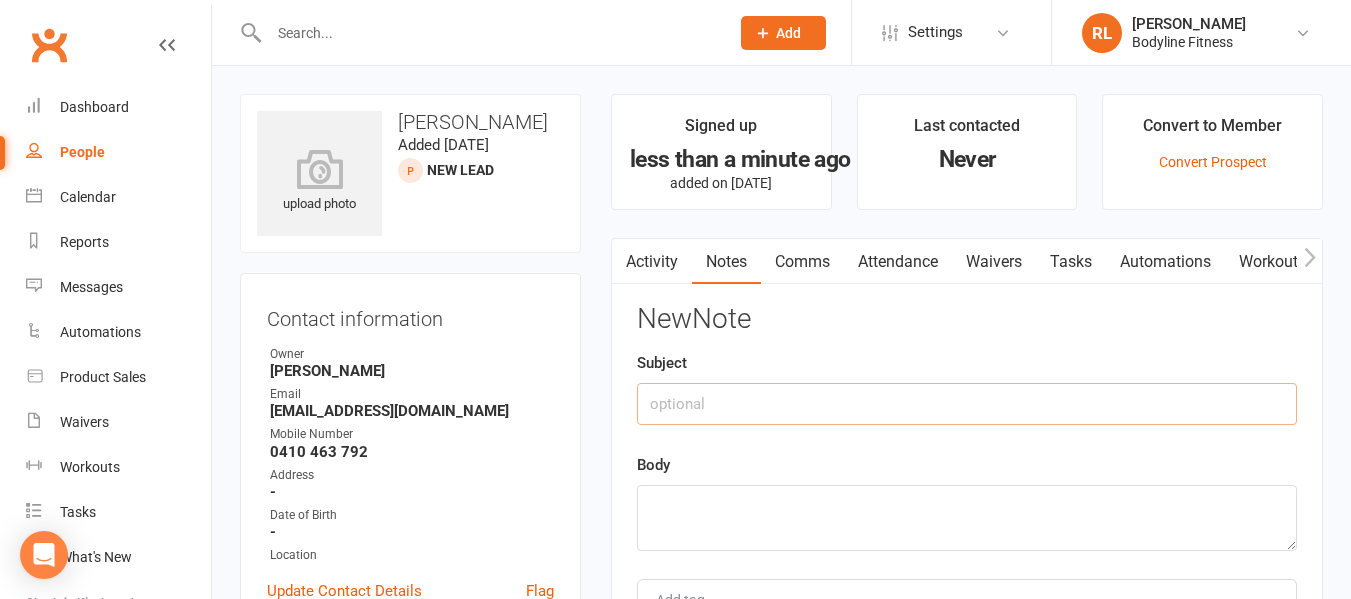 click at bounding box center (967, 404) 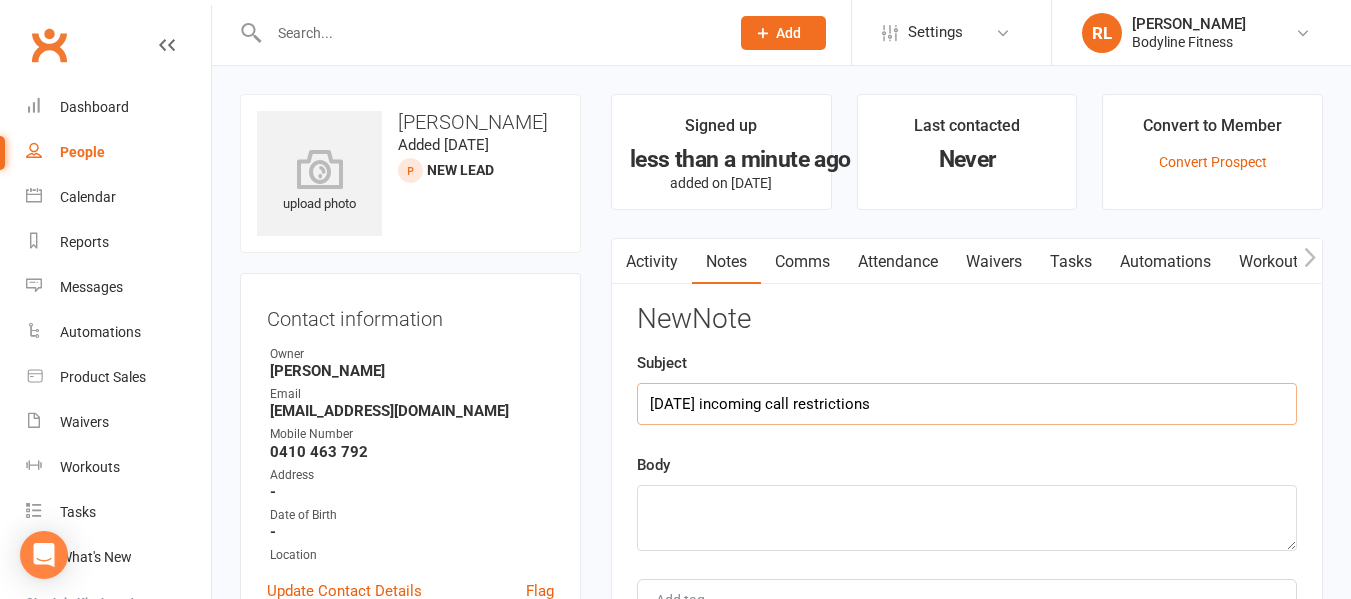 type on "14/7/25 incoming call restrictions" 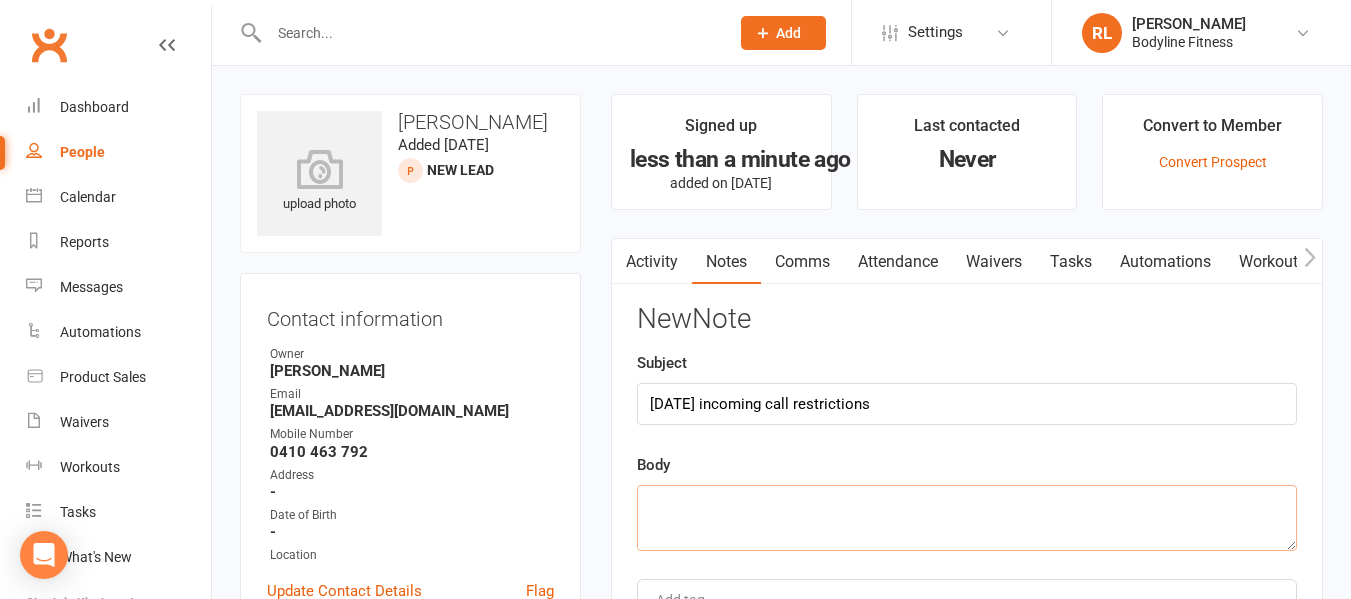 click at bounding box center [967, 518] 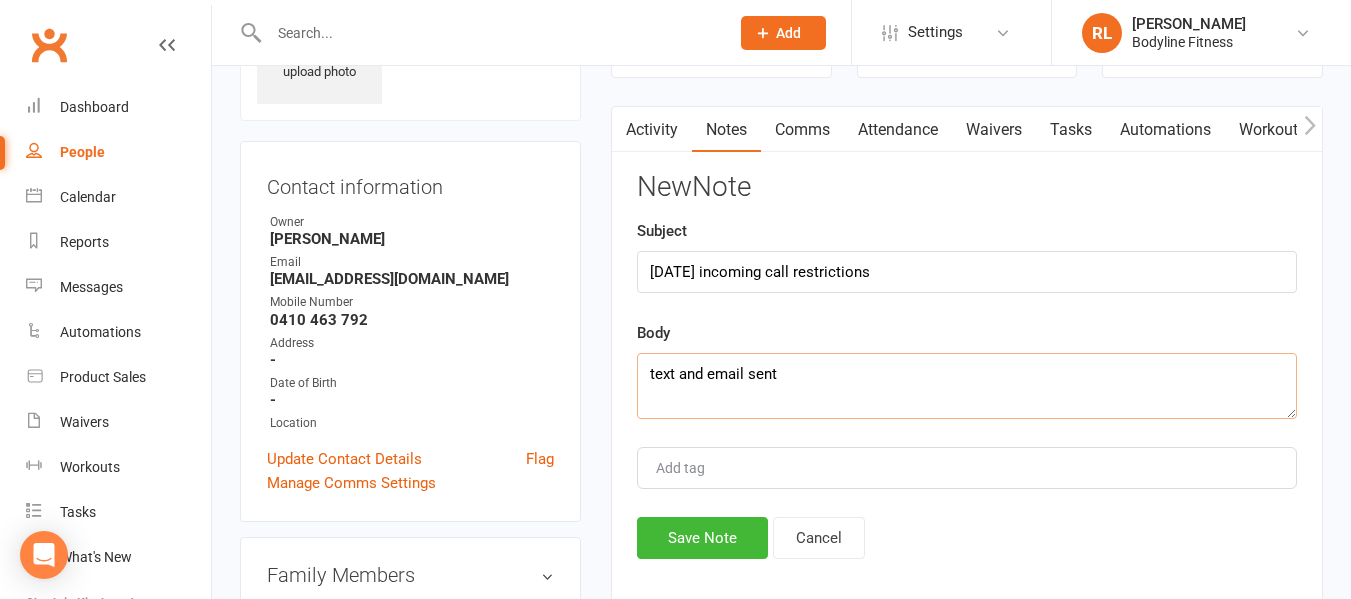 scroll, scrollTop: 135, scrollLeft: 0, axis: vertical 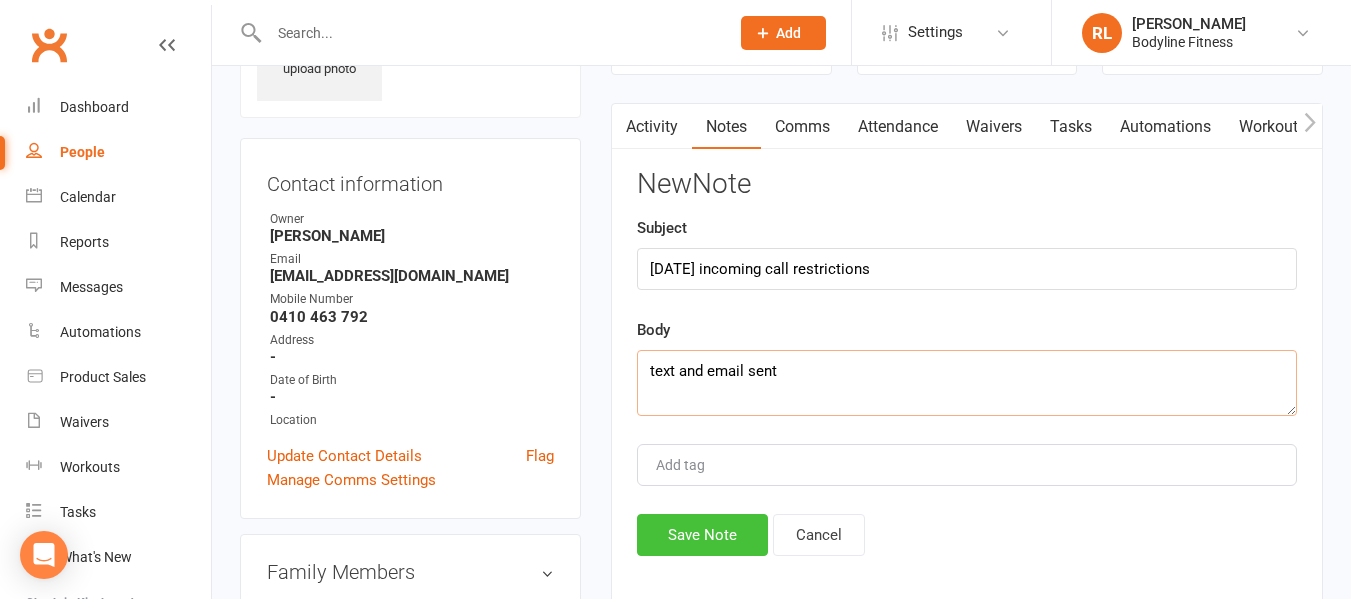 type on "text and email sent" 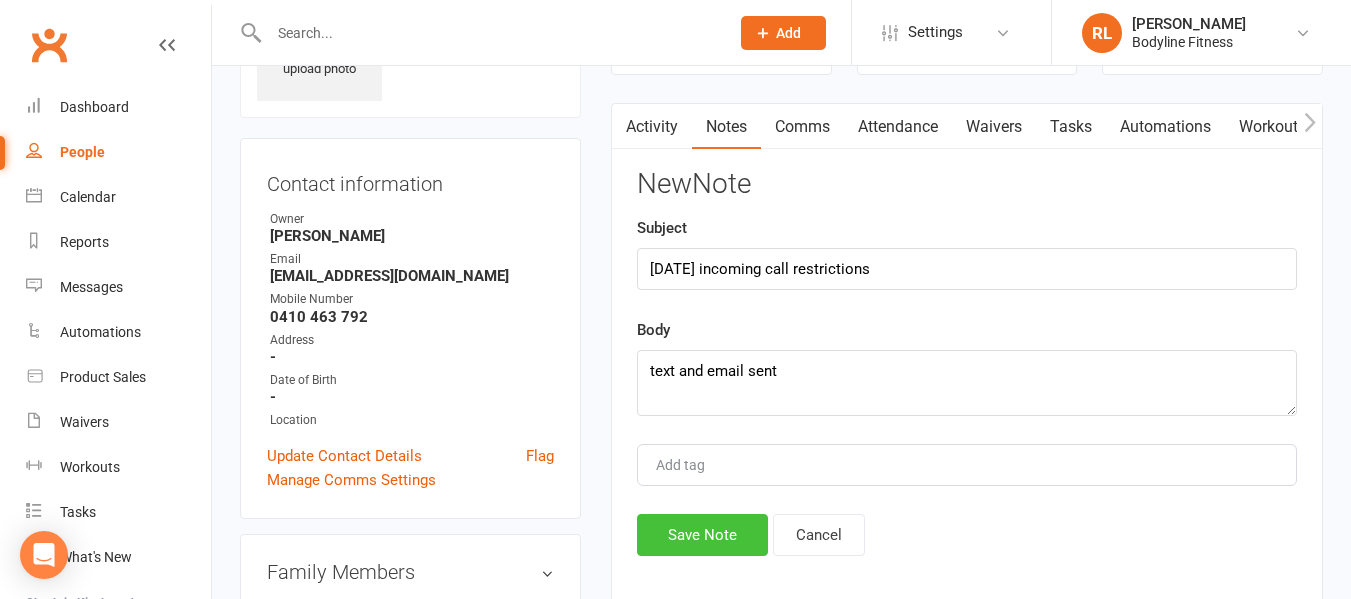click on "Save Note" at bounding box center [702, 535] 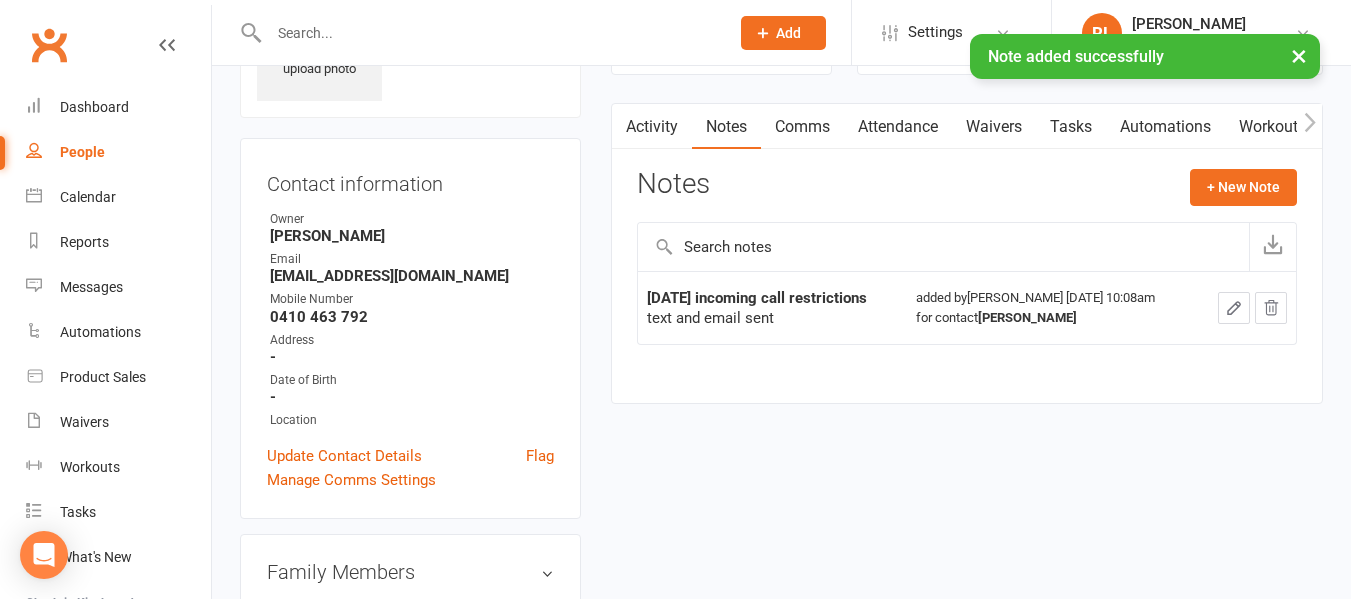 click on "People" at bounding box center (118, 152) 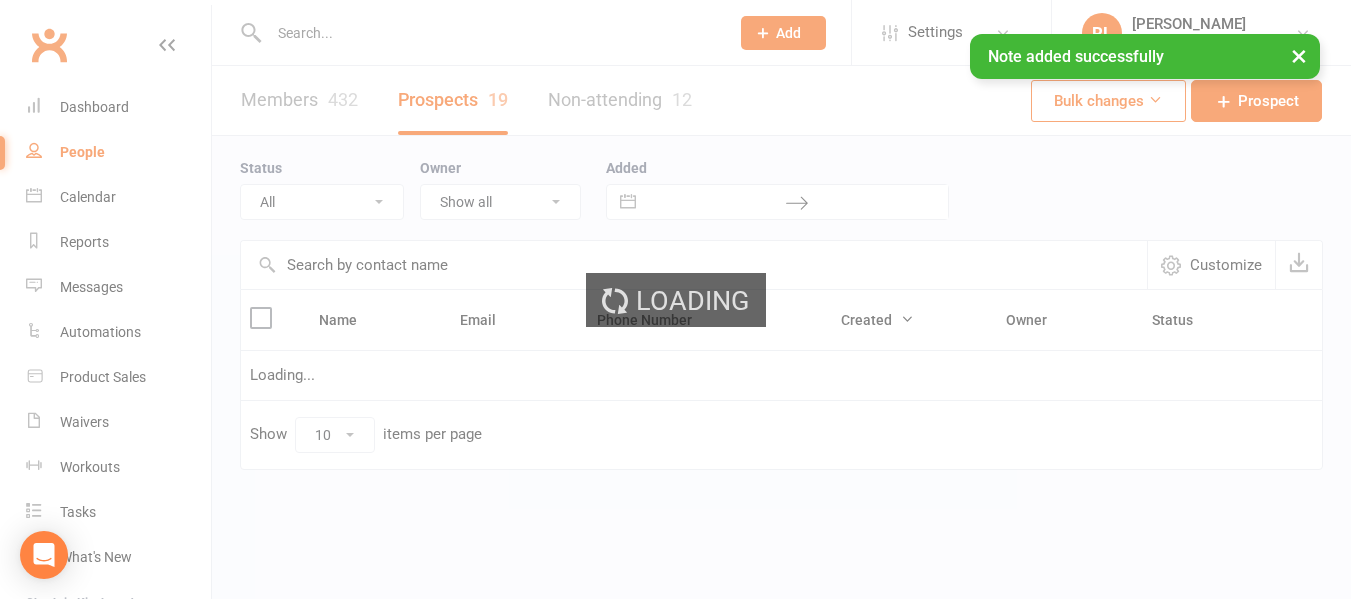 scroll, scrollTop: 0, scrollLeft: 0, axis: both 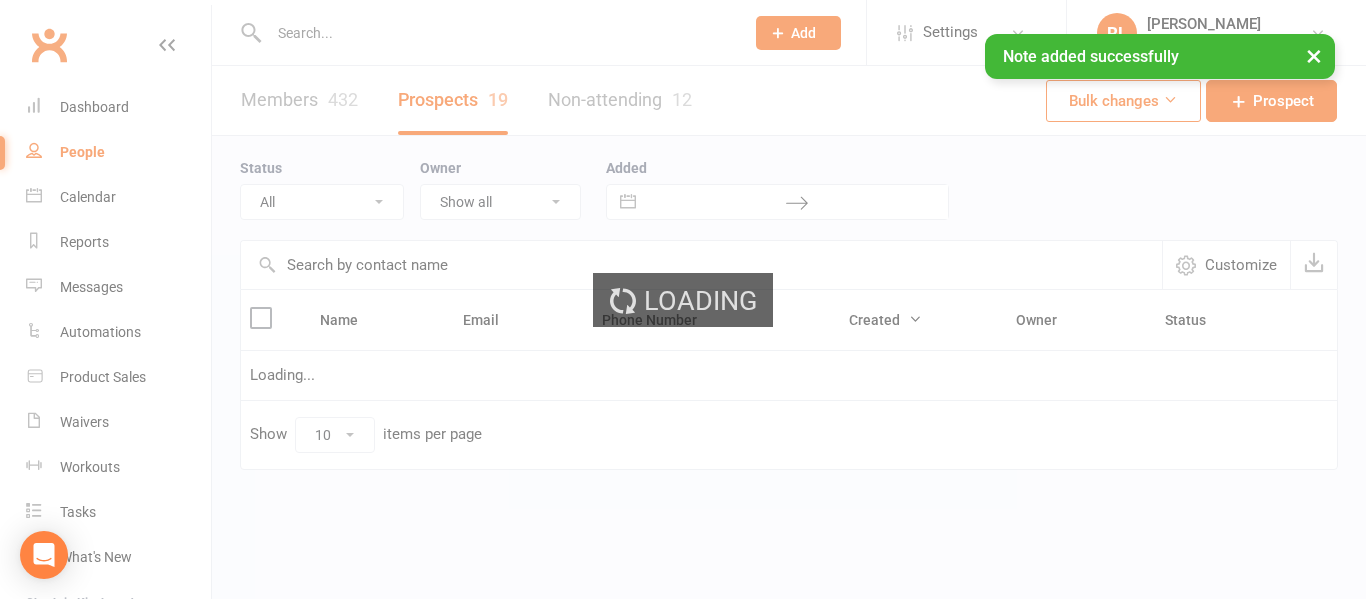 select on "New Lead" 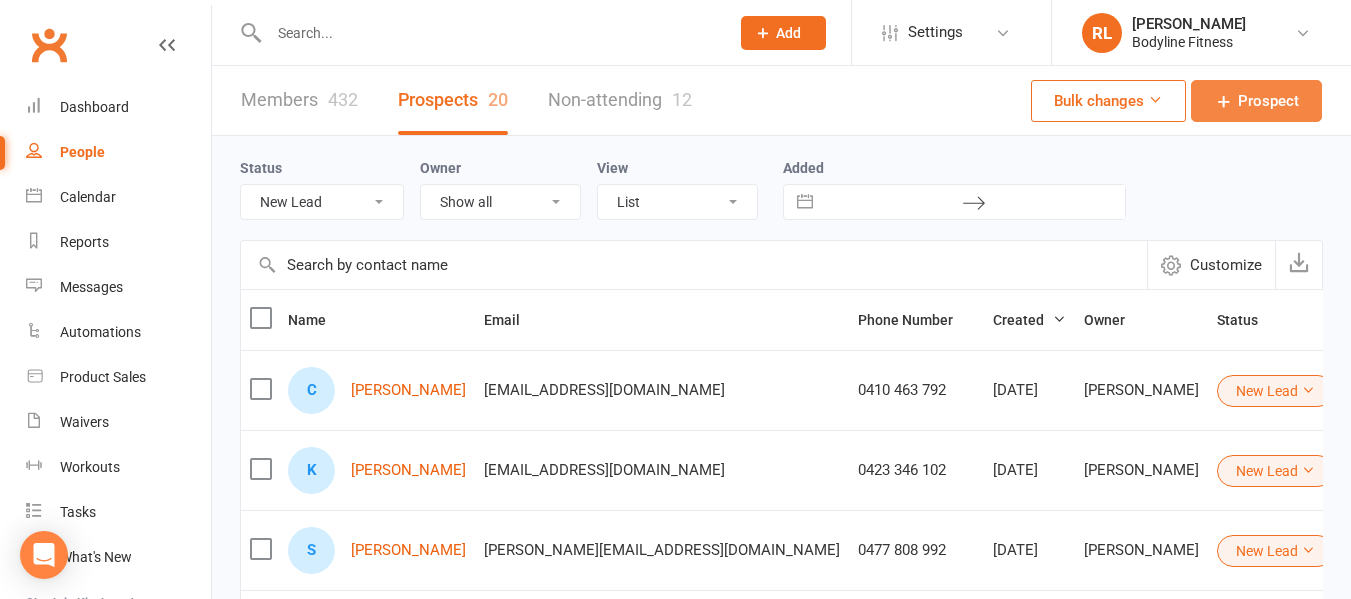click at bounding box center [1224, 101] 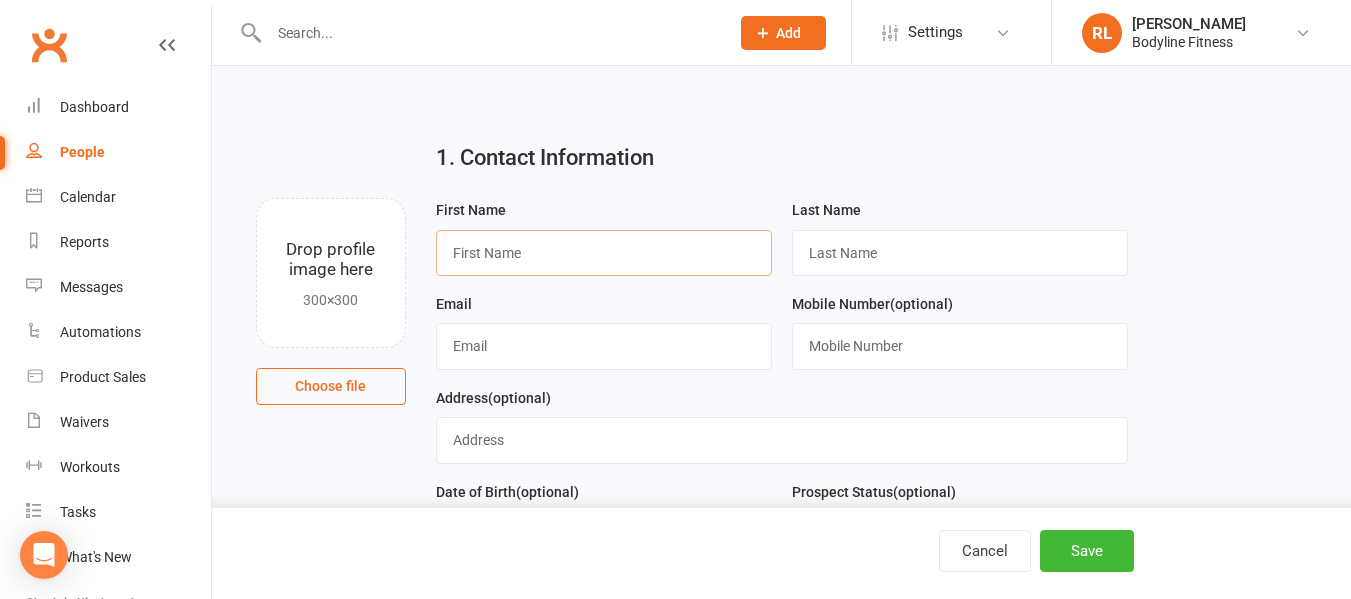 click at bounding box center (604, 253) 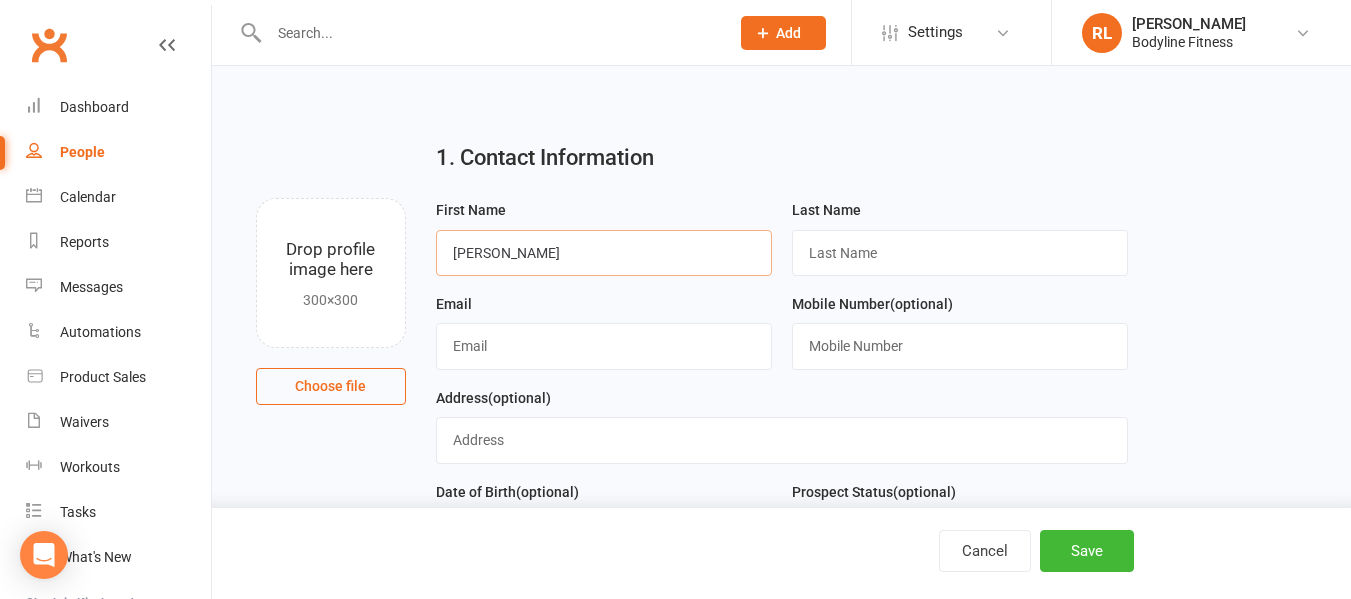 drag, startPoint x: 559, startPoint y: 253, endPoint x: 487, endPoint y: 243, distance: 72.691124 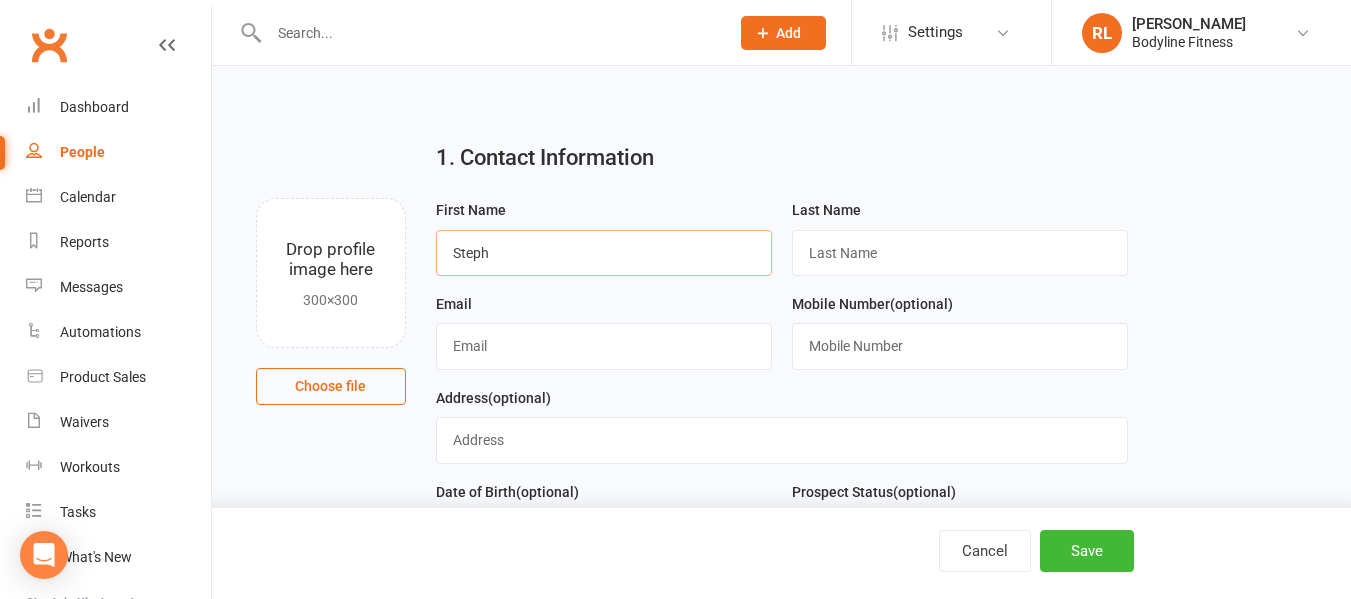 type on "Steph" 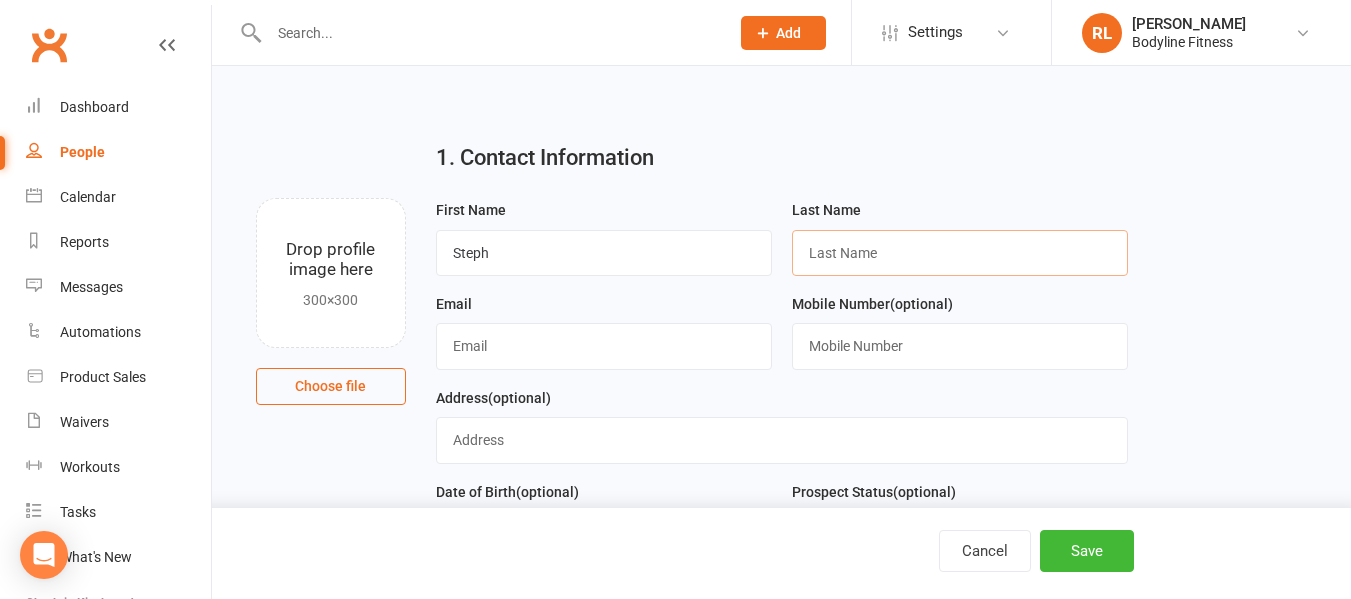 click at bounding box center (960, 253) 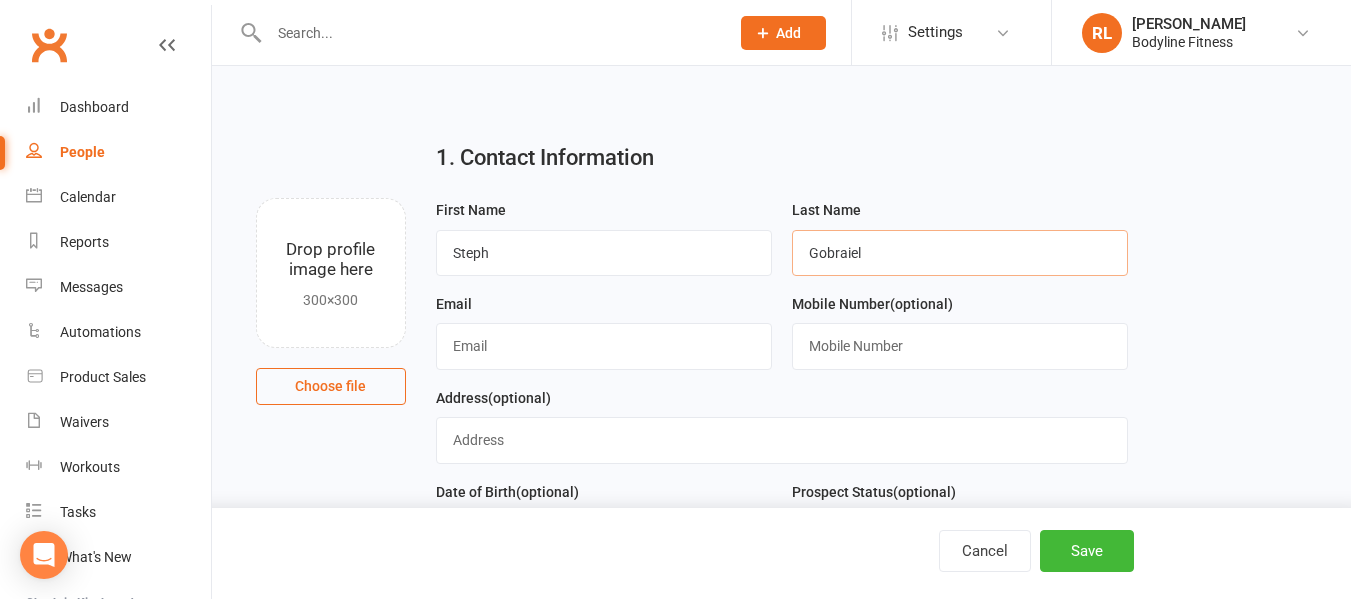 type on "Gobraiel" 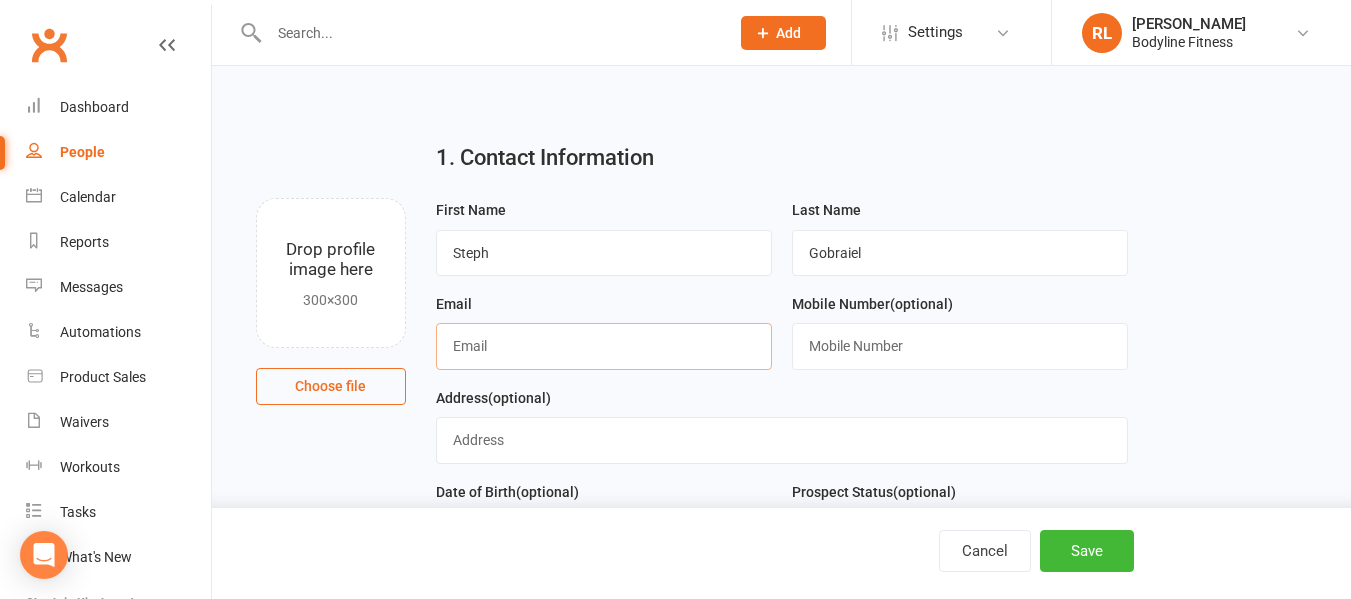 click at bounding box center [604, 346] 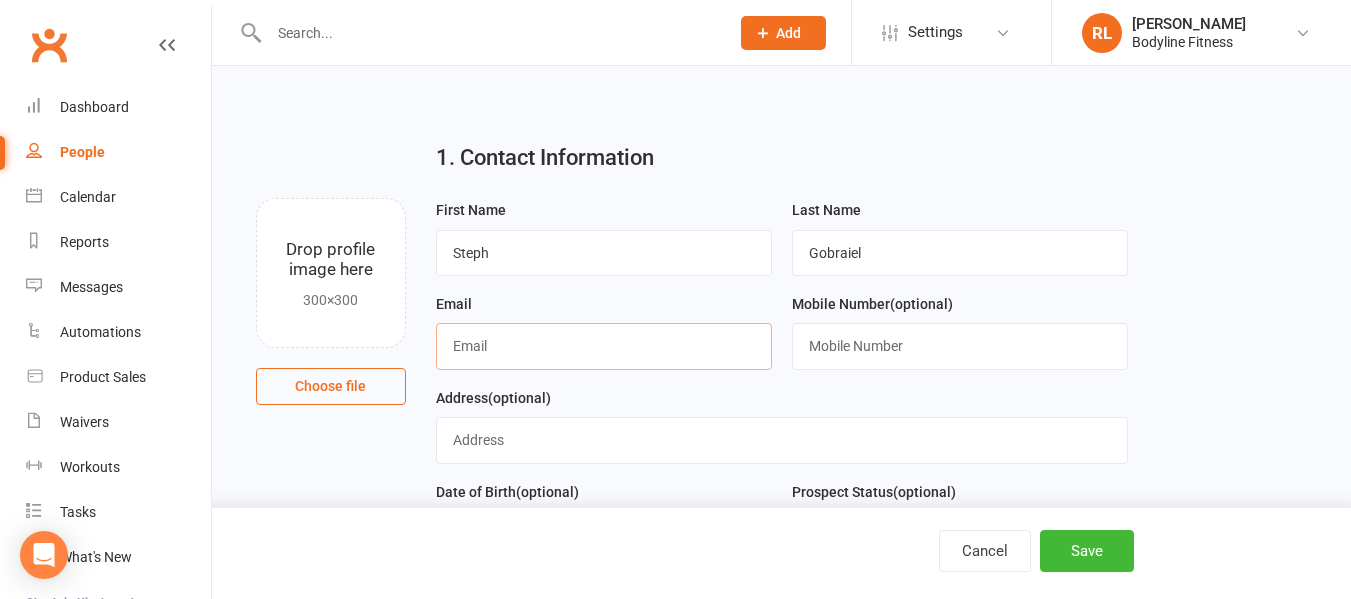 paste on "stephgobraiel@outlook.com" 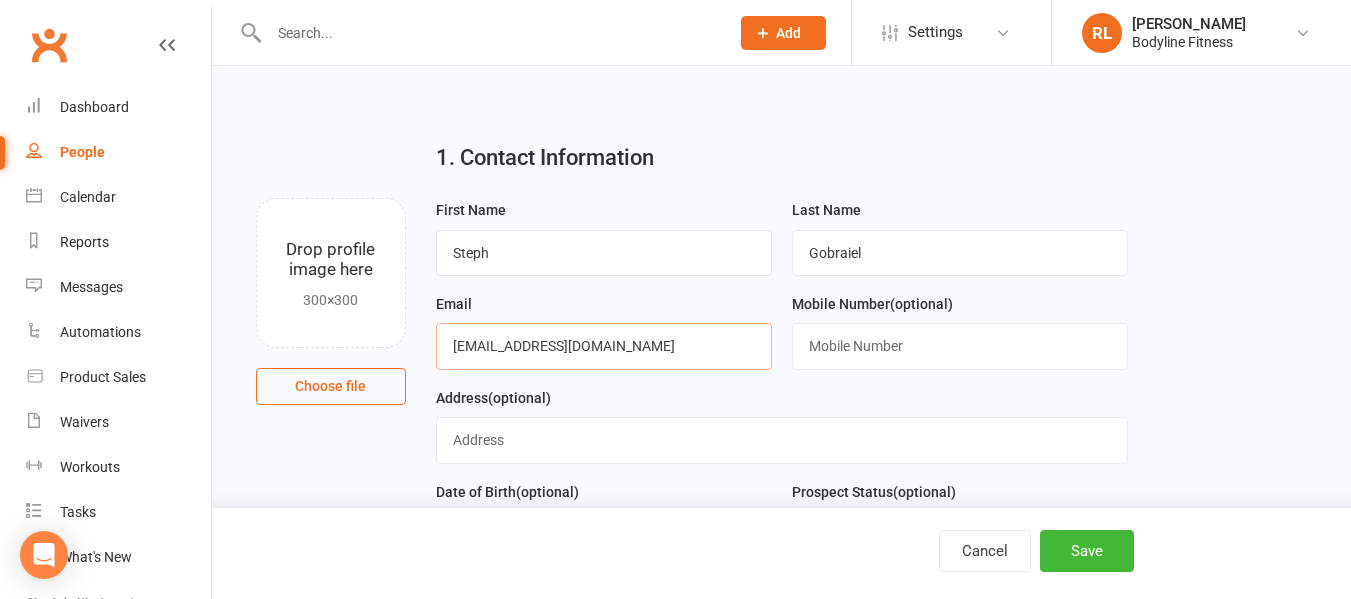 type on "stephgobraiel@outlook.com" 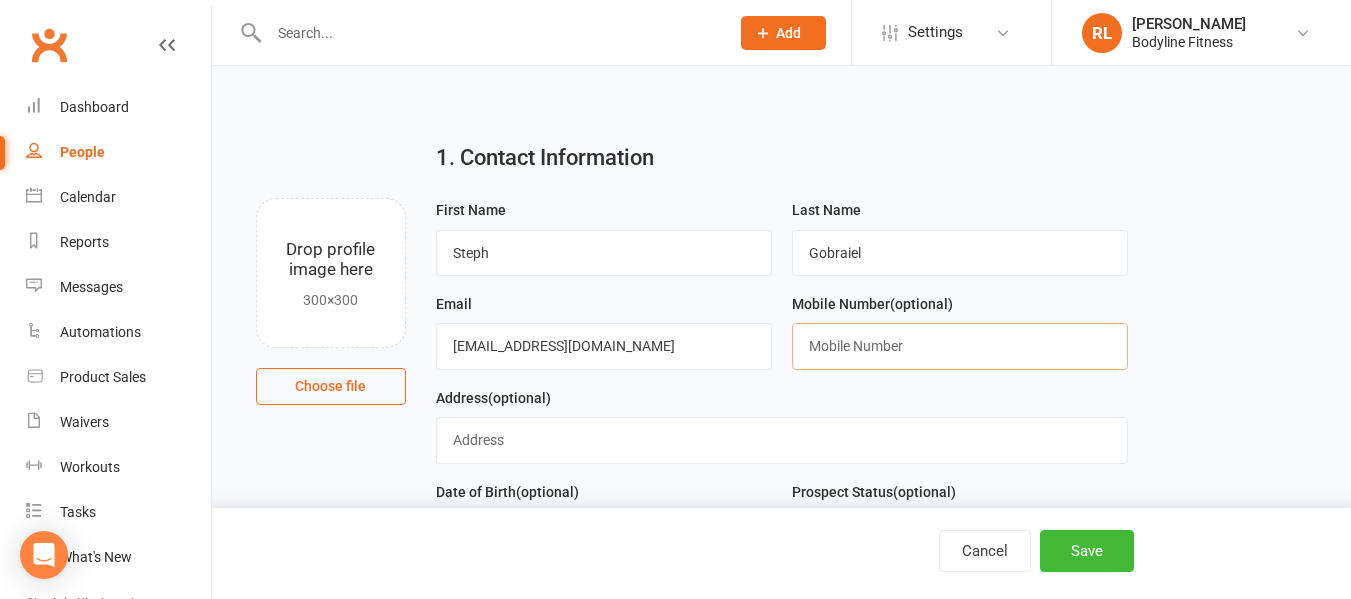 click at bounding box center (960, 346) 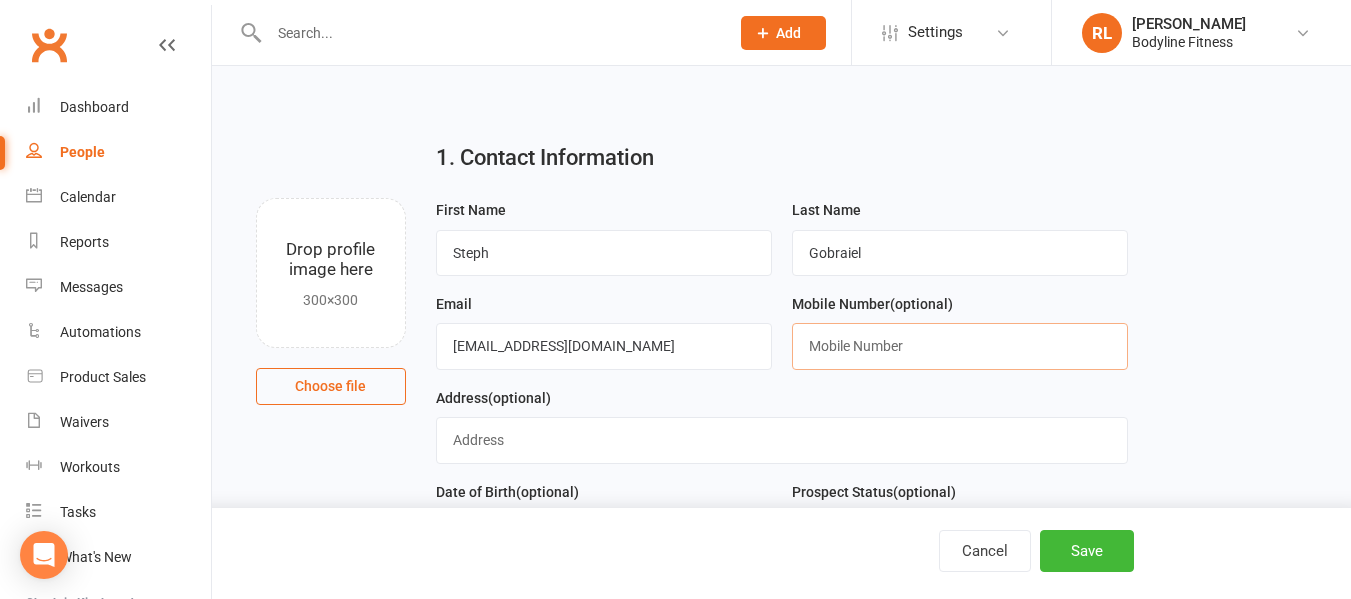 paste on "0451 584 288" 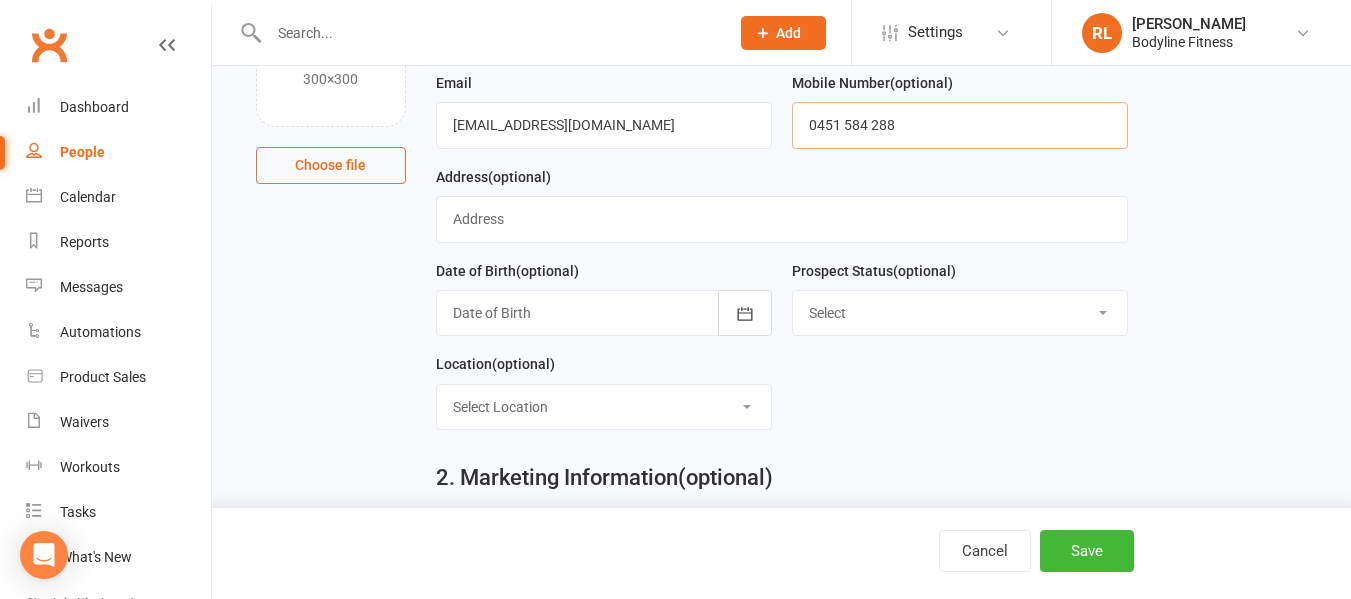 scroll, scrollTop: 222, scrollLeft: 0, axis: vertical 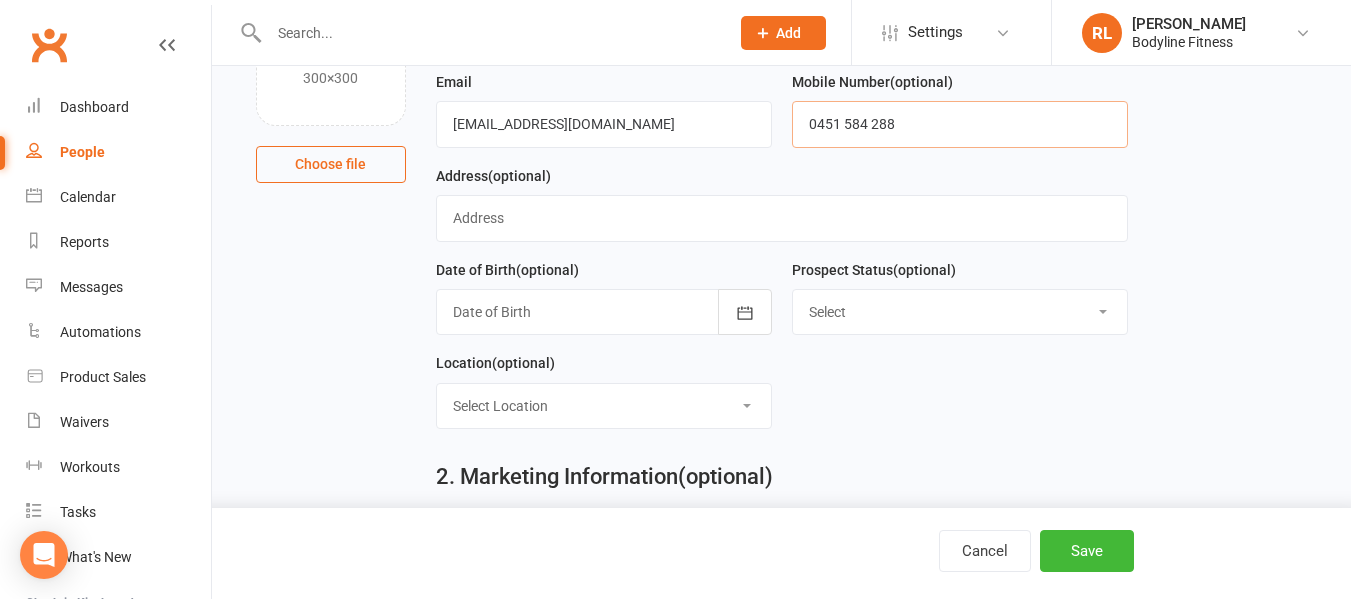 type on "0451 584 288" 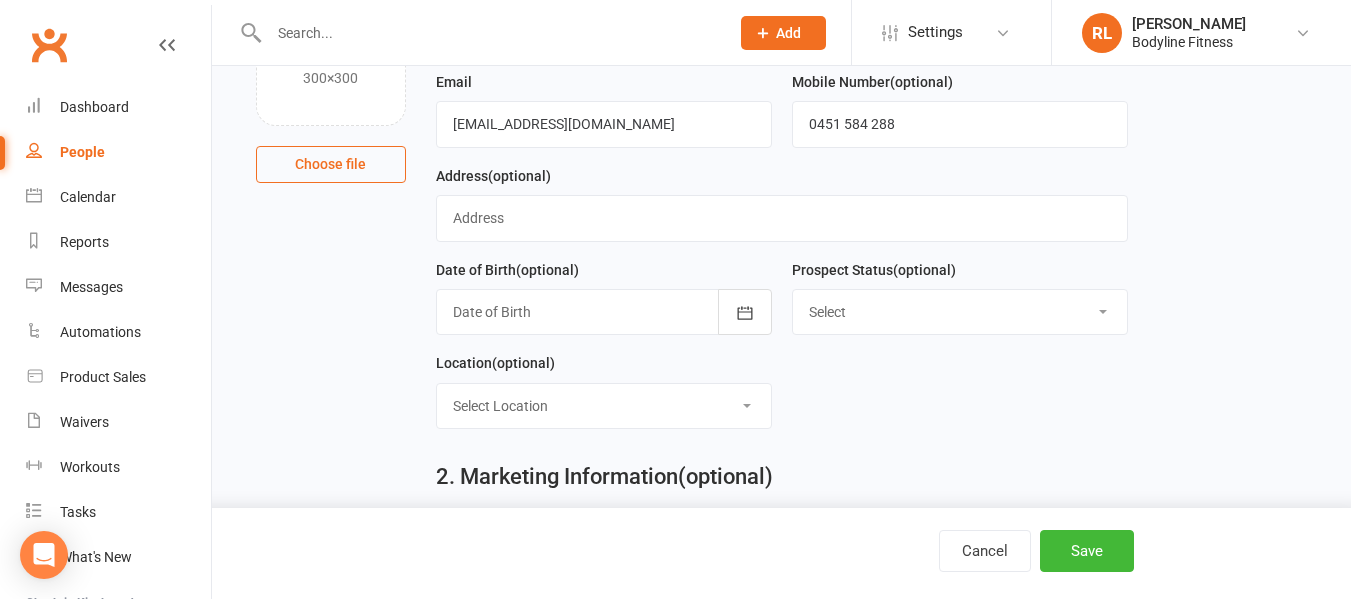 click on "Select New Lead Contacted Follow Up Email & SMS Blast Reply Drip List" at bounding box center (960, 312) 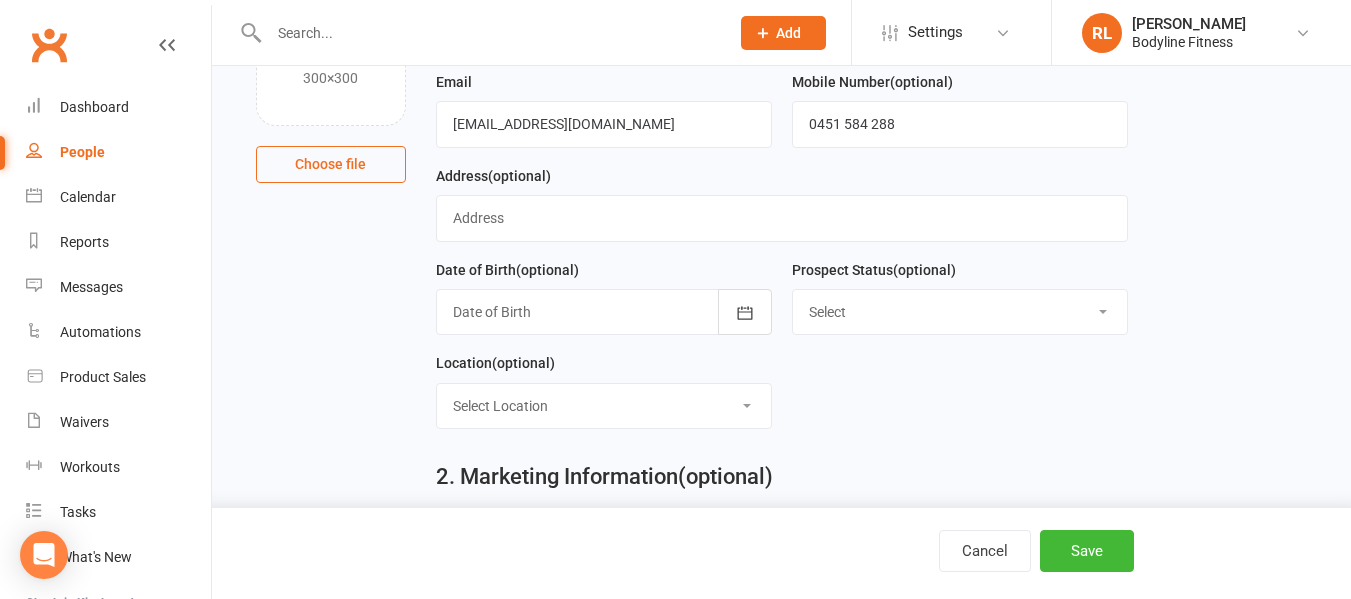 select on "New Lead" 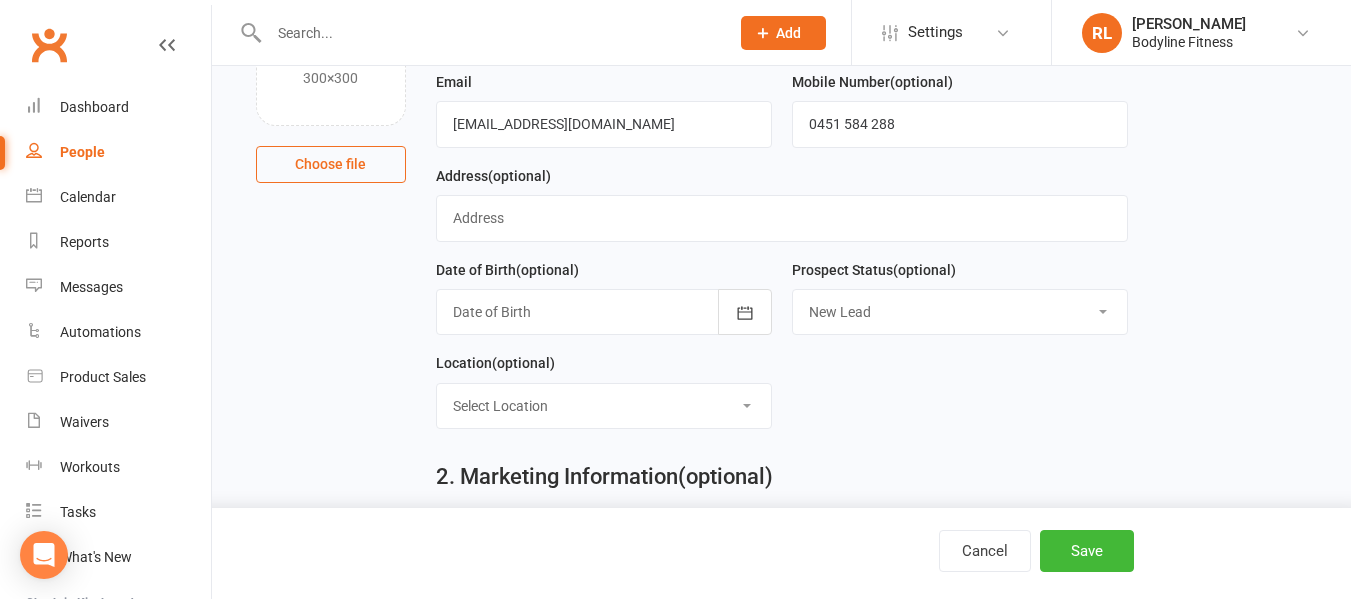click on "Select New Lead Contacted Follow Up Email & SMS Blast Reply Drip List" at bounding box center [960, 312] 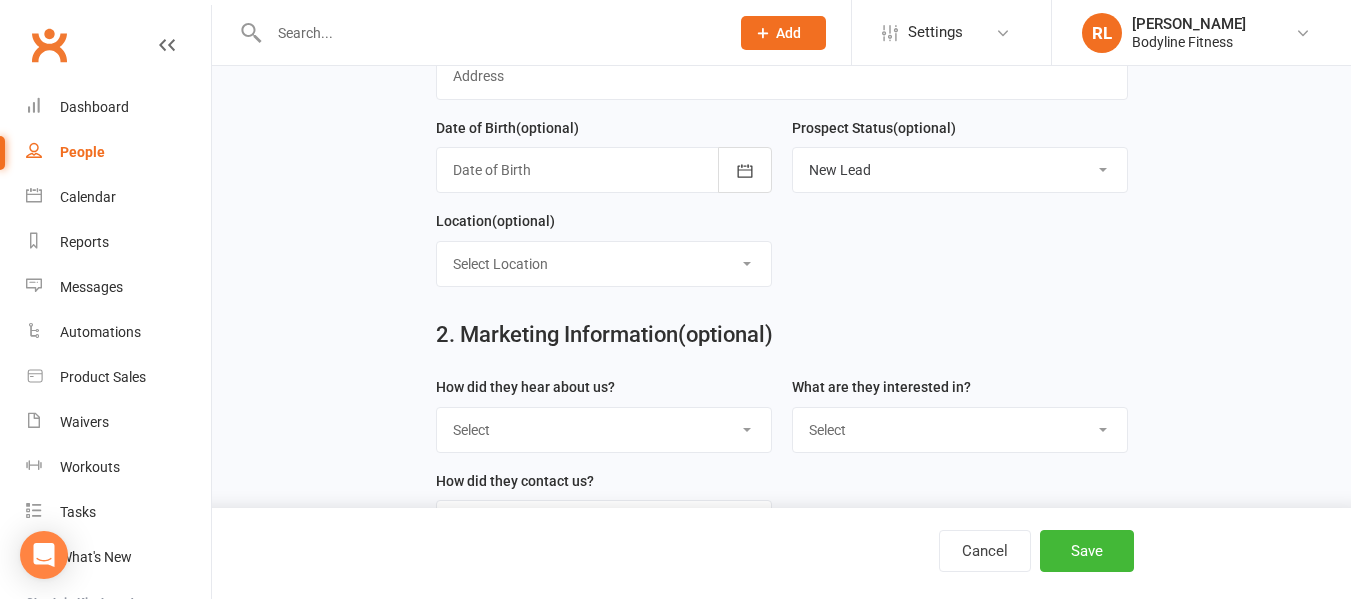 scroll, scrollTop: 366, scrollLeft: 0, axis: vertical 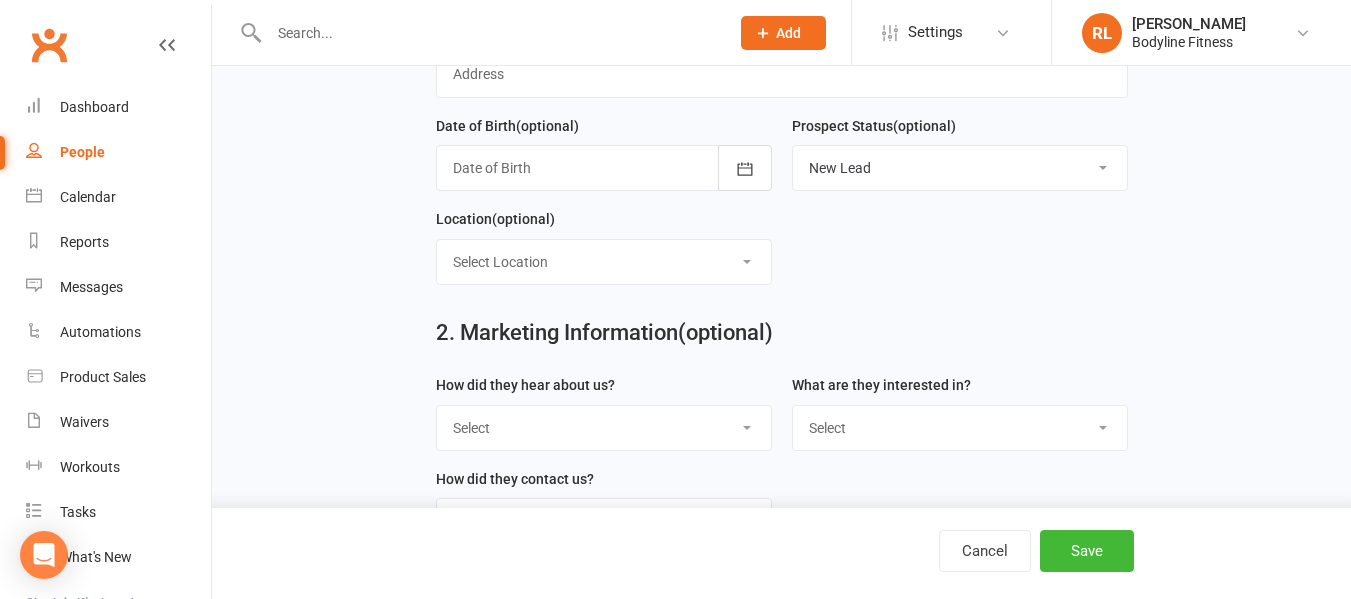 click on "Select BLF Website Google PT Google GF Facebook Referral Letter Box Drop Walk by" at bounding box center (604, 428) 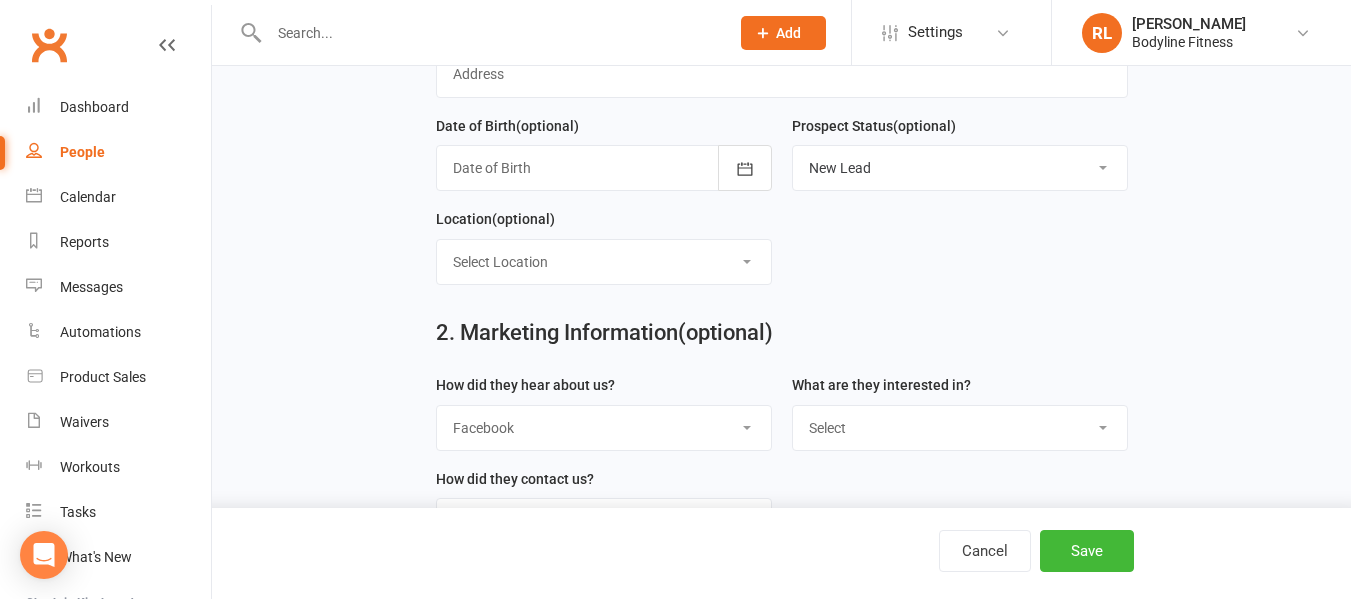 click on "Select BLF Website Google PT Google GF Facebook Referral Letter Box Drop Walk by" at bounding box center [604, 428] 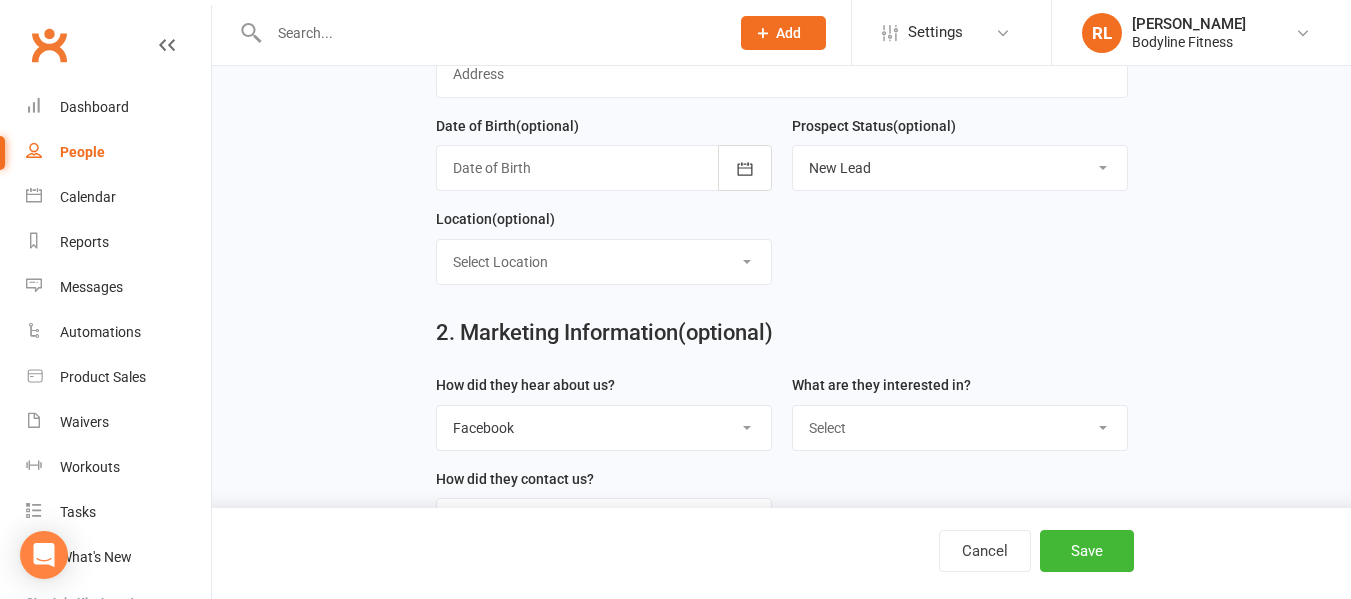 click on "Select Personal Training 28 Day Kickstarter Program 28 Day Transformation Challenge Fit Over 30 Fit Over 40 Fit Over 50 Group Classes Semi Private Personal Training Nutrition / Nutrition Programs / Nutrition Coach Online Coaching Bio Scan" at bounding box center (960, 428) 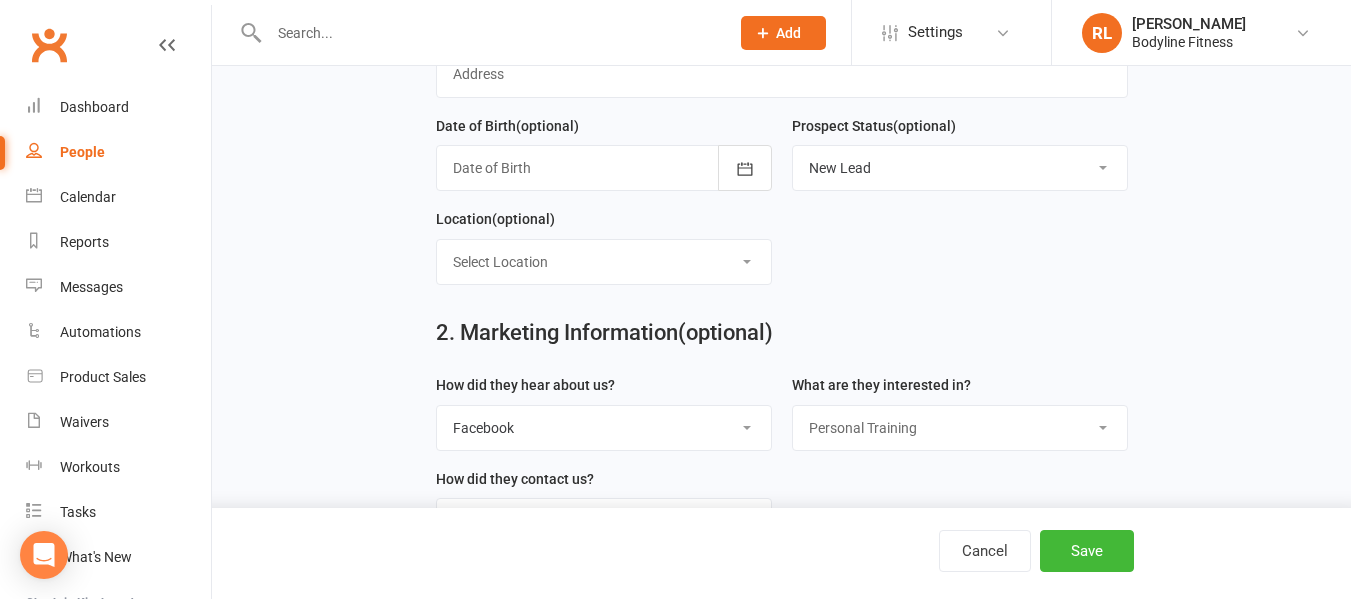 click on "Select Personal Training 28 Day Kickstarter Program 28 Day Transformation Challenge Fit Over 30 Fit Over 40 Fit Over 50 Group Classes Semi Private Personal Training Nutrition / Nutrition Programs / Nutrition Coach Online Coaching Bio Scan" at bounding box center (960, 428) 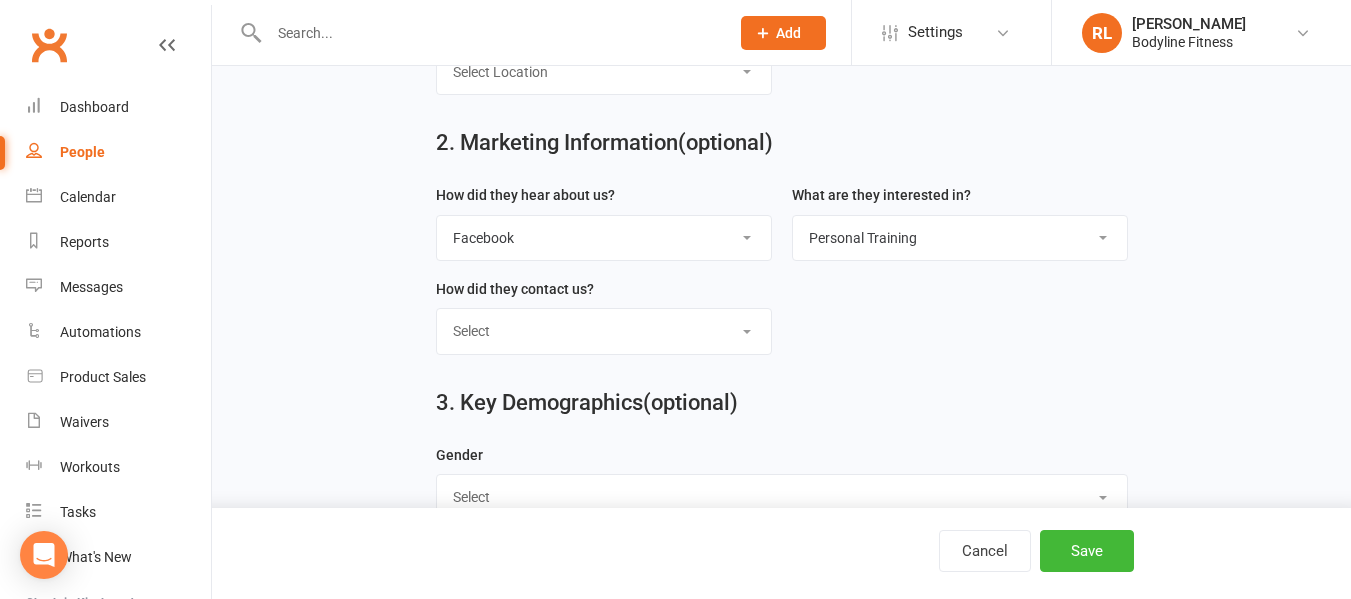scroll, scrollTop: 613, scrollLeft: 0, axis: vertical 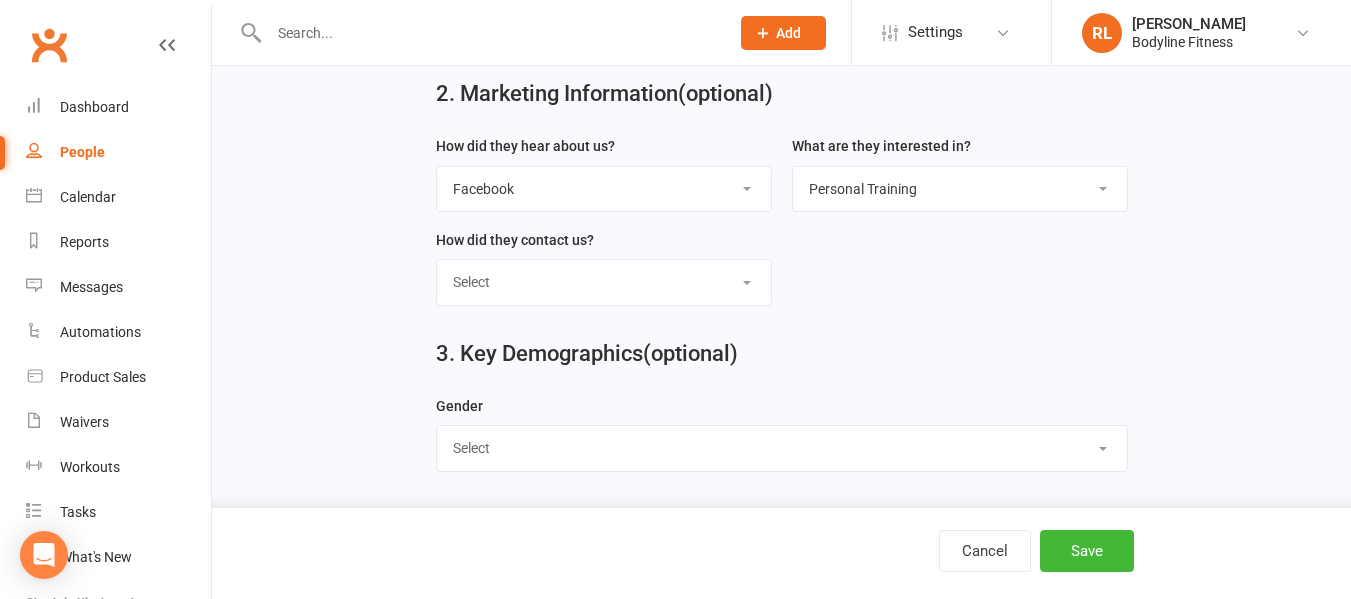 click on "Select Male Female" at bounding box center [782, 448] 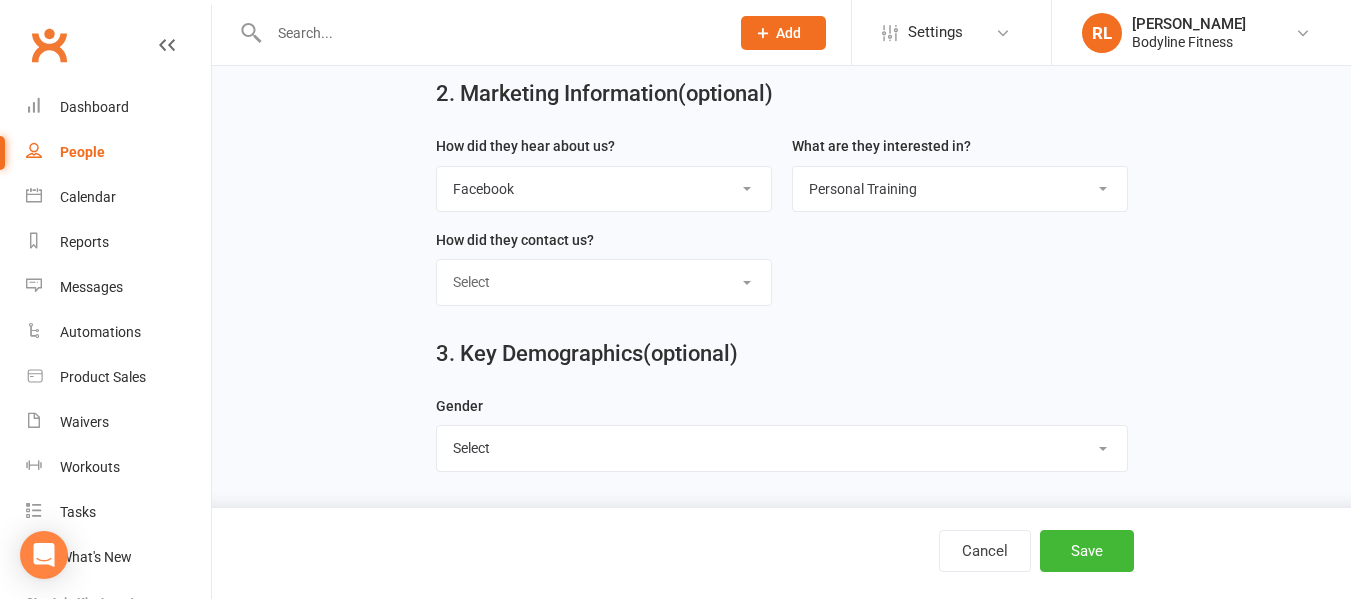 scroll, scrollTop: 0, scrollLeft: 0, axis: both 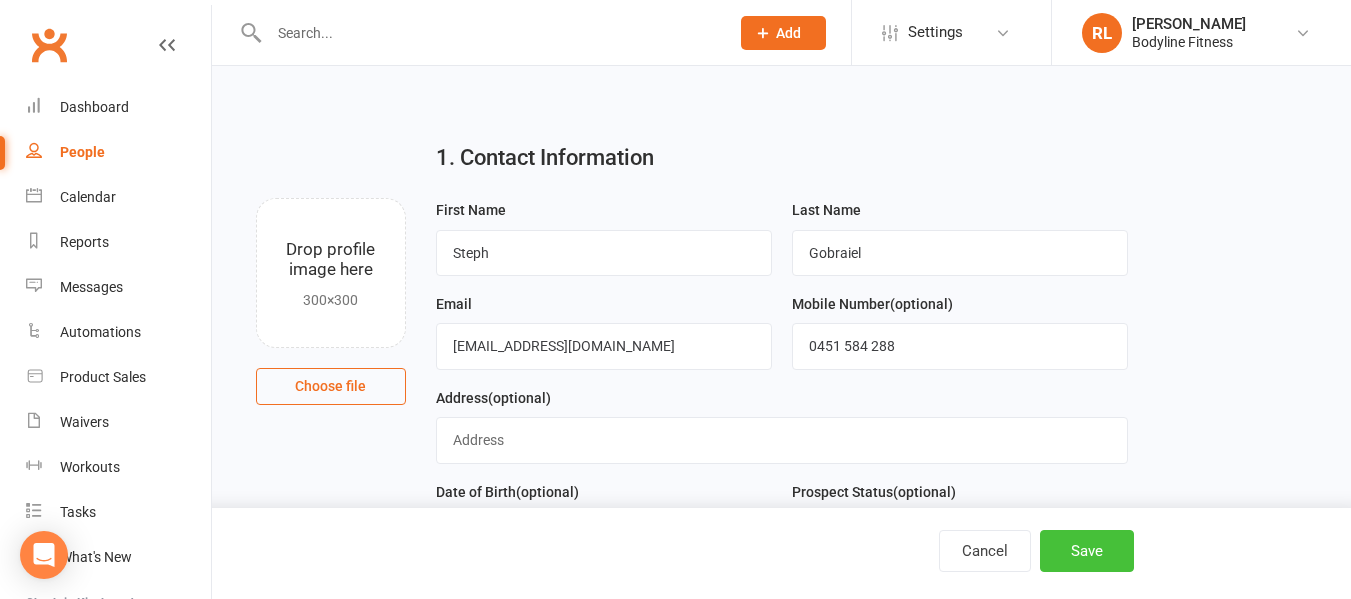 click on "Save" at bounding box center [1087, 551] 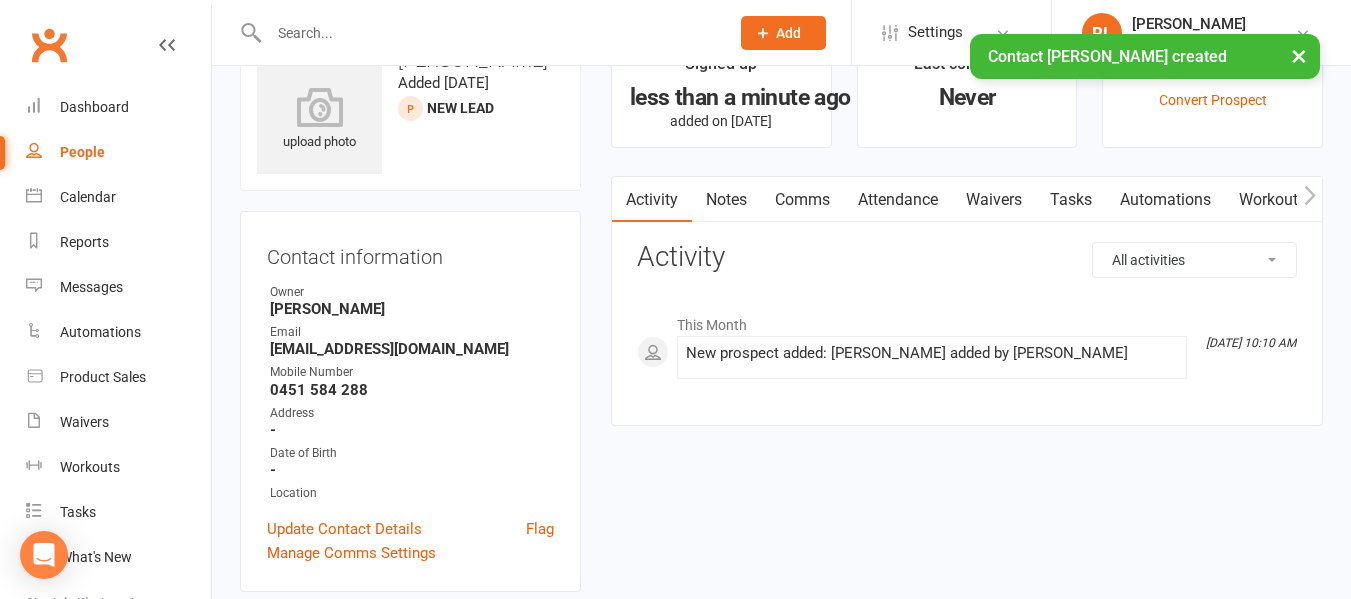 scroll, scrollTop: 63, scrollLeft: 0, axis: vertical 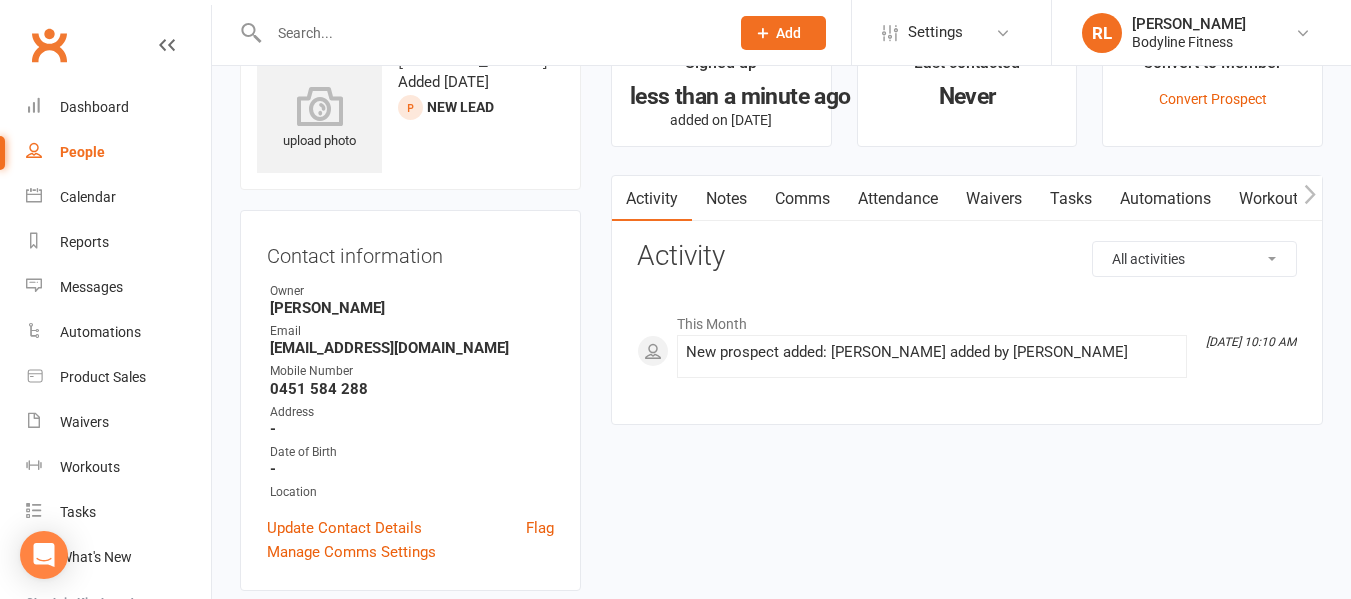 click on "Notes" at bounding box center [726, 199] 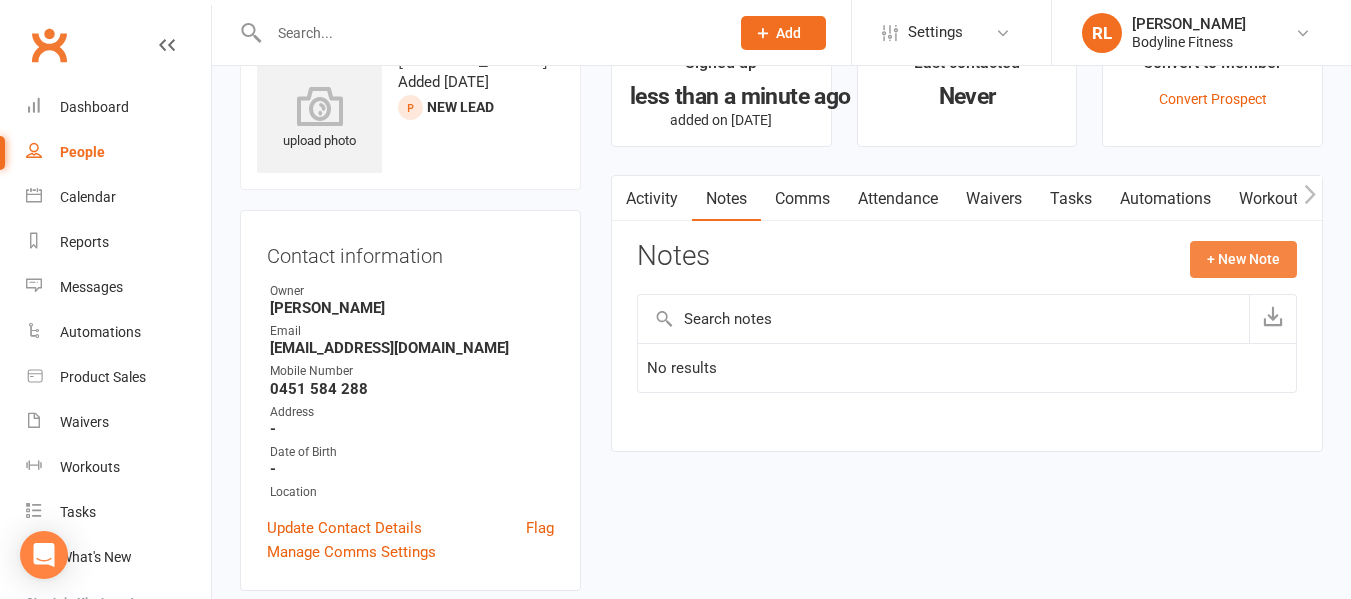 click on "+ New Note" at bounding box center [1243, 259] 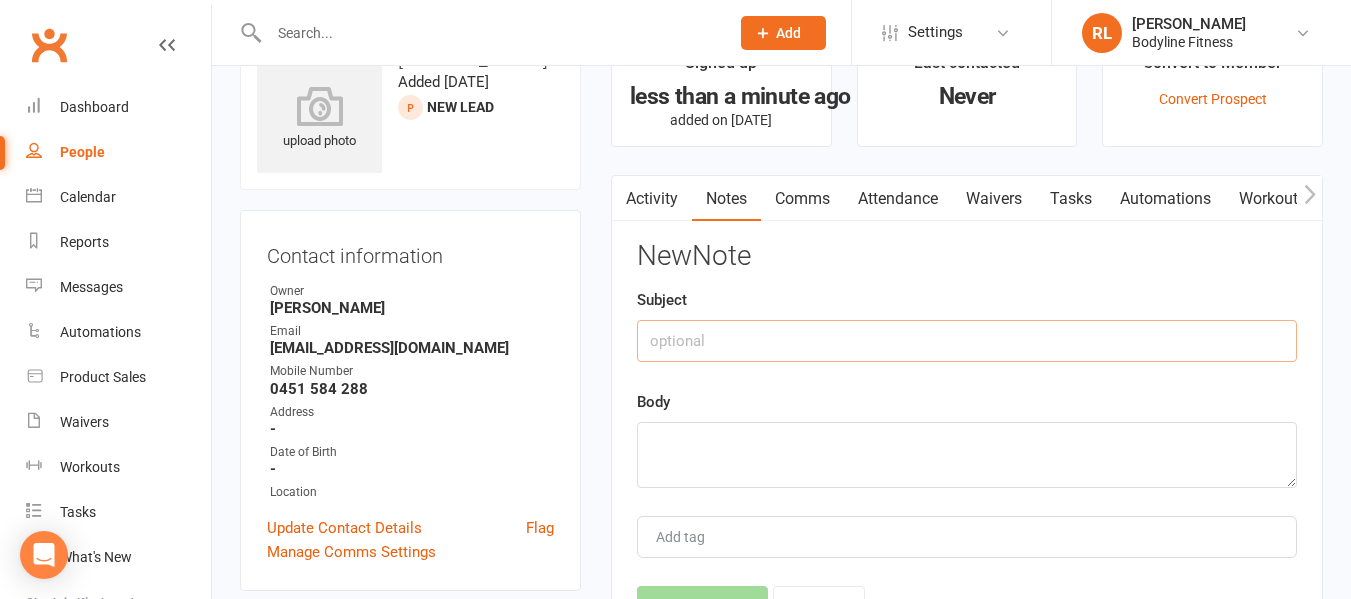 click at bounding box center [967, 341] 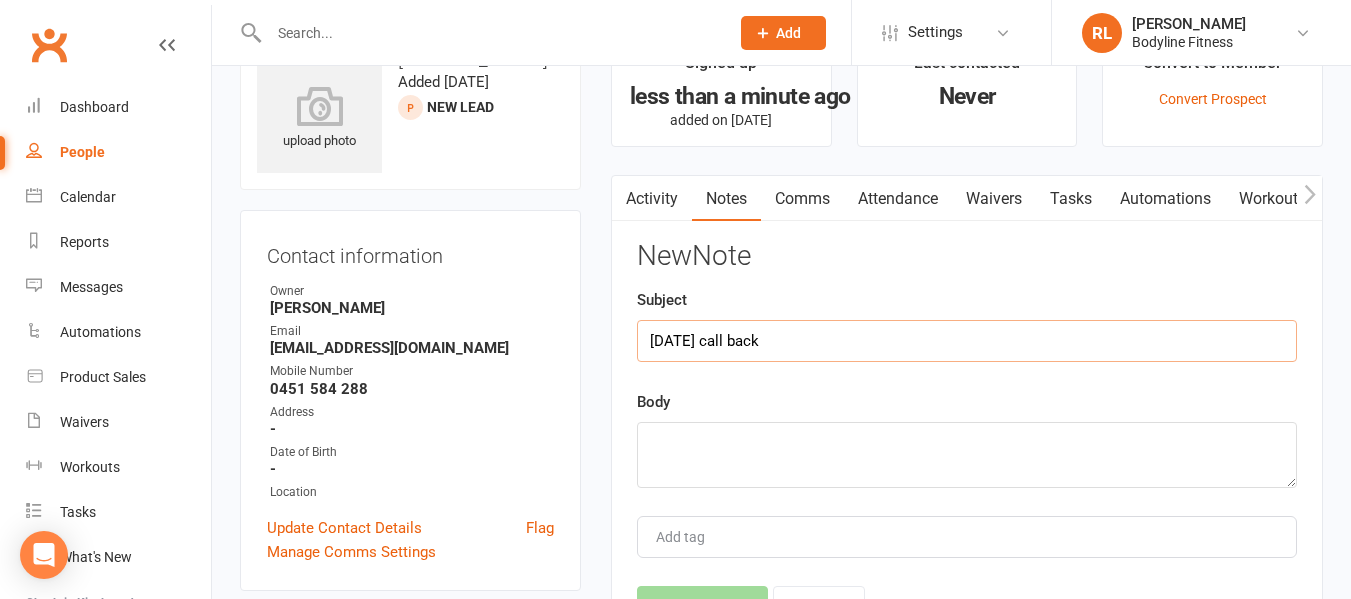 type on "14/7/25 call back" 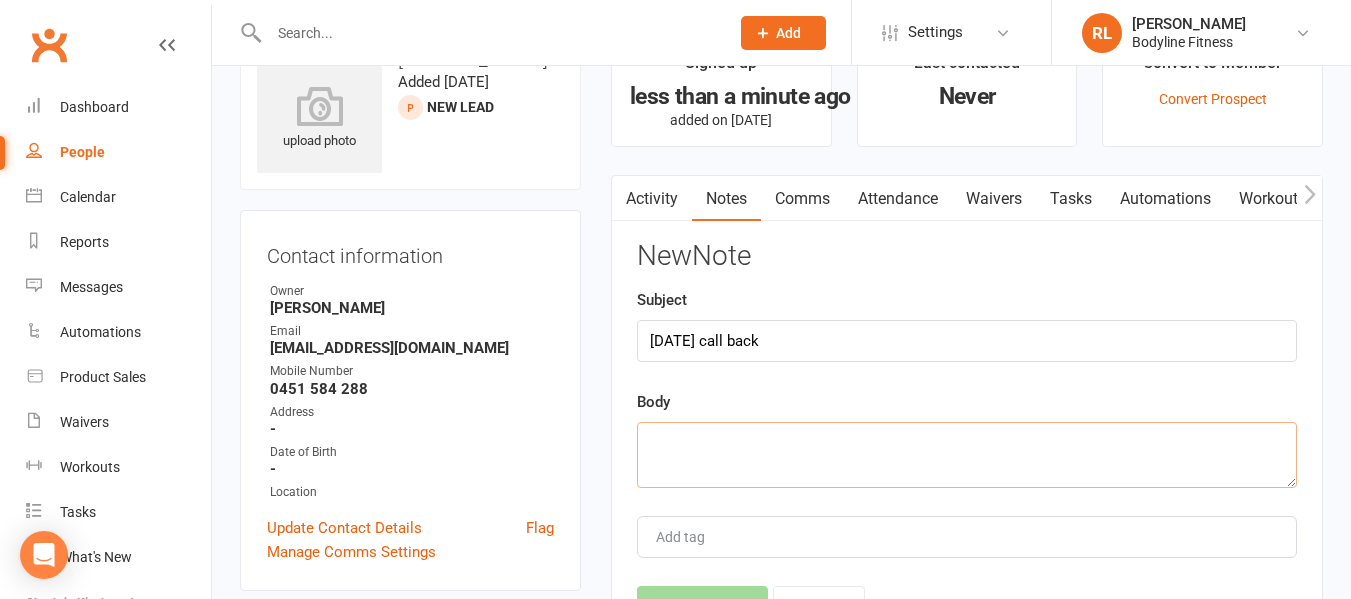 click at bounding box center (967, 455) 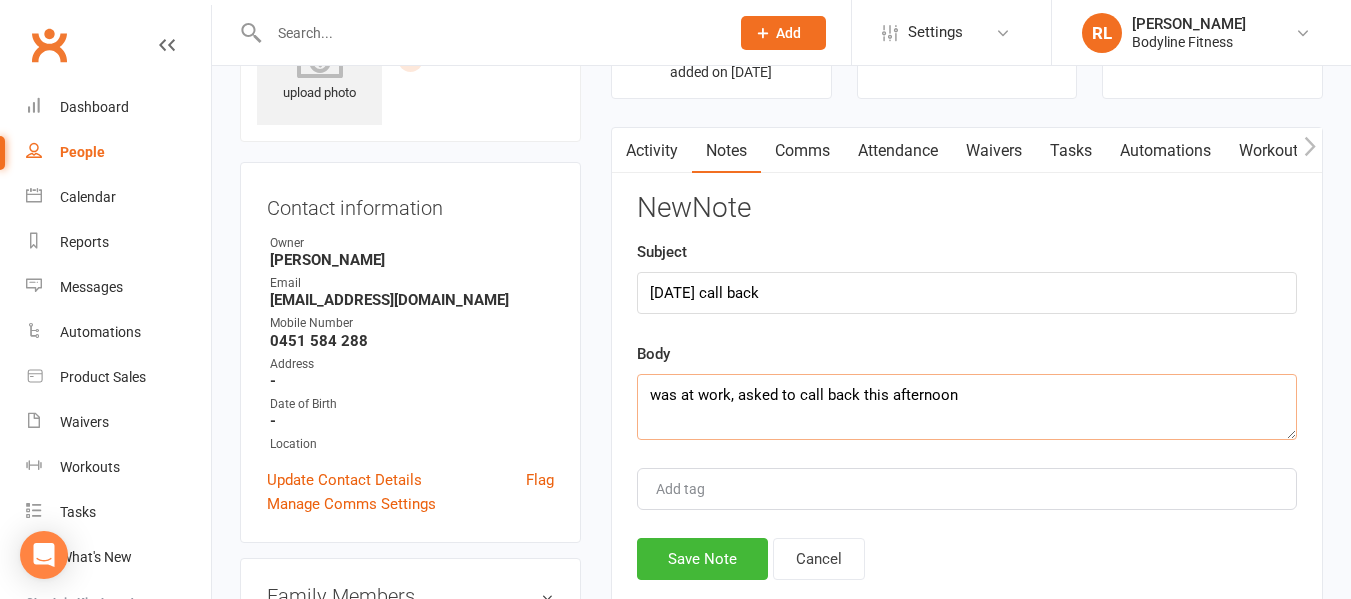scroll, scrollTop: 112, scrollLeft: 0, axis: vertical 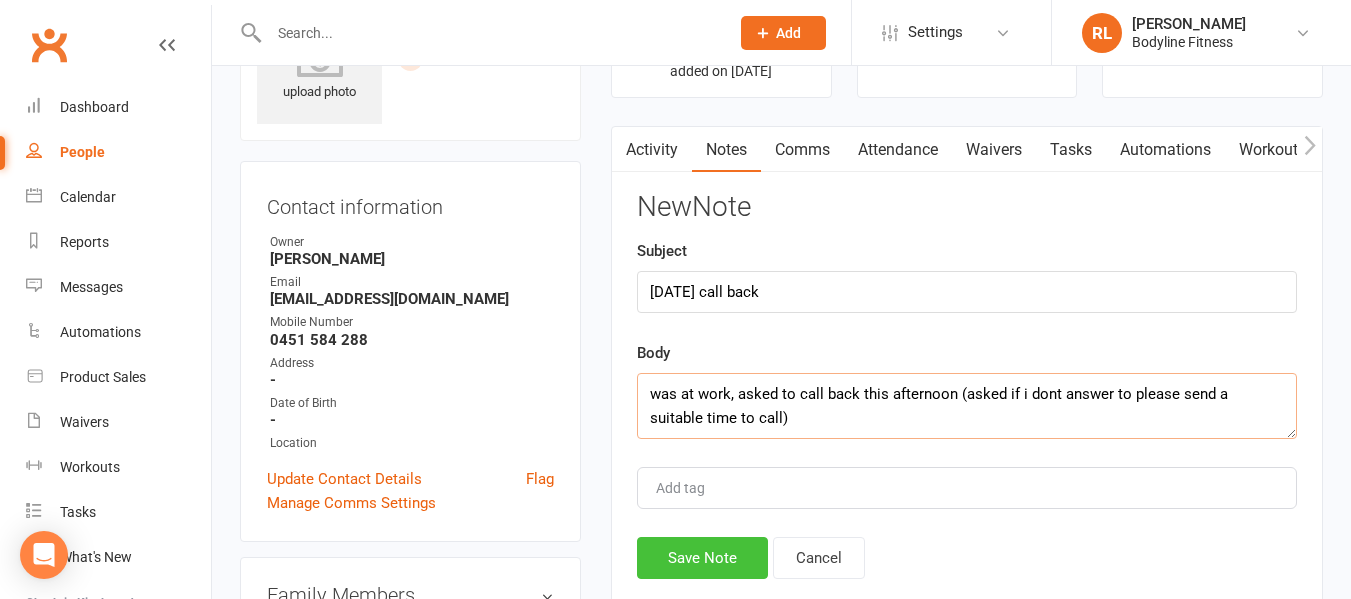 type on "was at work, asked to call back this afternoon (asked if i dont answer to please send a suitable time to call)" 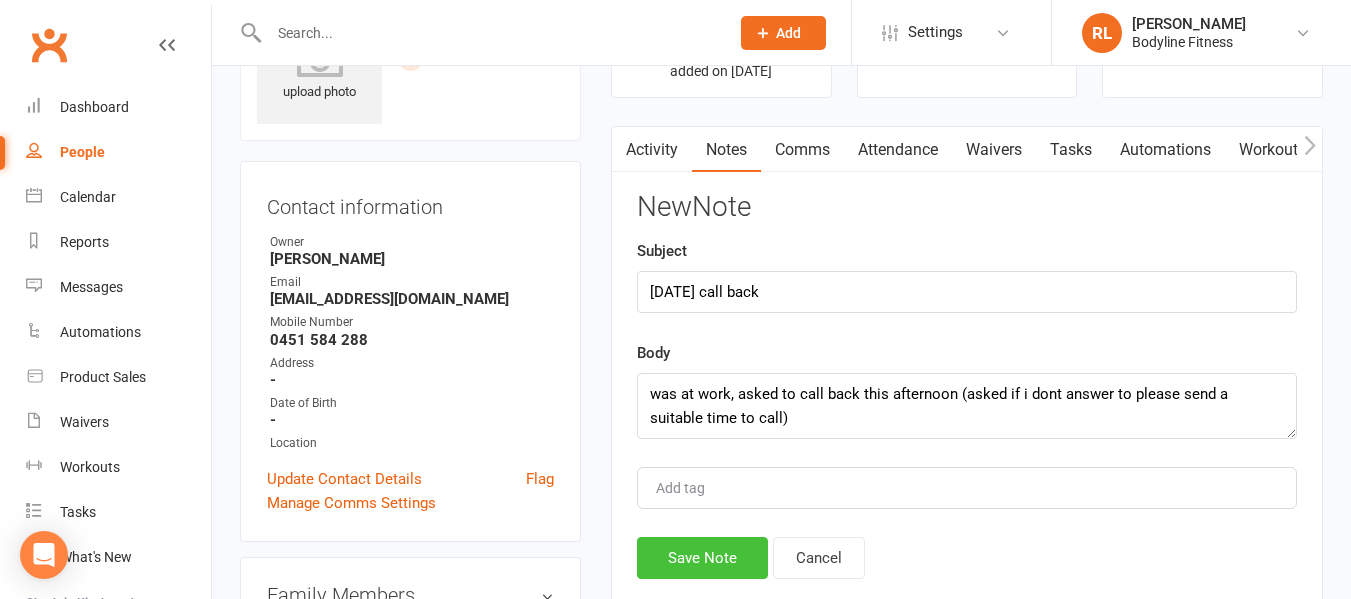 click on "Save Note" at bounding box center [702, 558] 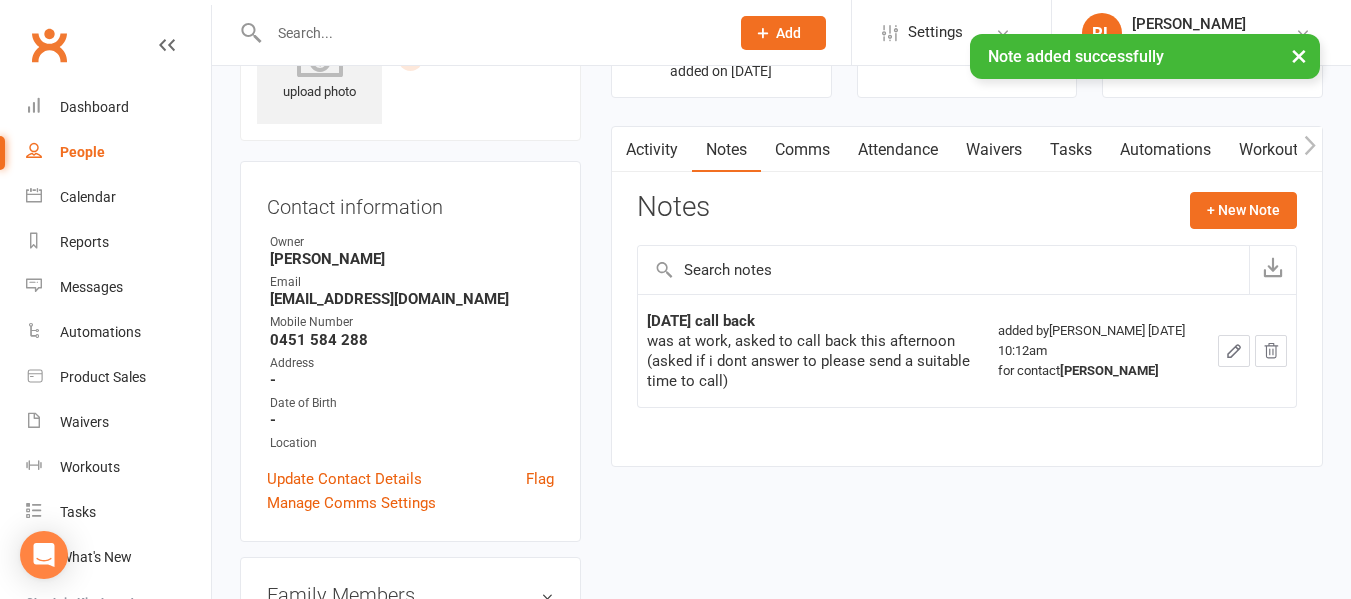 click on "People" at bounding box center (118, 152) 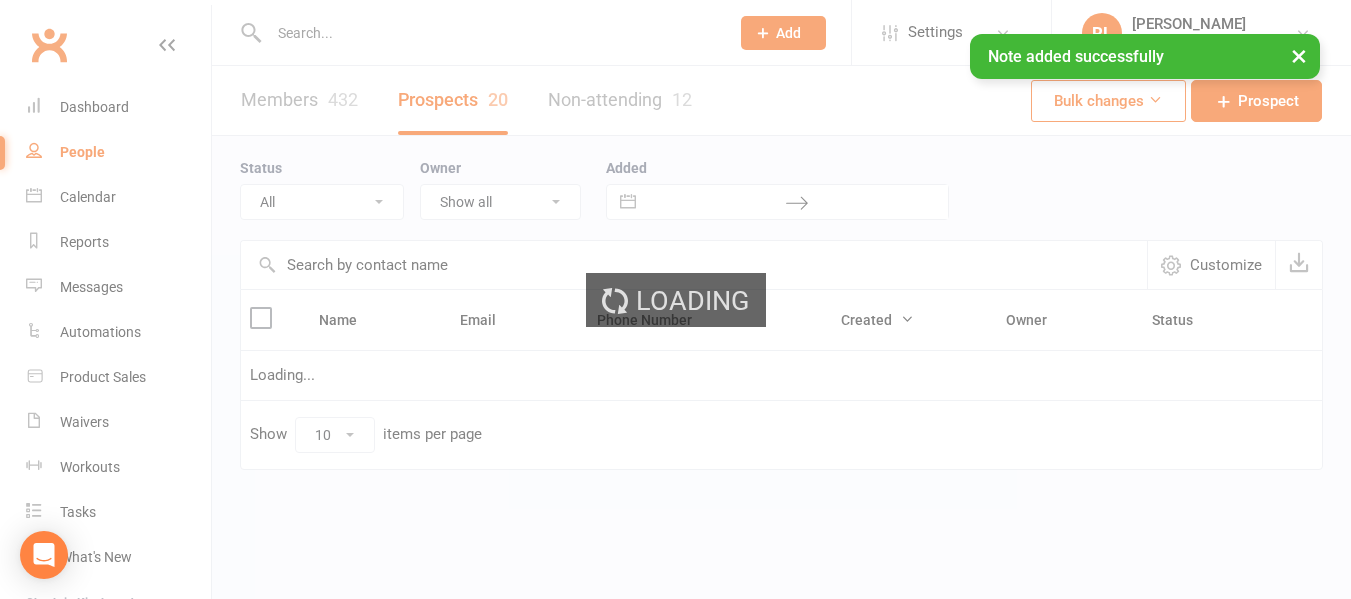 scroll, scrollTop: 0, scrollLeft: 0, axis: both 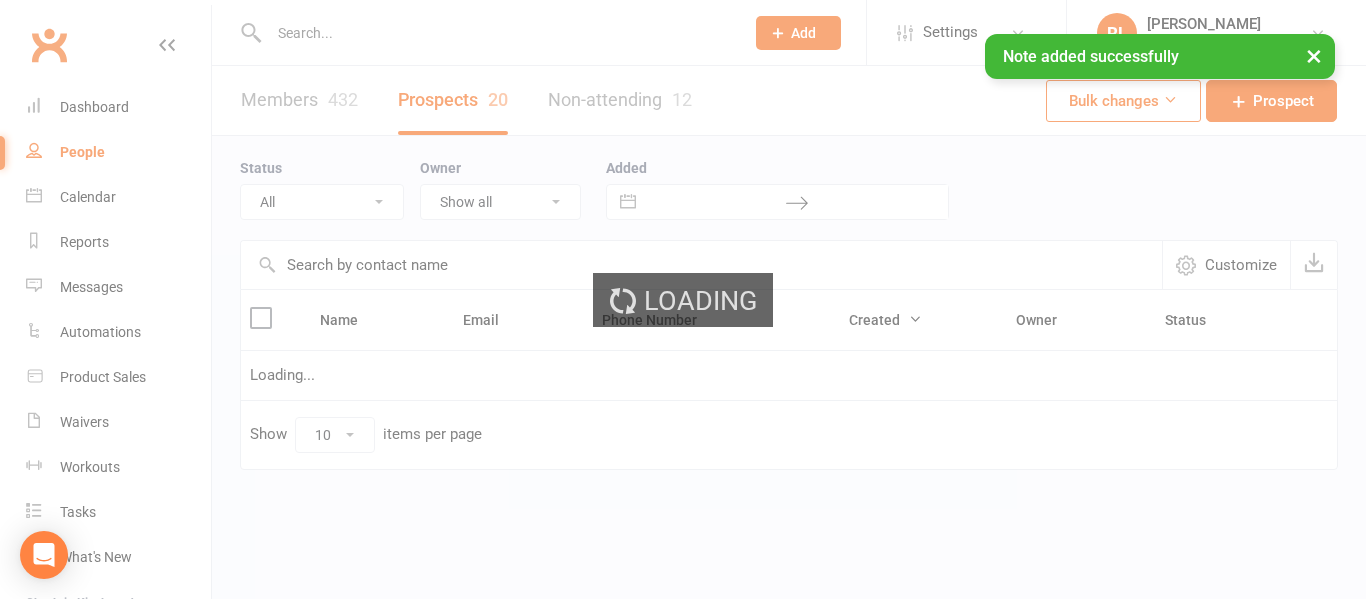select on "New Lead" 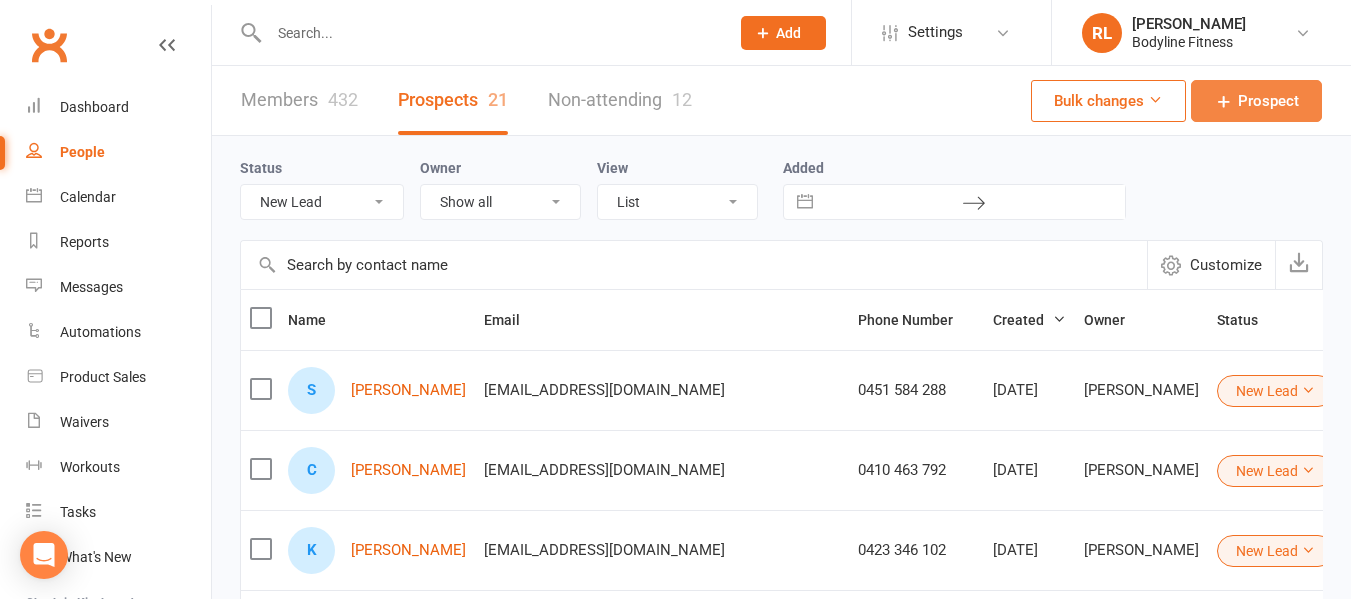 click at bounding box center [1224, 101] 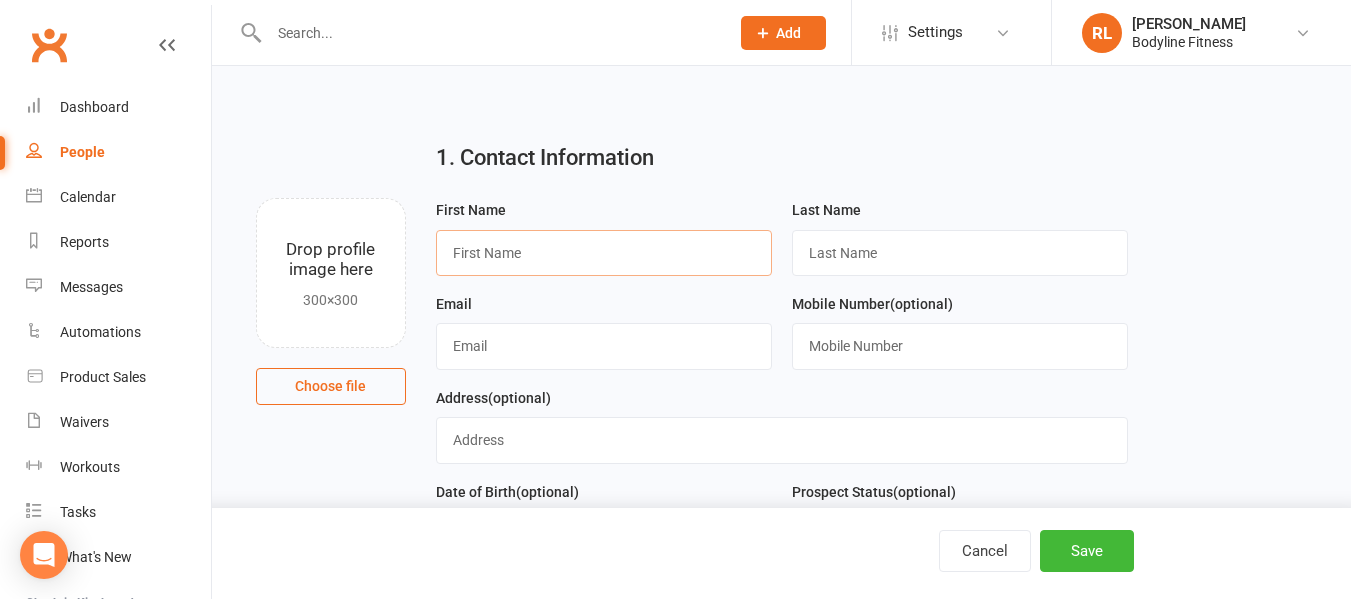 click at bounding box center [604, 253] 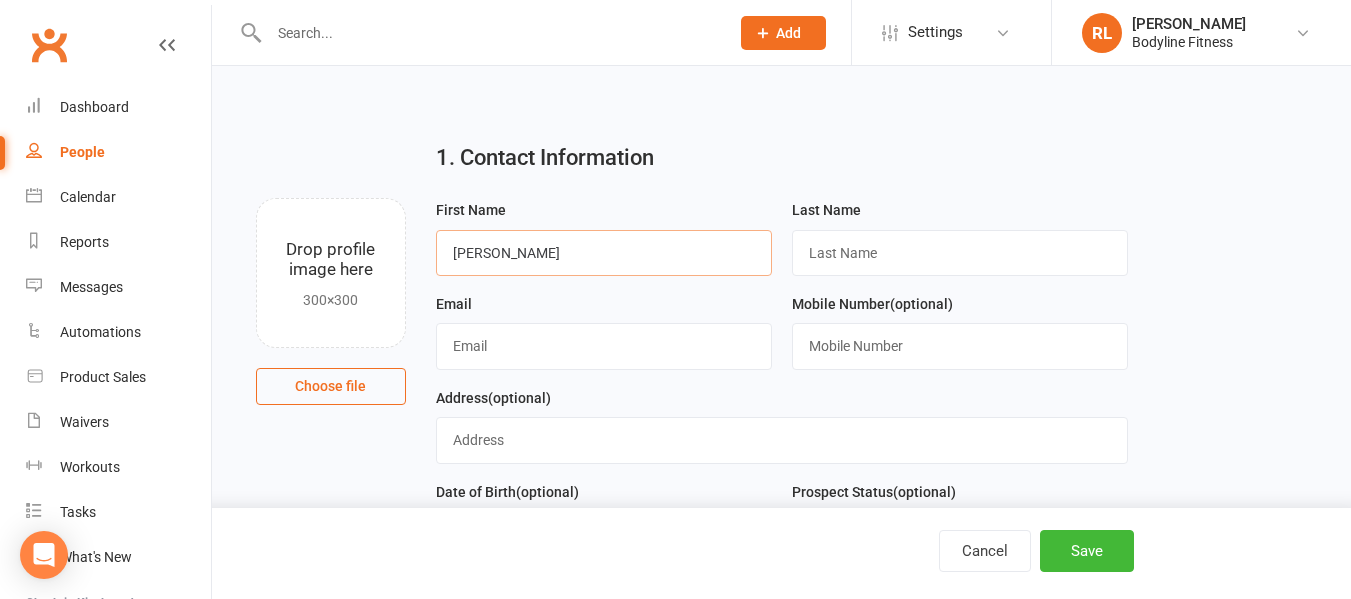 drag, startPoint x: 585, startPoint y: 259, endPoint x: 513, endPoint y: 256, distance: 72.06247 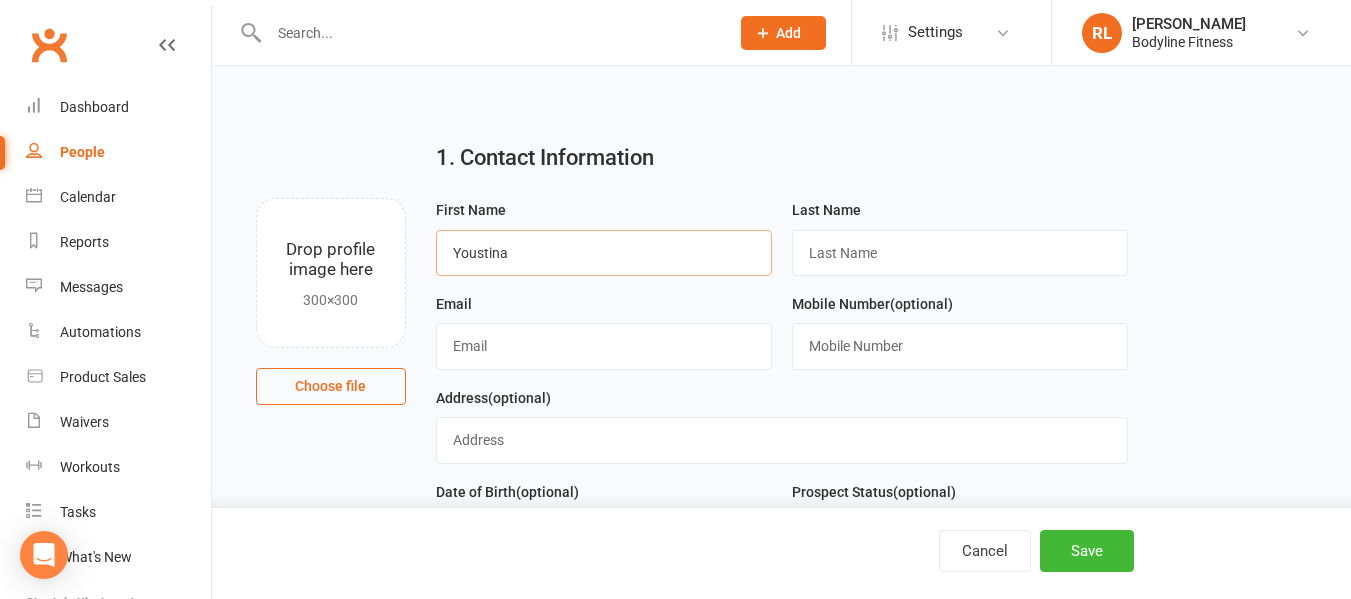 type on "Youstina" 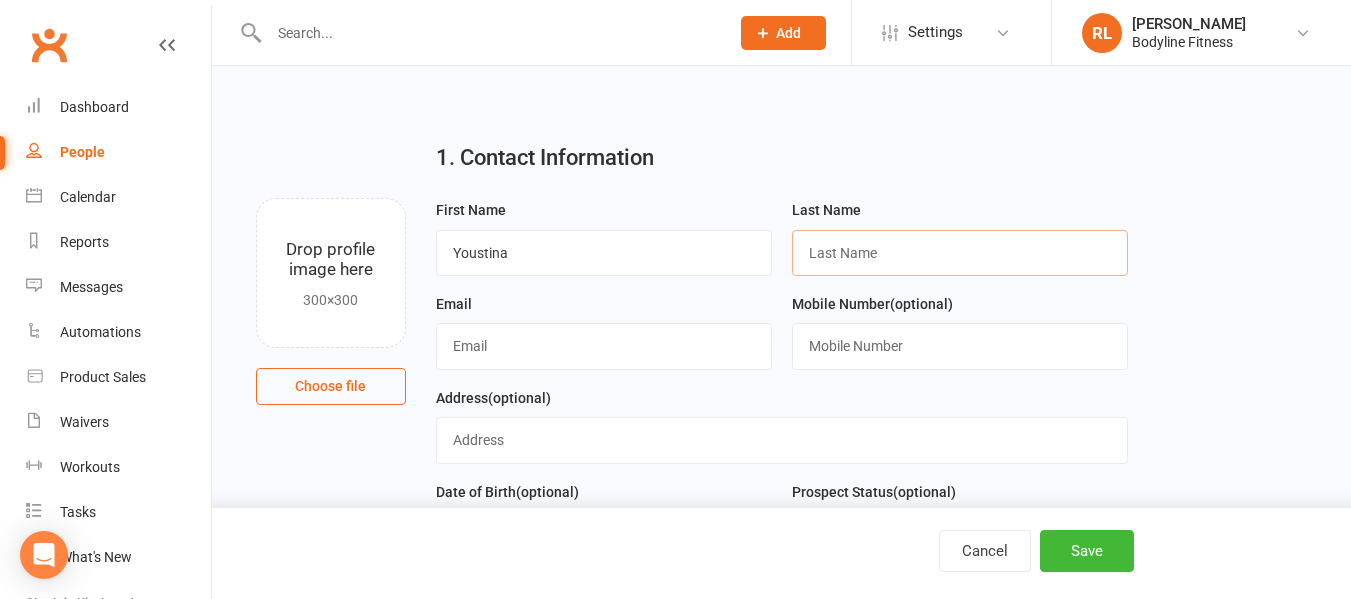click at bounding box center (960, 253) 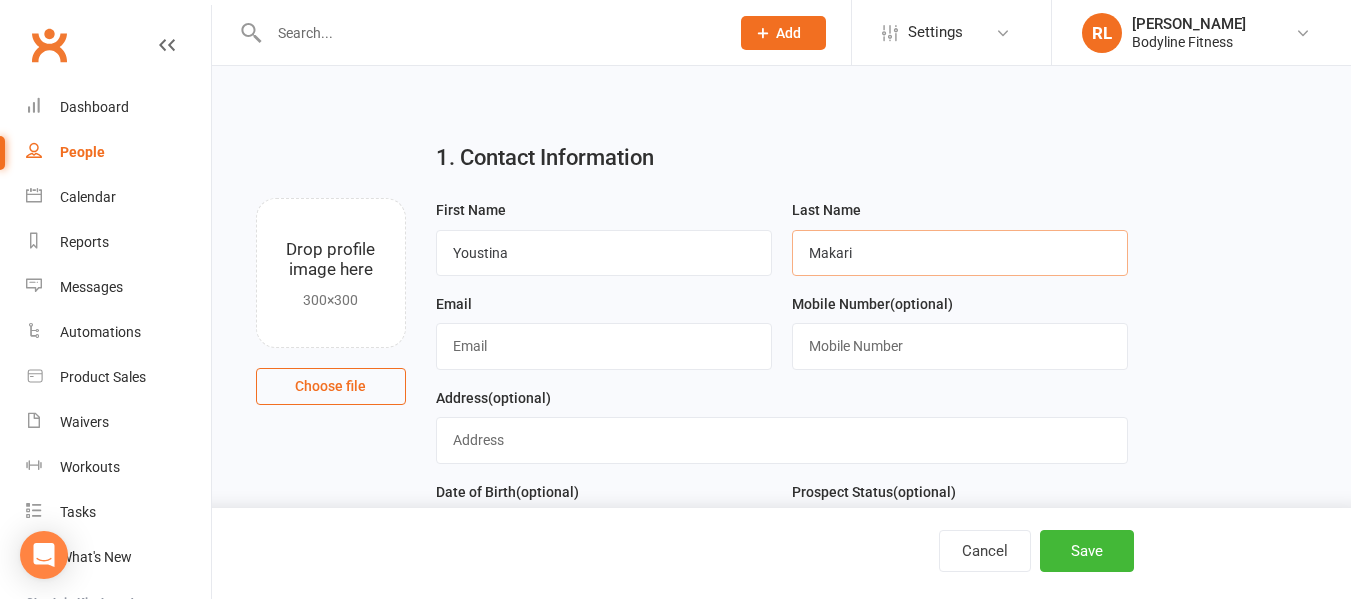 type on "Makari" 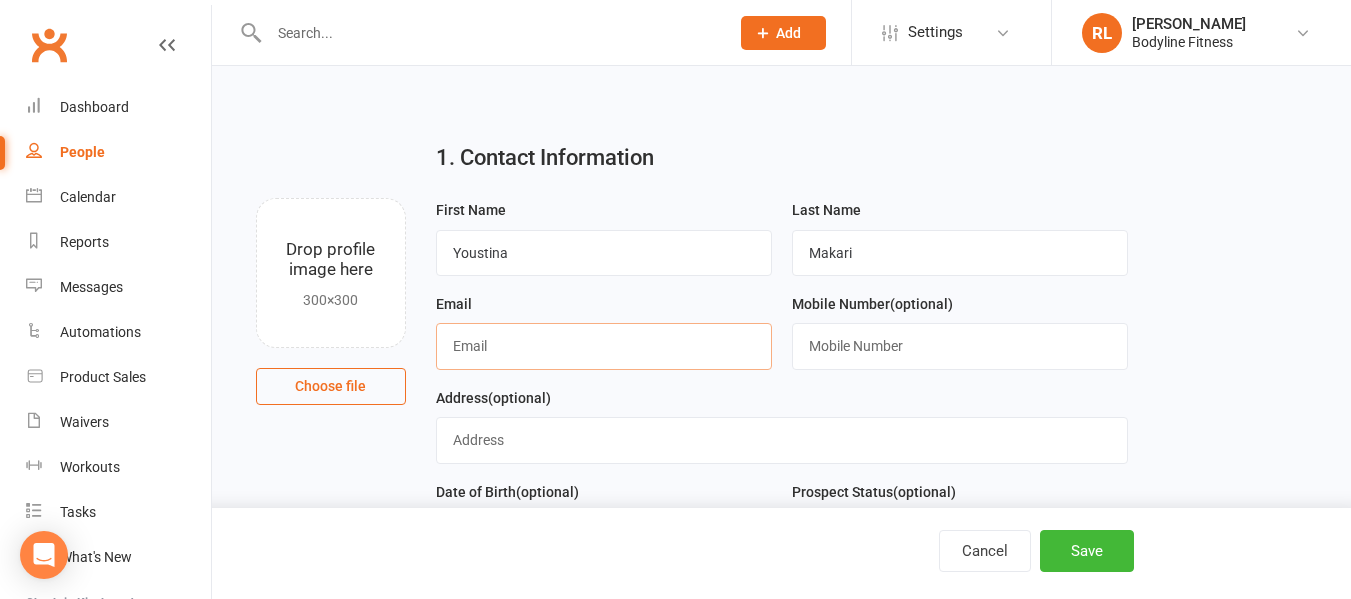 click at bounding box center (604, 346) 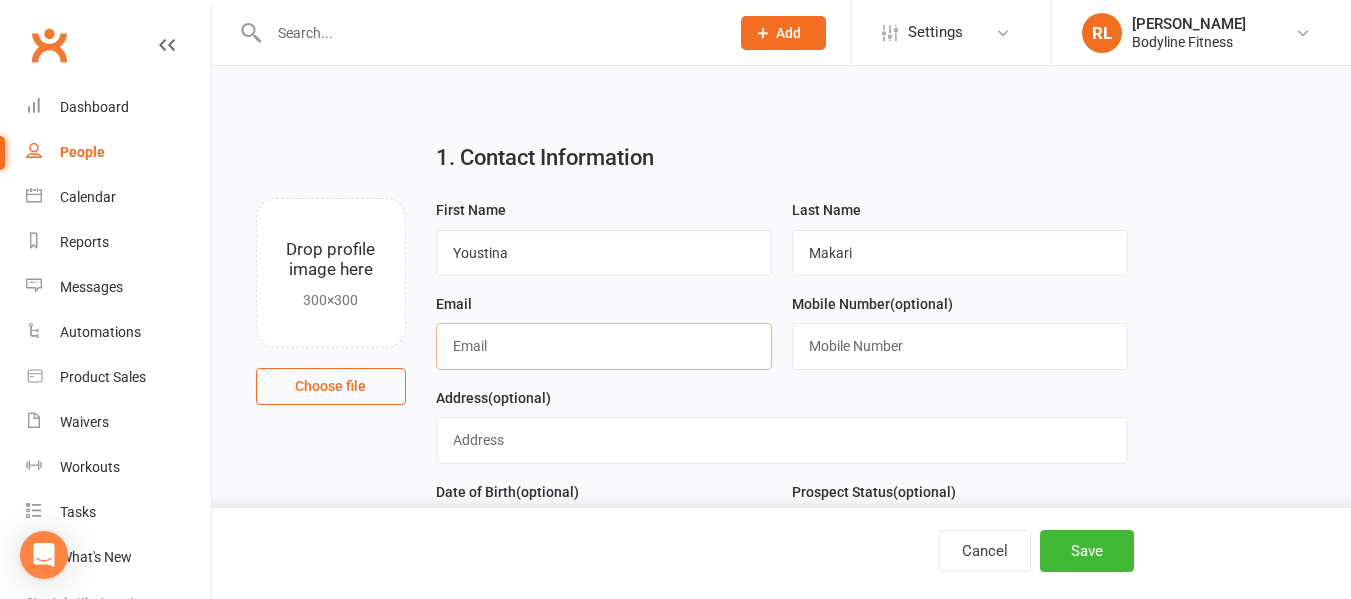 paste on "youi_gypo88@hotmail.com" 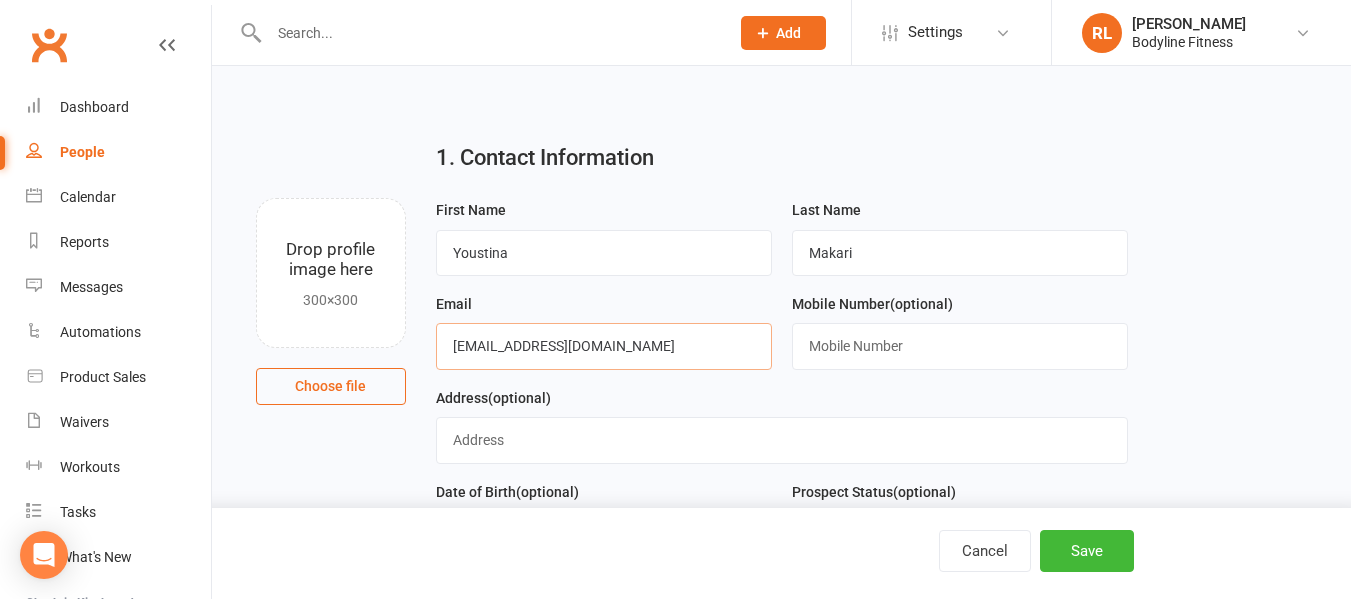 type on "youi_gypo88@hotmail.com" 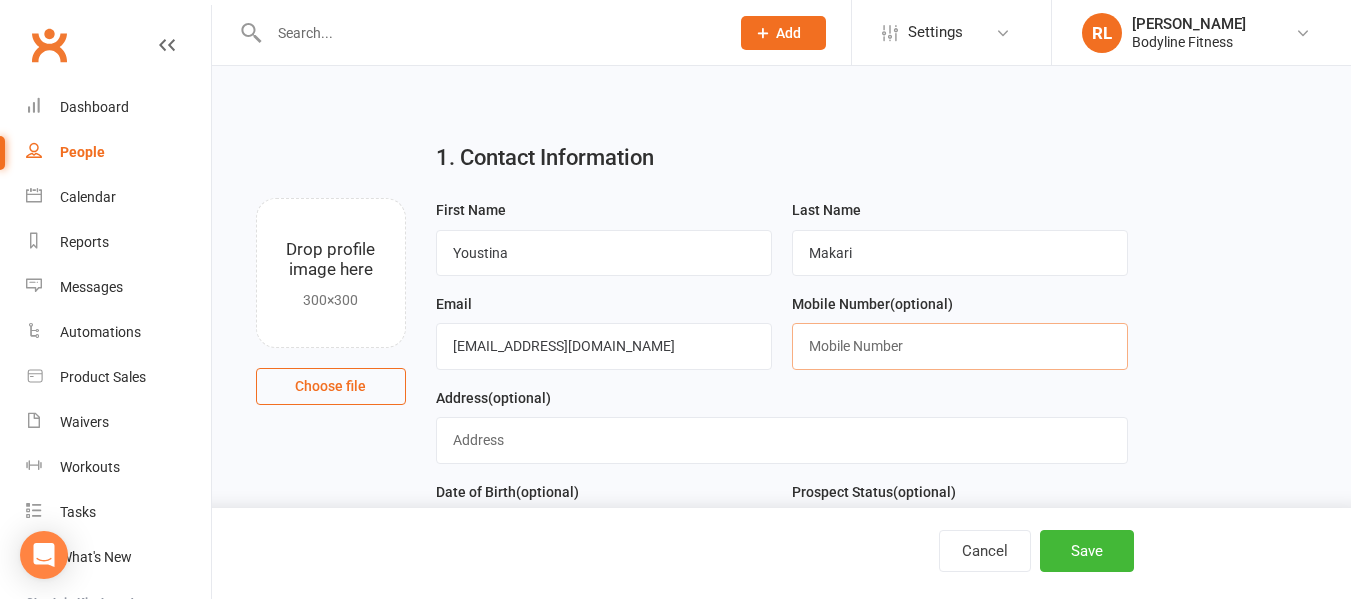 click at bounding box center (960, 346) 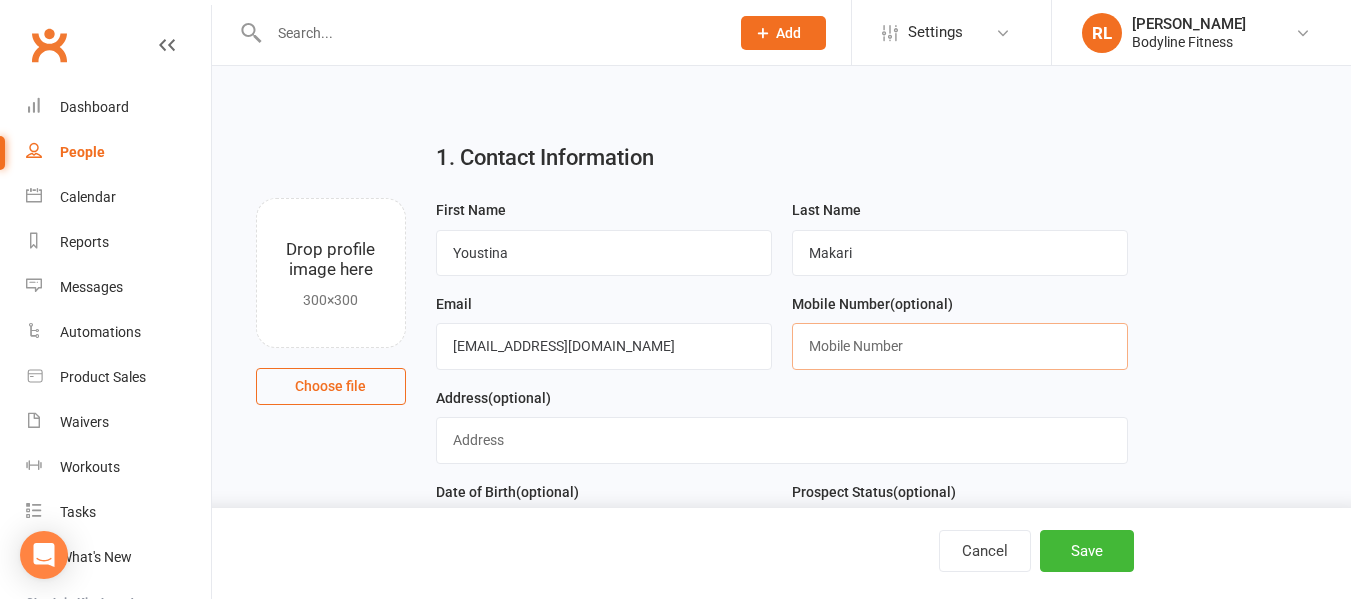 paste on "0425 138 648" 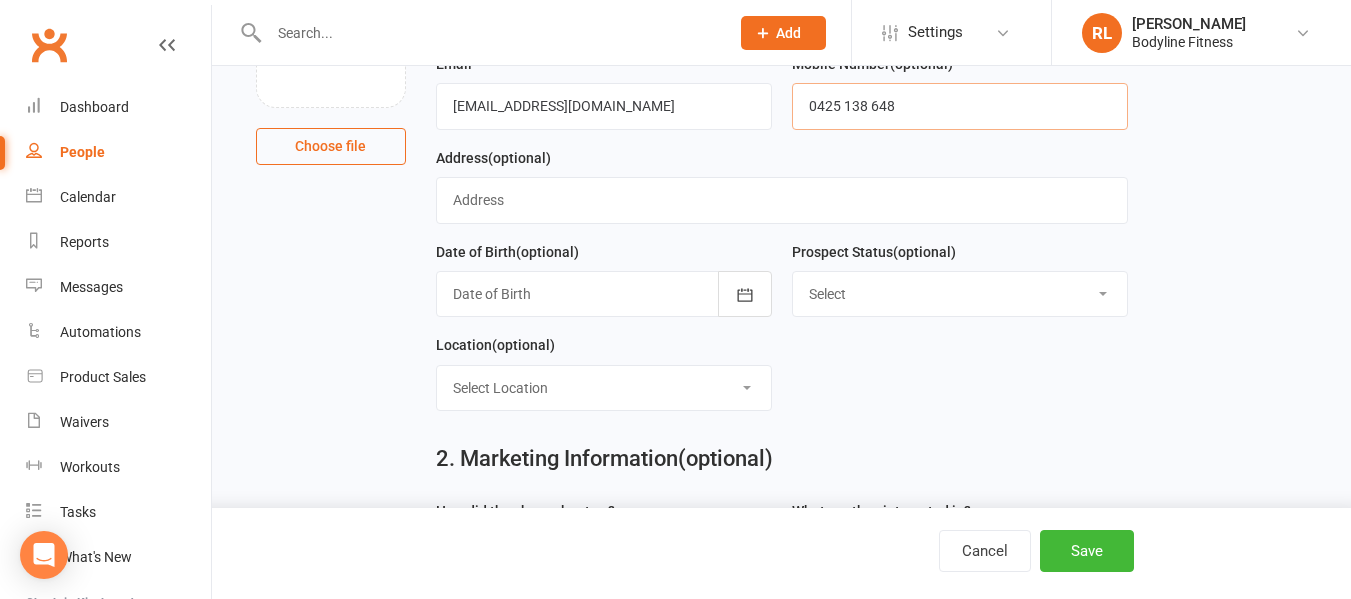 scroll, scrollTop: 241, scrollLeft: 0, axis: vertical 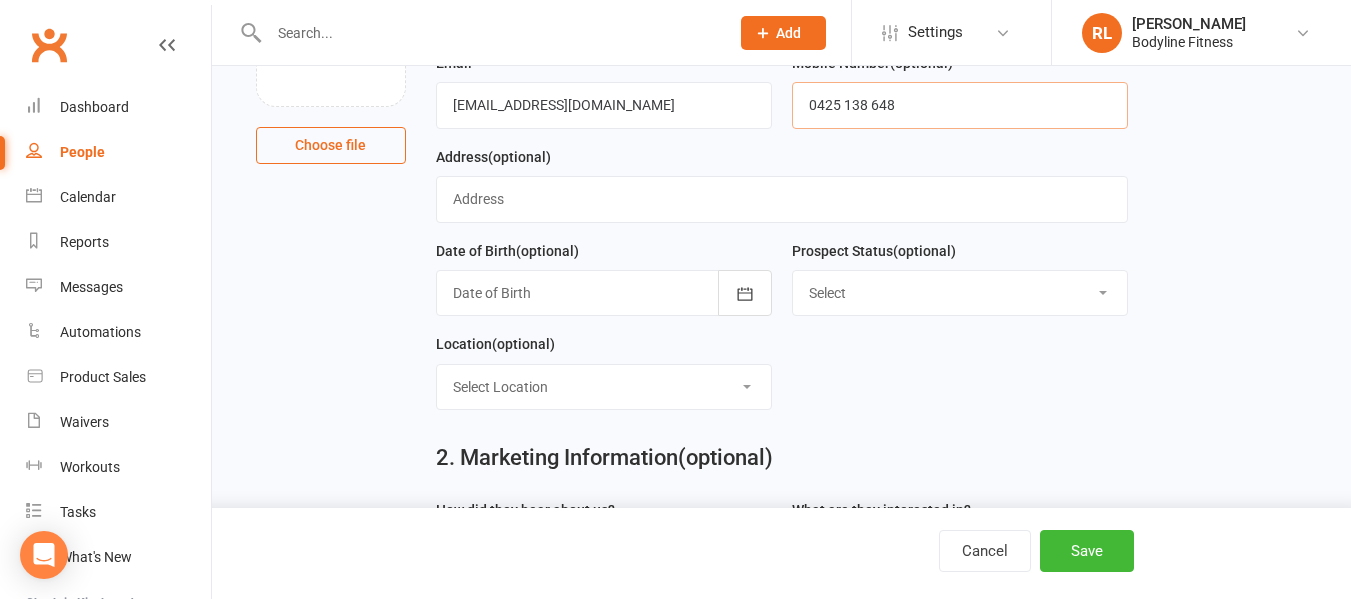 type on "0425 138 648" 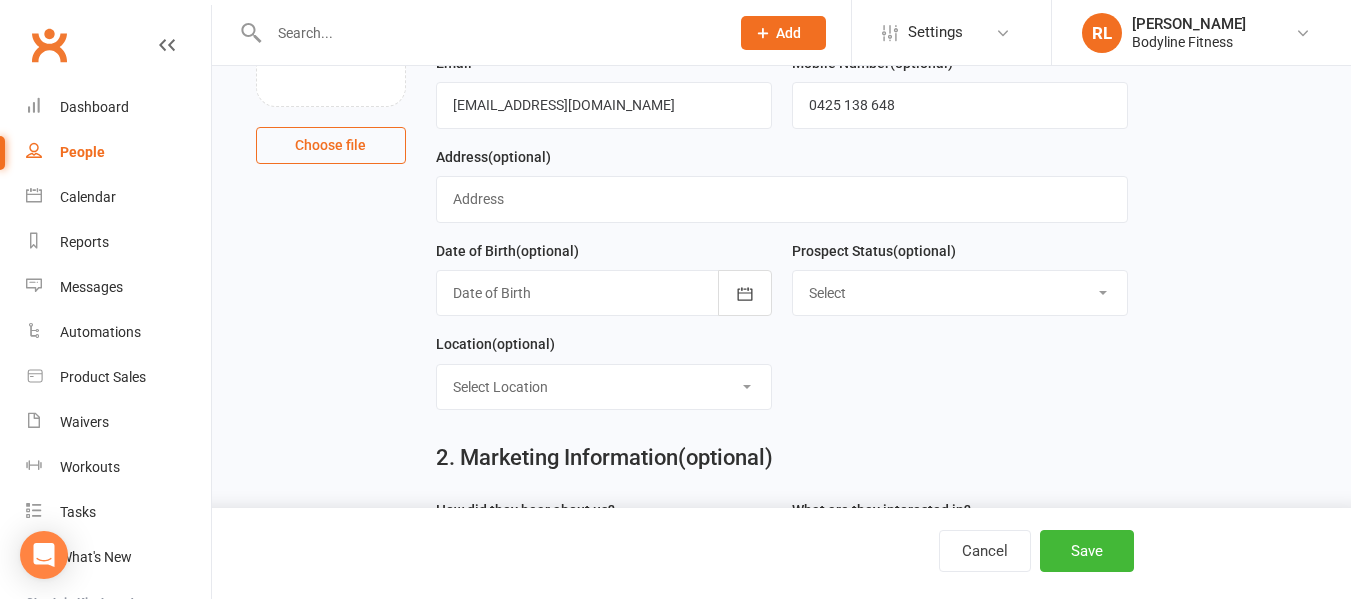 click on "Select New Lead Contacted Follow Up Email & SMS Blast Reply Drip List" at bounding box center [960, 293] 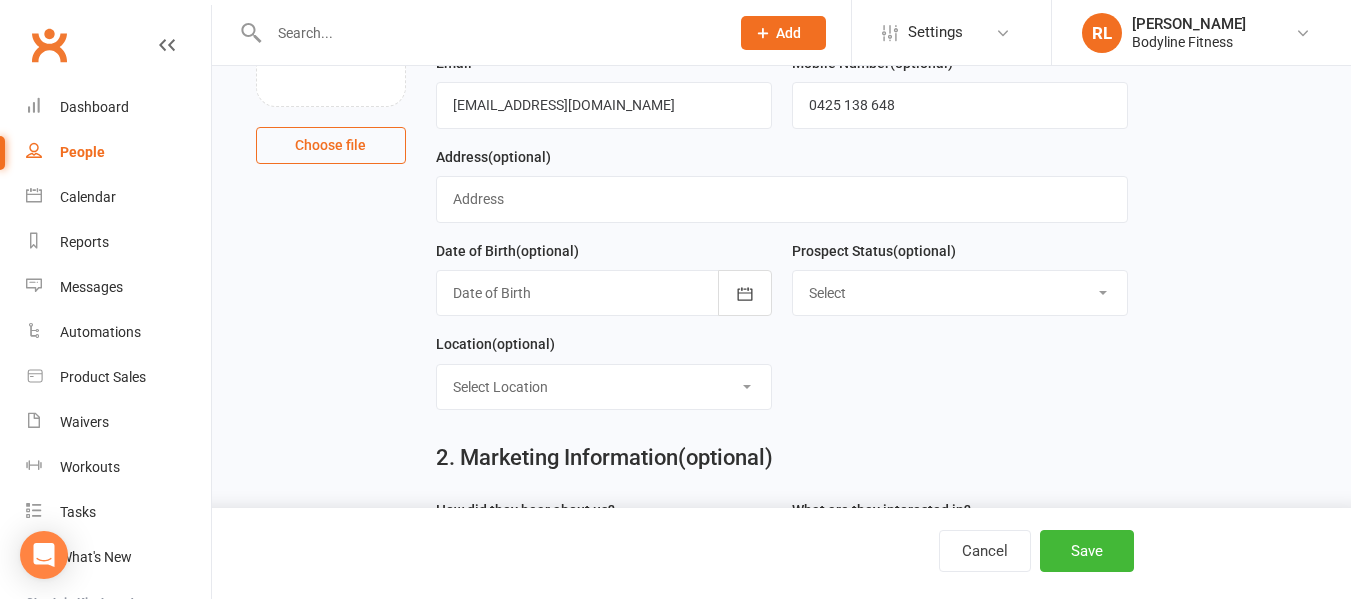 select on "New Lead" 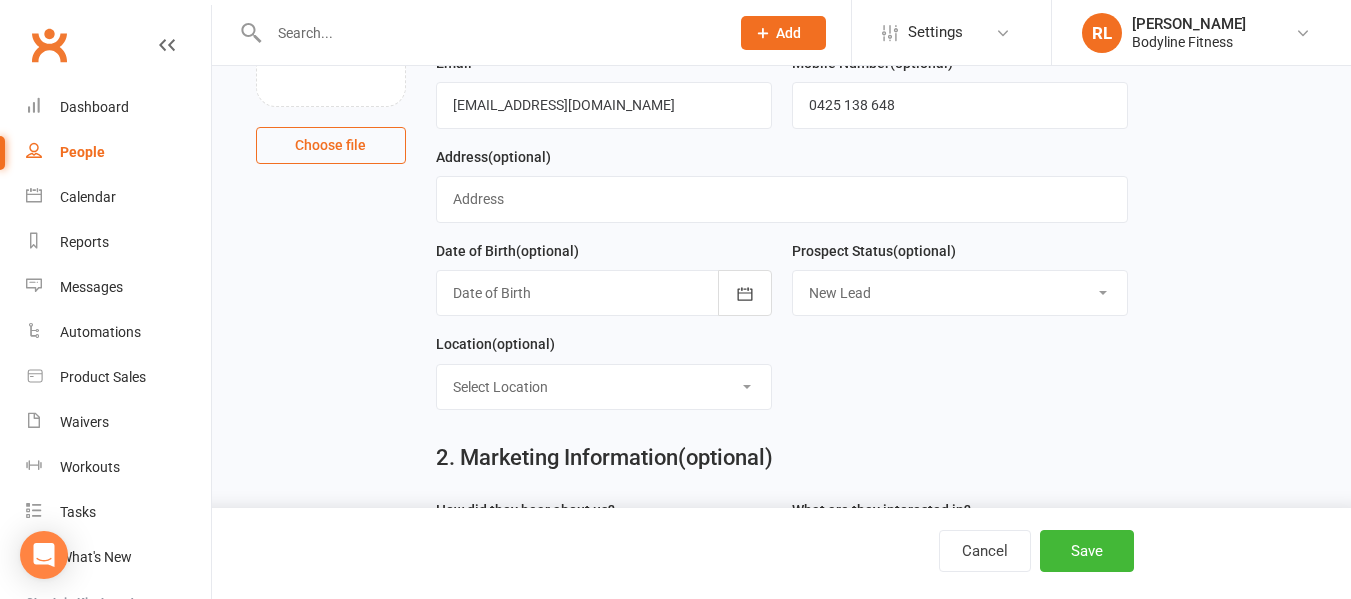 click on "Select New Lead Contacted Follow Up Email & SMS Blast Reply Drip List" at bounding box center (960, 293) 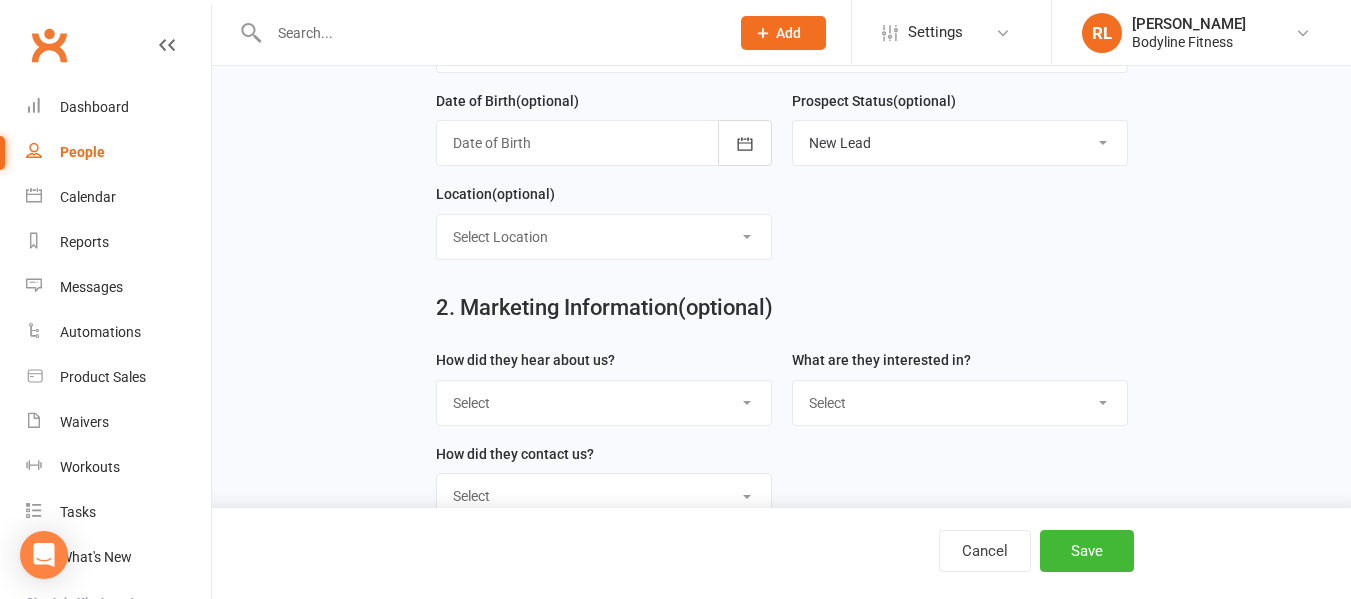 scroll, scrollTop: 401, scrollLeft: 0, axis: vertical 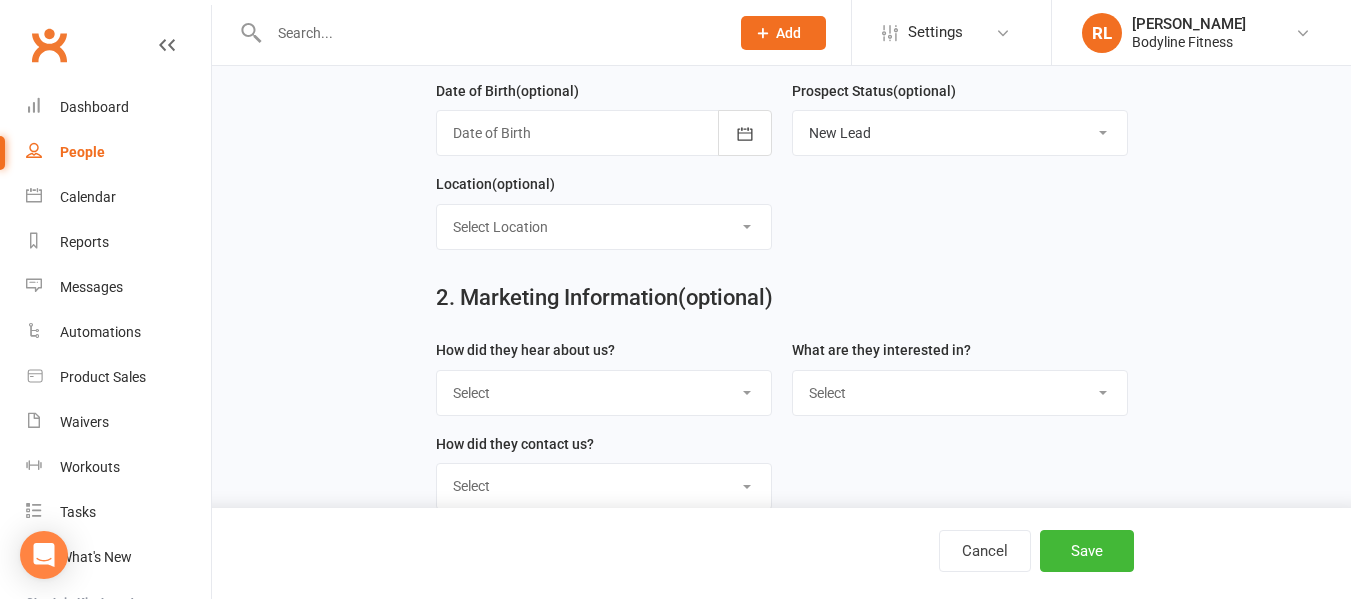 click on "Select BLF Website Google PT Google GF Facebook Referral Letter Box Drop Walk by" at bounding box center [604, 393] 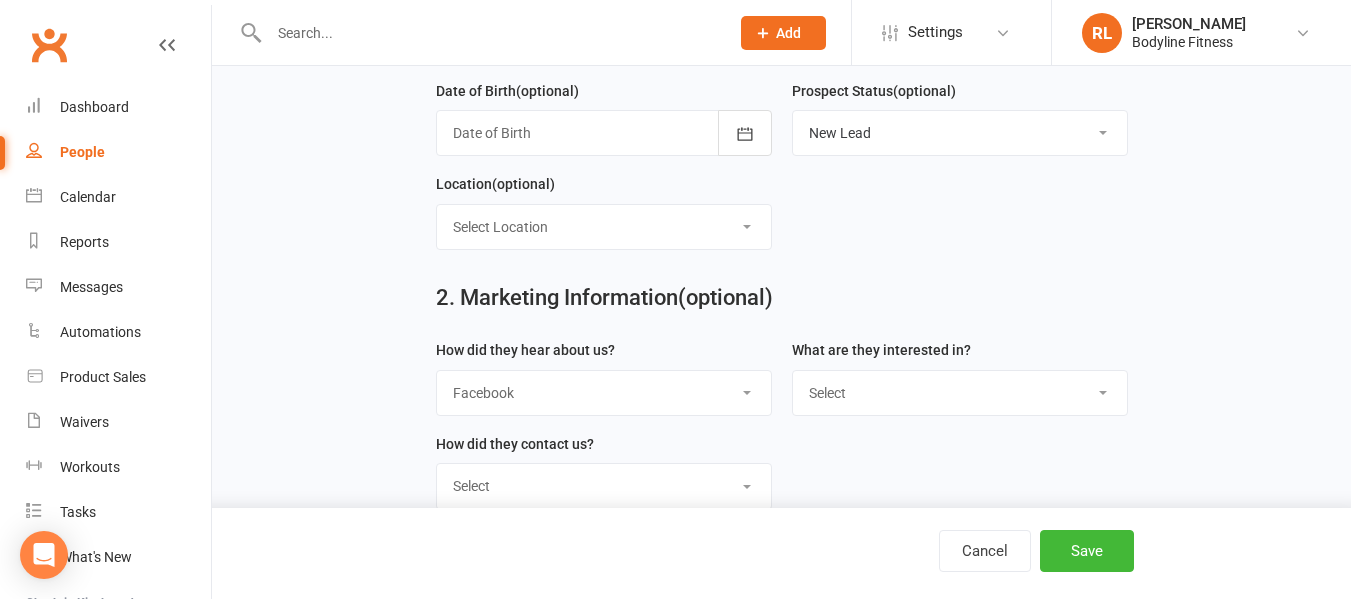 click on "Select BLF Website Google PT Google GF Facebook Referral Letter Box Drop Walk by" at bounding box center [604, 393] 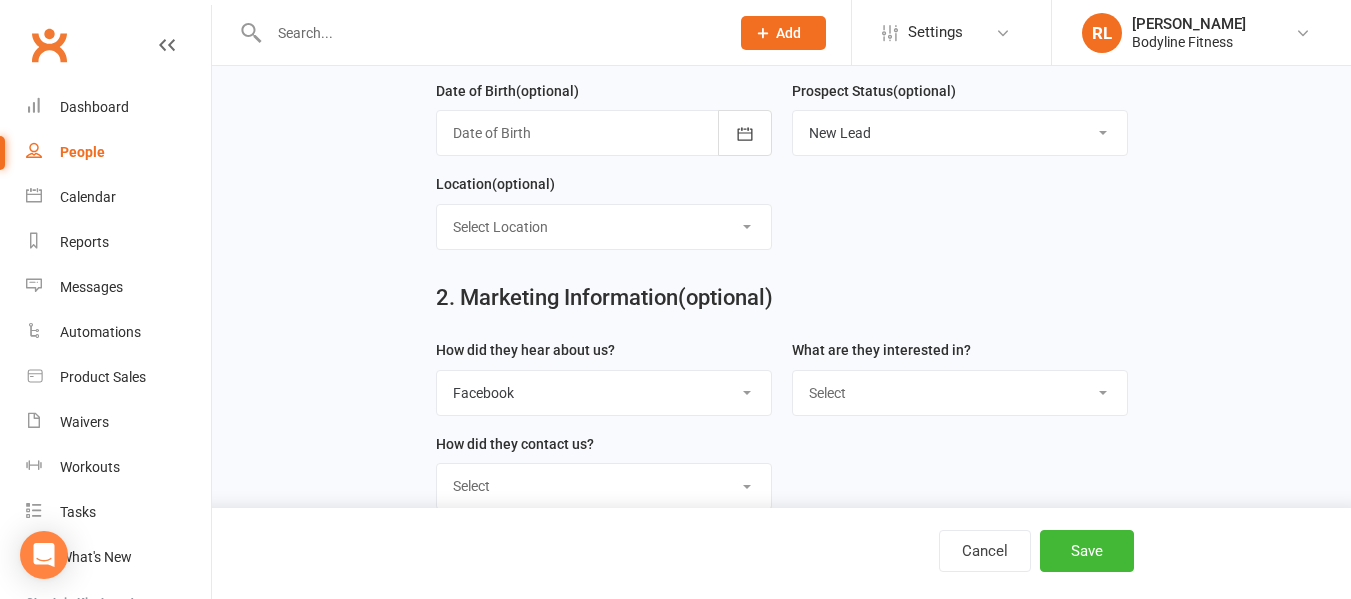 click on "What are they interested in?  Select Personal Training 28 Day Kickstarter Program 28 Day Transformation Challenge Fit Over 30 Fit Over 40 Fit Over 50 Group Classes Semi Private Personal Training Nutrition / Nutrition Programs / Nutrition Coach Online Coaching Bio Scan" at bounding box center [960, 377] 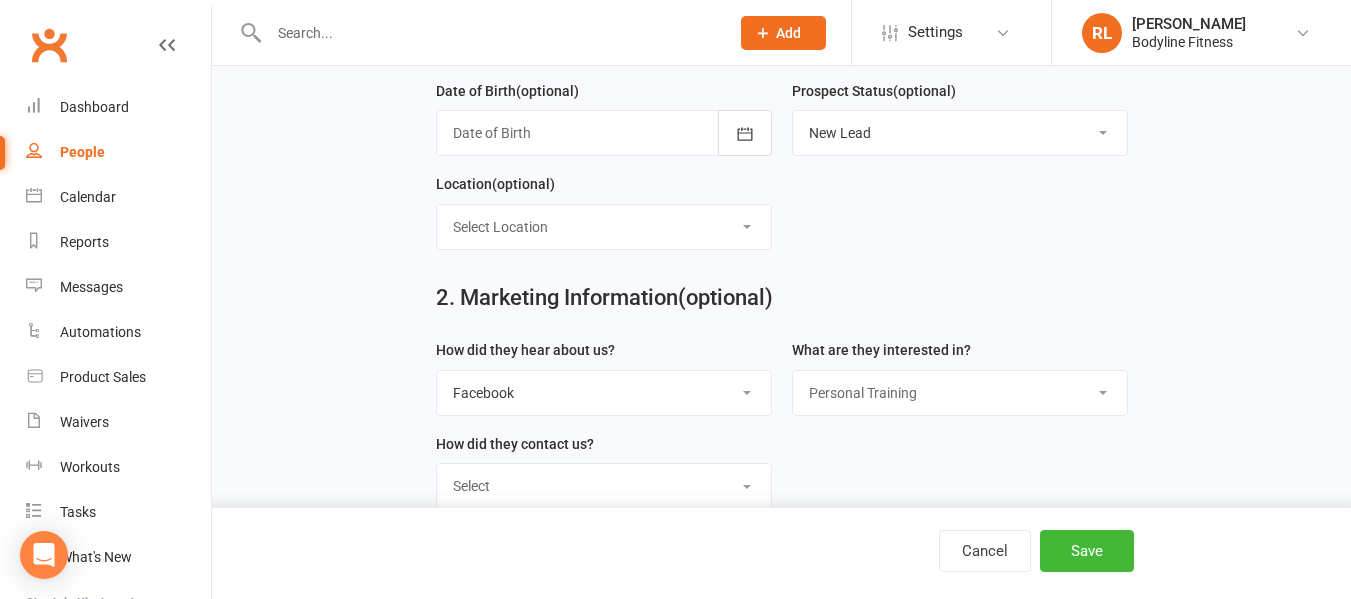 click on "Select Personal Training 28 Day Kickstarter Program 28 Day Transformation Challenge Fit Over 30 Fit Over 40 Fit Over 50 Group Classes Semi Private Personal Training Nutrition / Nutrition Programs / Nutrition Coach Online Coaching Bio Scan" at bounding box center (960, 393) 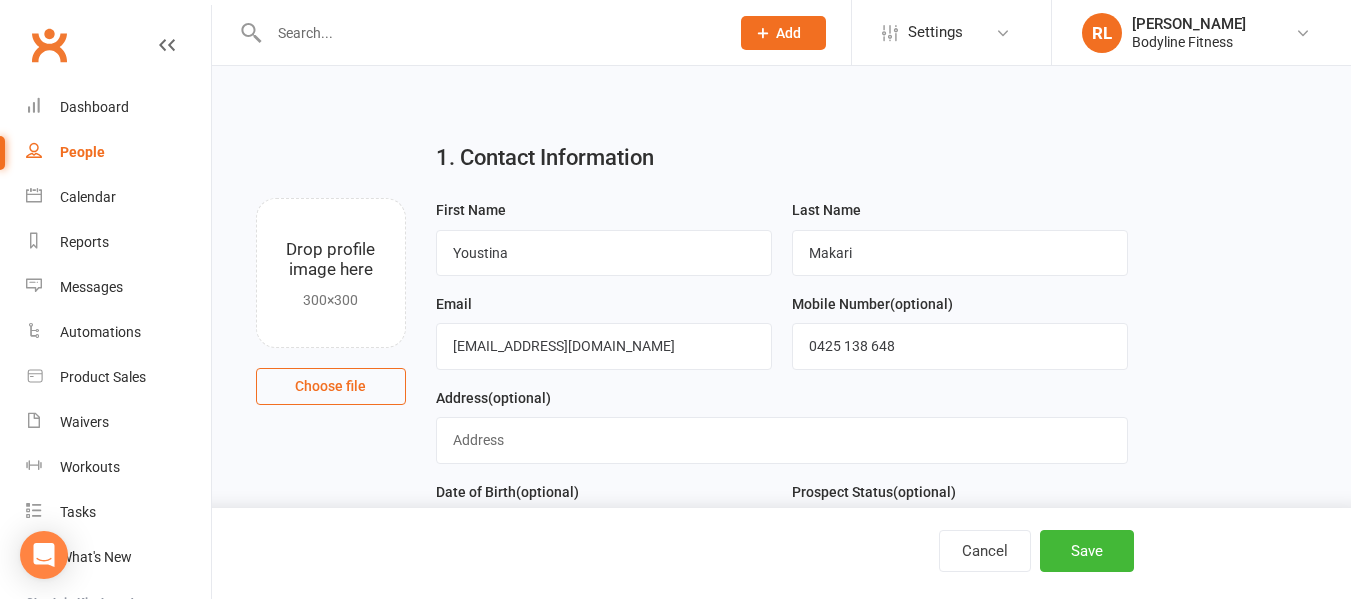 scroll, scrollTop: 613, scrollLeft: 0, axis: vertical 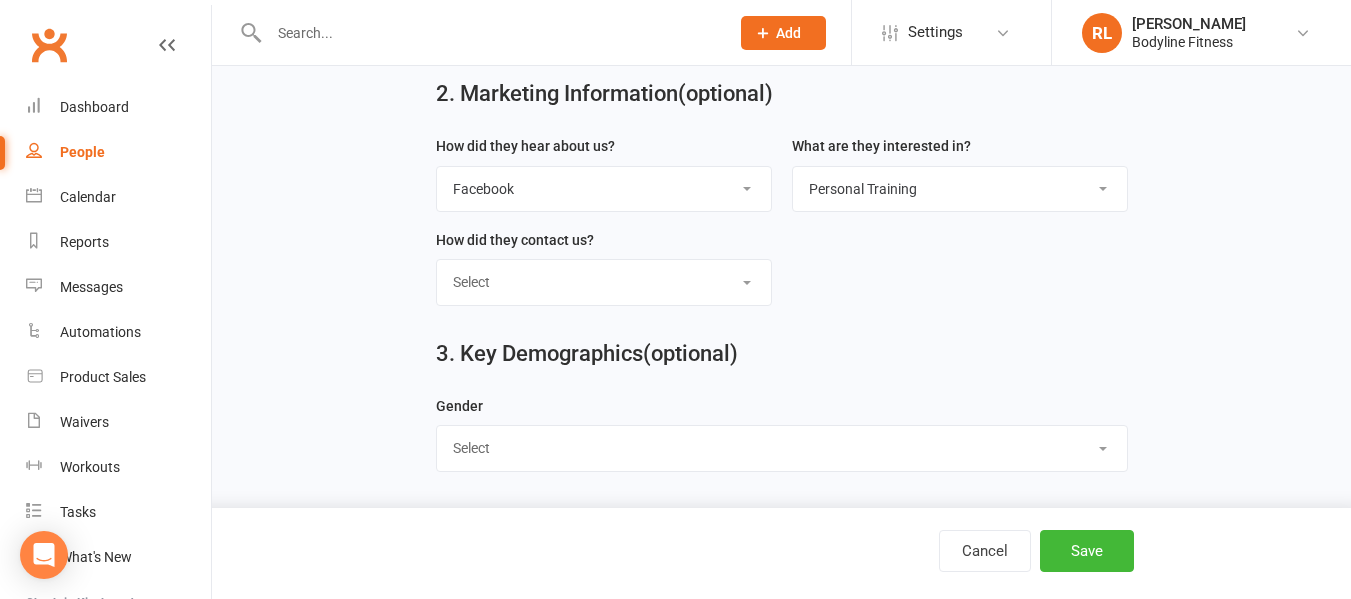 click on "Select Male Female" at bounding box center (782, 448) 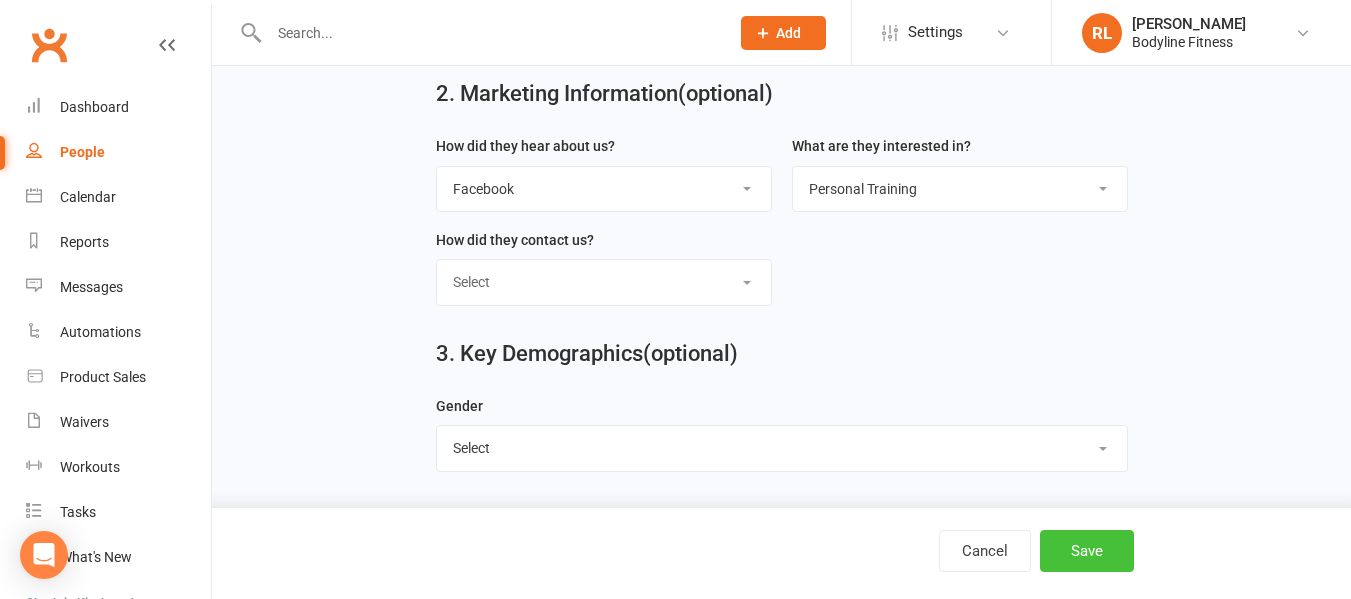 click on "Save" at bounding box center [1087, 551] 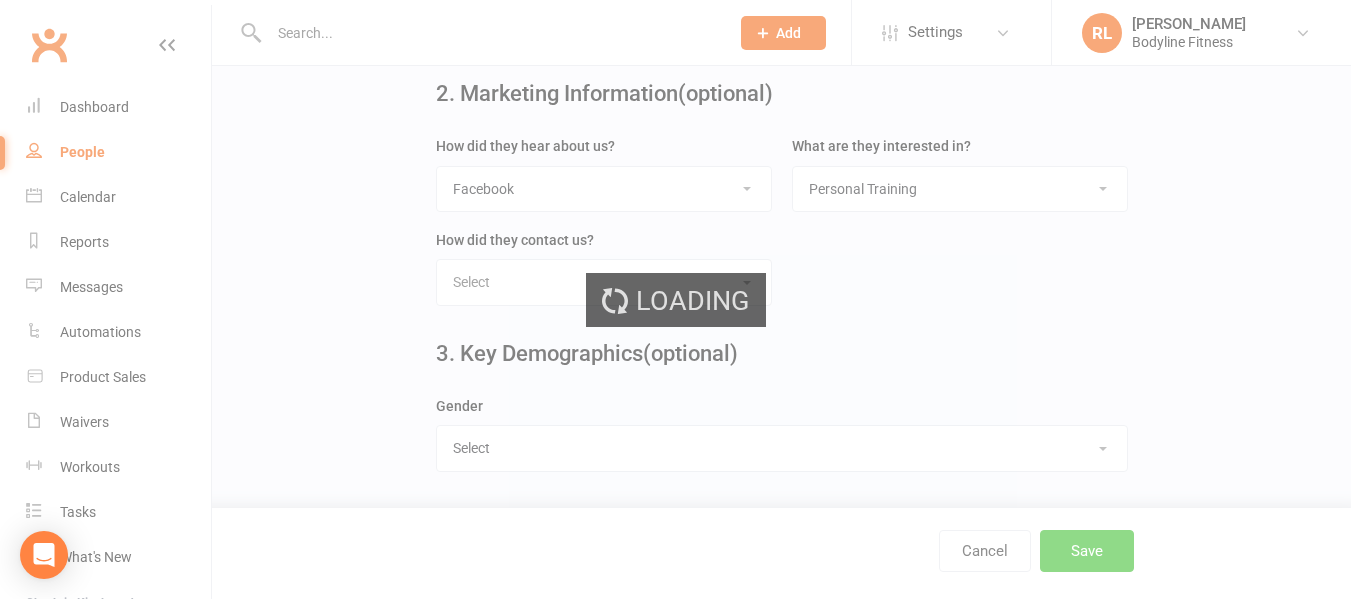 scroll, scrollTop: 0, scrollLeft: 0, axis: both 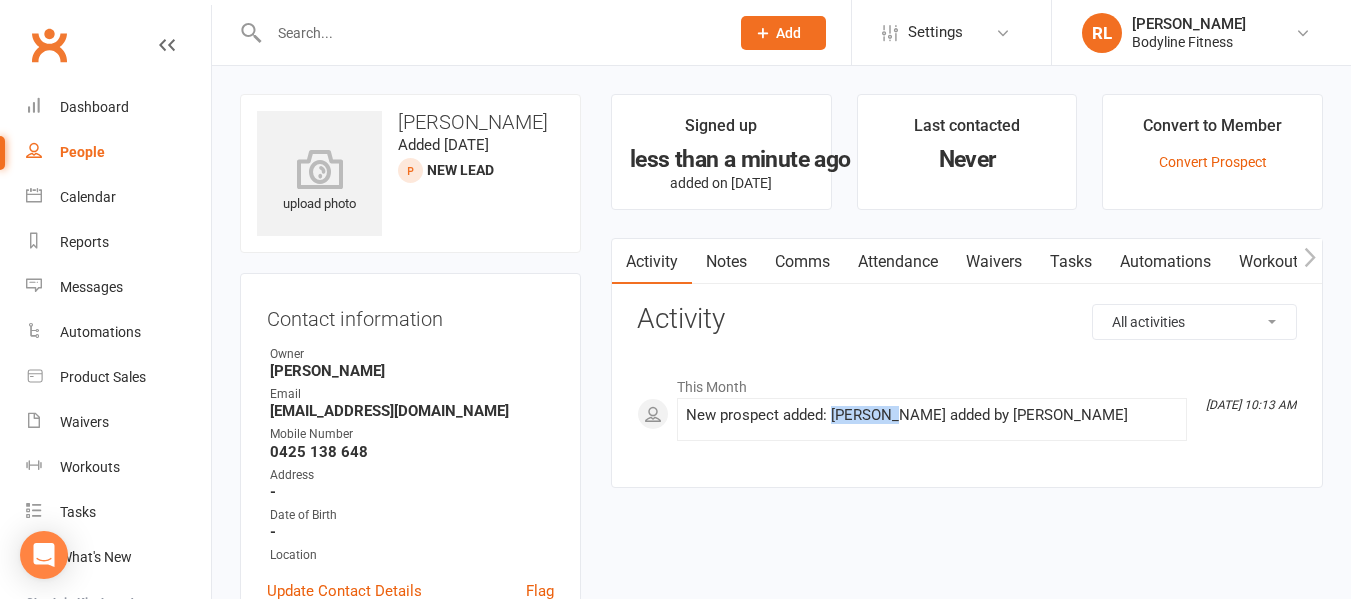 drag, startPoint x: 888, startPoint y: 417, endPoint x: 830, endPoint y: 409, distance: 58.549126 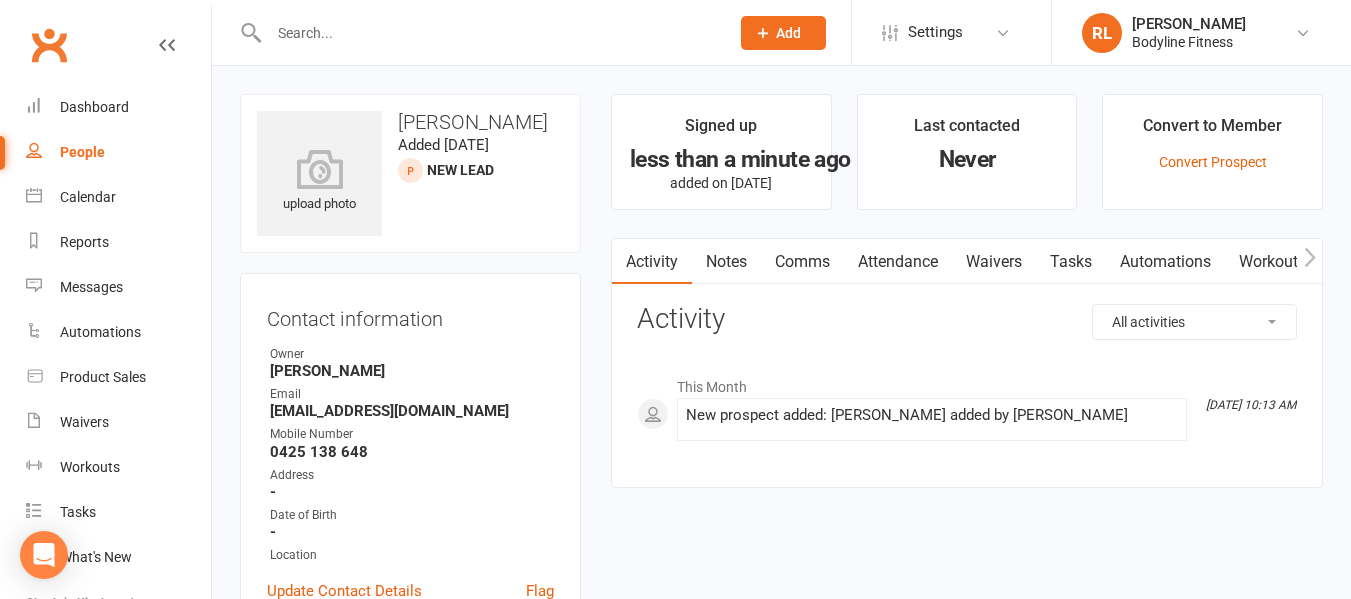 click on "This Month Jul 14, 10:13 AM New prospect added: Youstina Makari added by Rob Linhart" at bounding box center (967, 404) 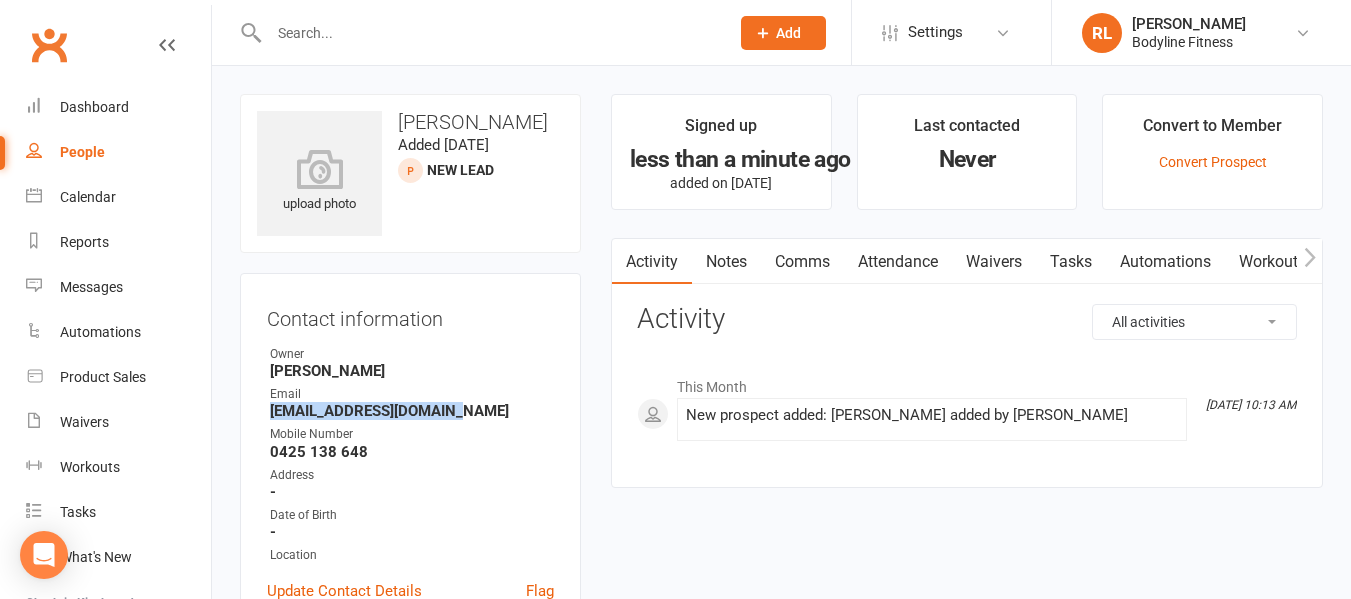 drag, startPoint x: 458, startPoint y: 411, endPoint x: 262, endPoint y: 416, distance: 196.06377 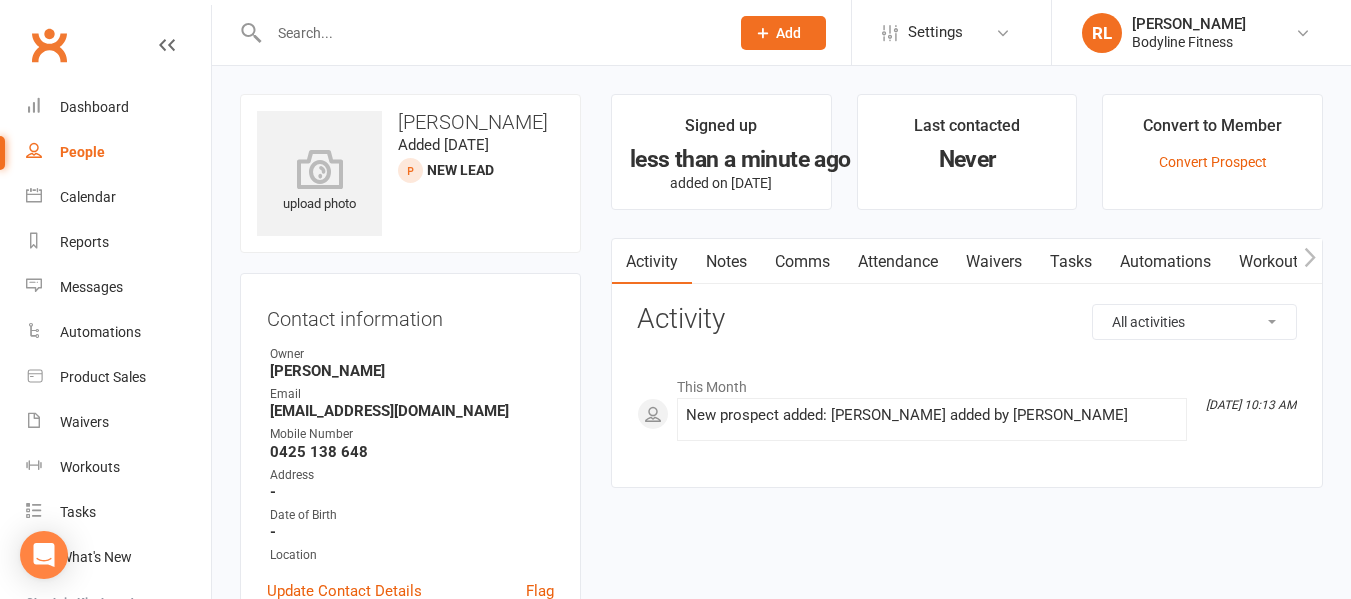 click on "Notes" at bounding box center (726, 262) 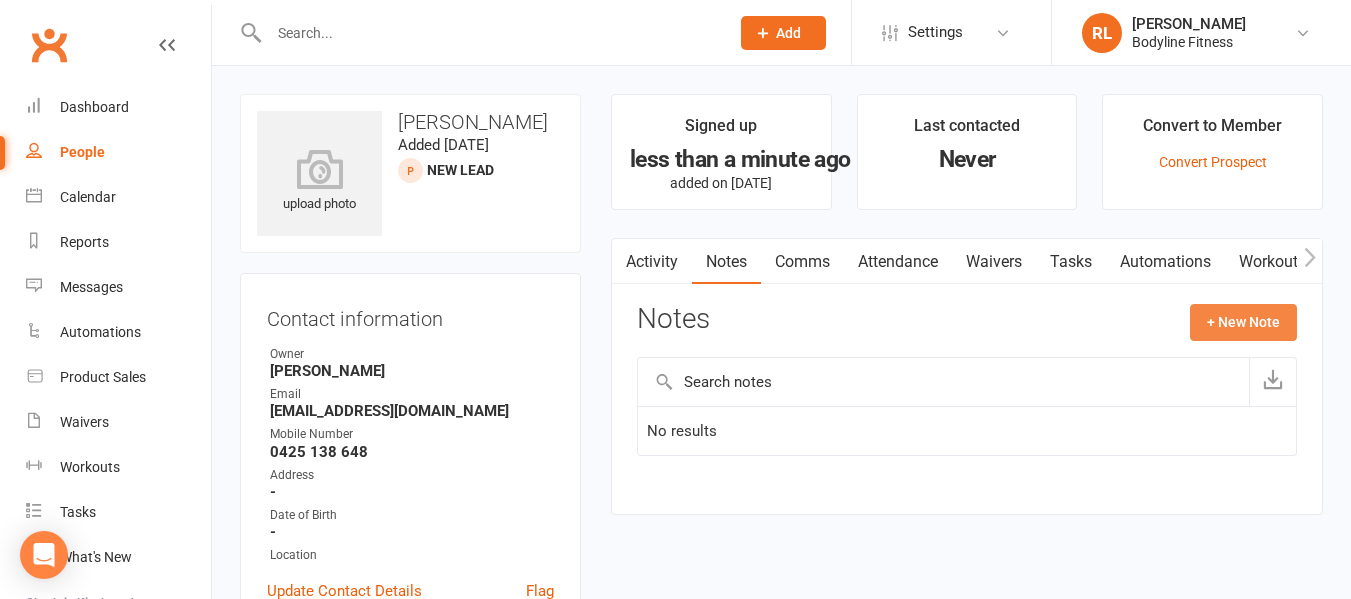 click on "+ New Note" at bounding box center [1243, 322] 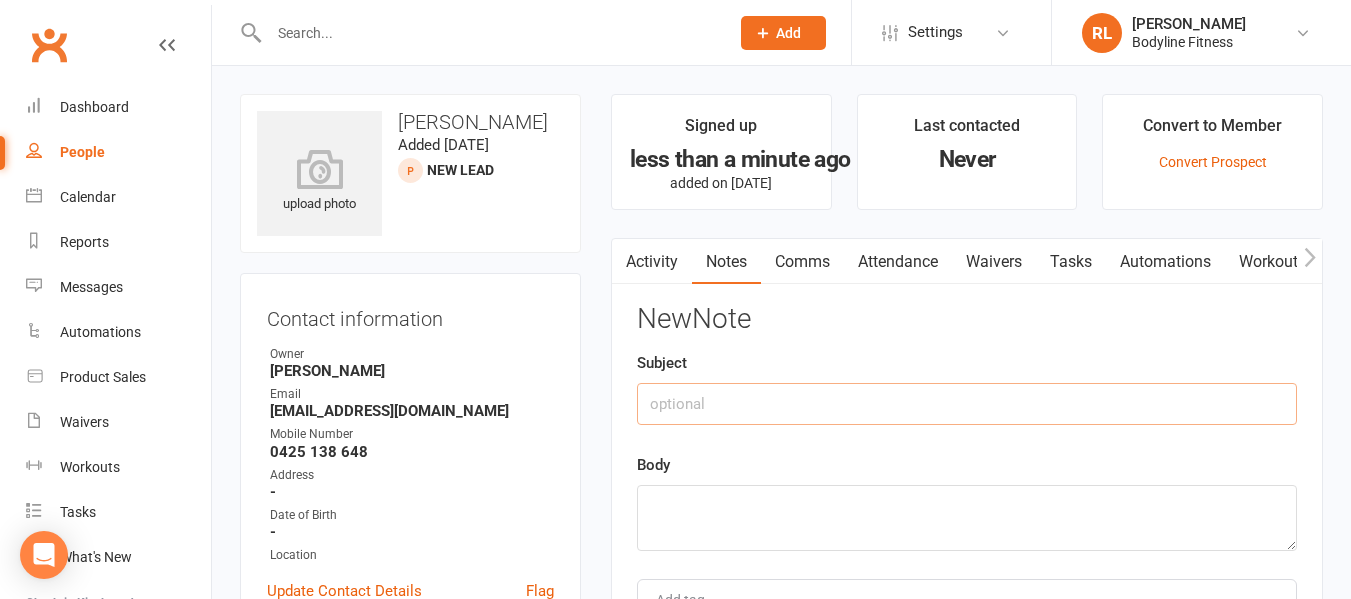 click at bounding box center (967, 404) 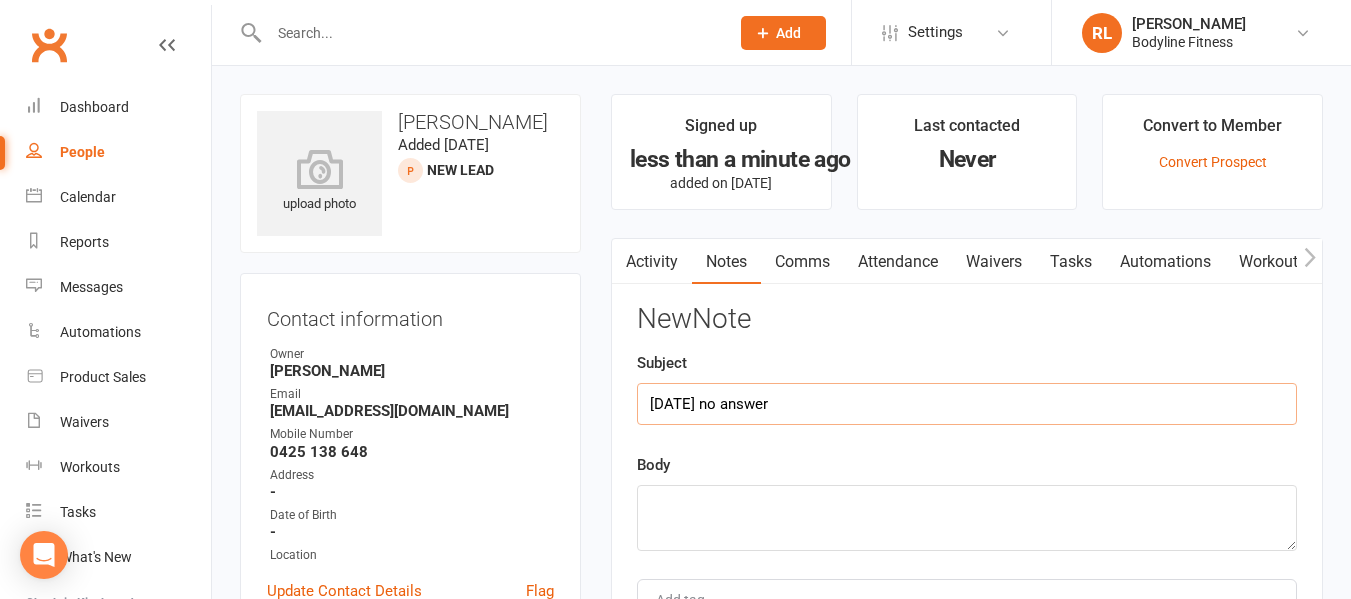 type on "14/7/25 no answer" 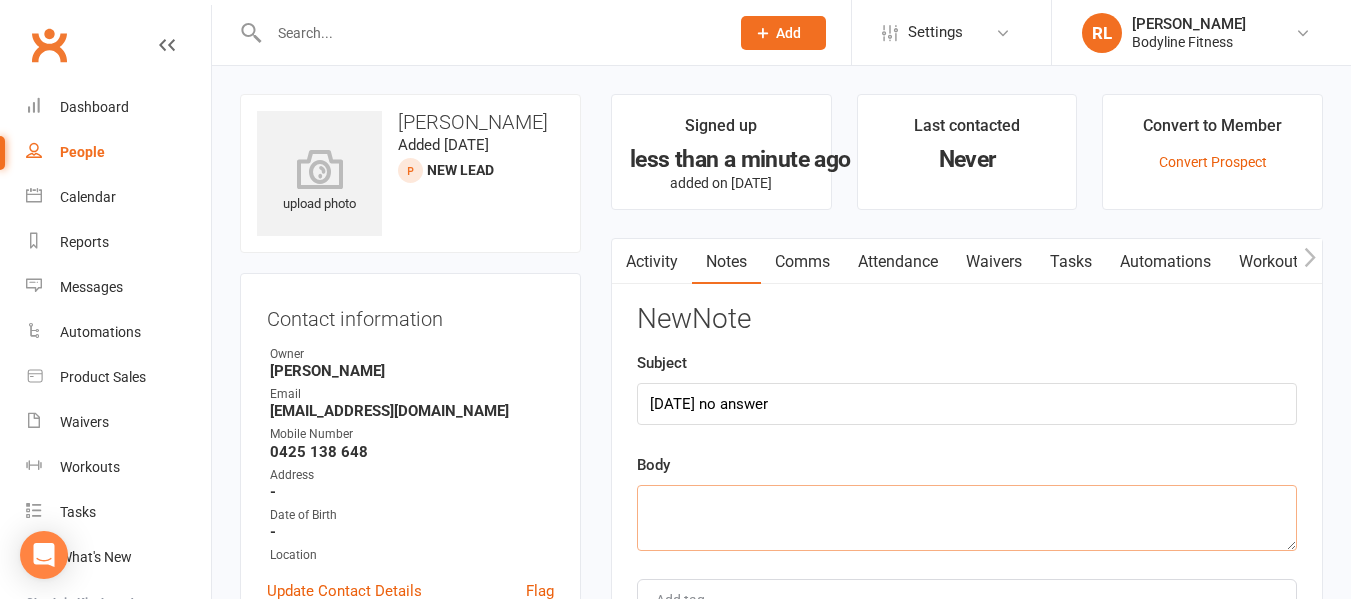 click at bounding box center [967, 518] 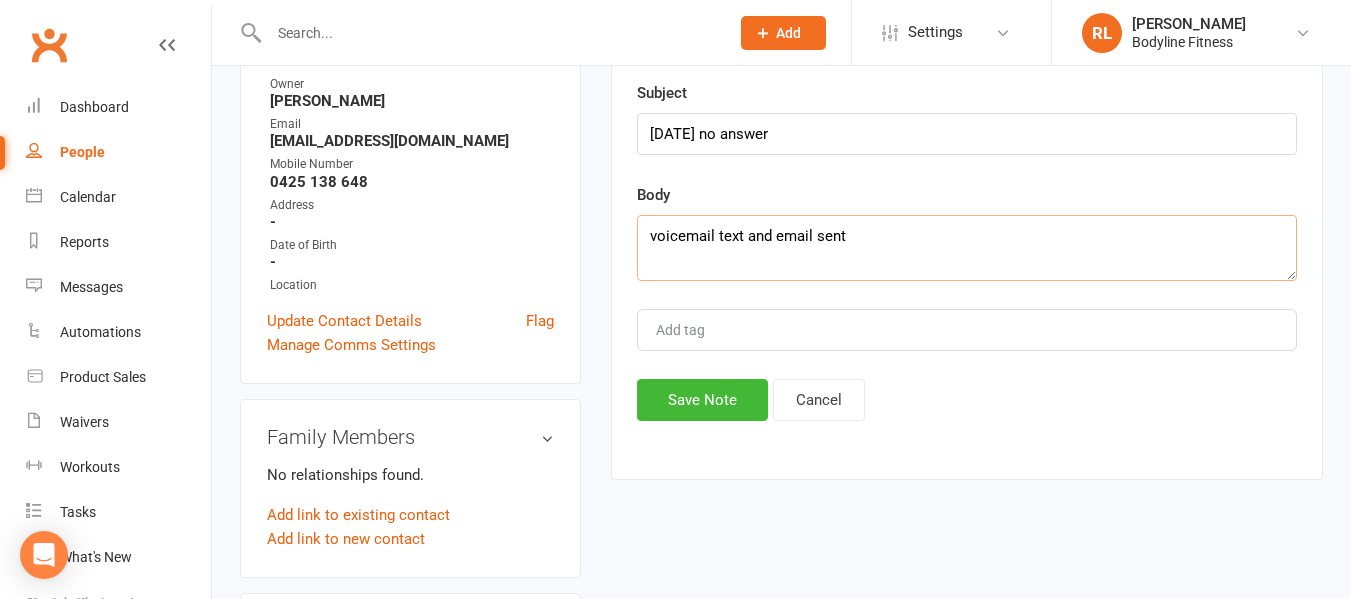 scroll, scrollTop: 272, scrollLeft: 0, axis: vertical 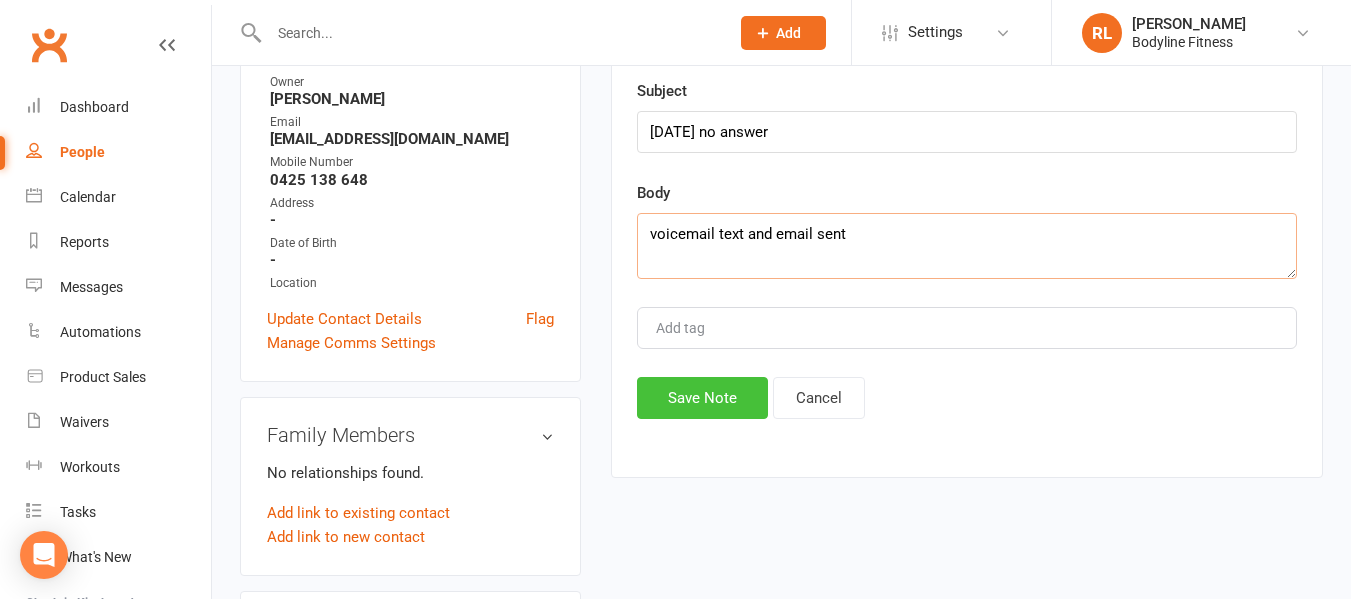 type on "voicemail text and email sent" 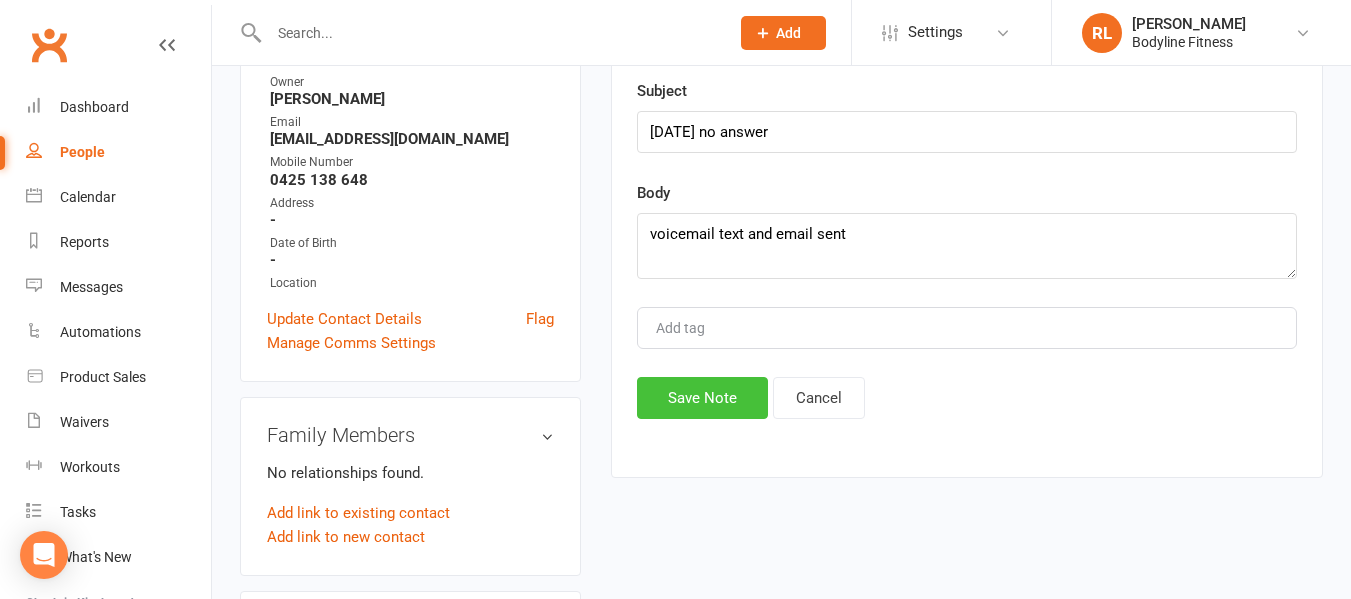 click on "Save Note" at bounding box center (702, 398) 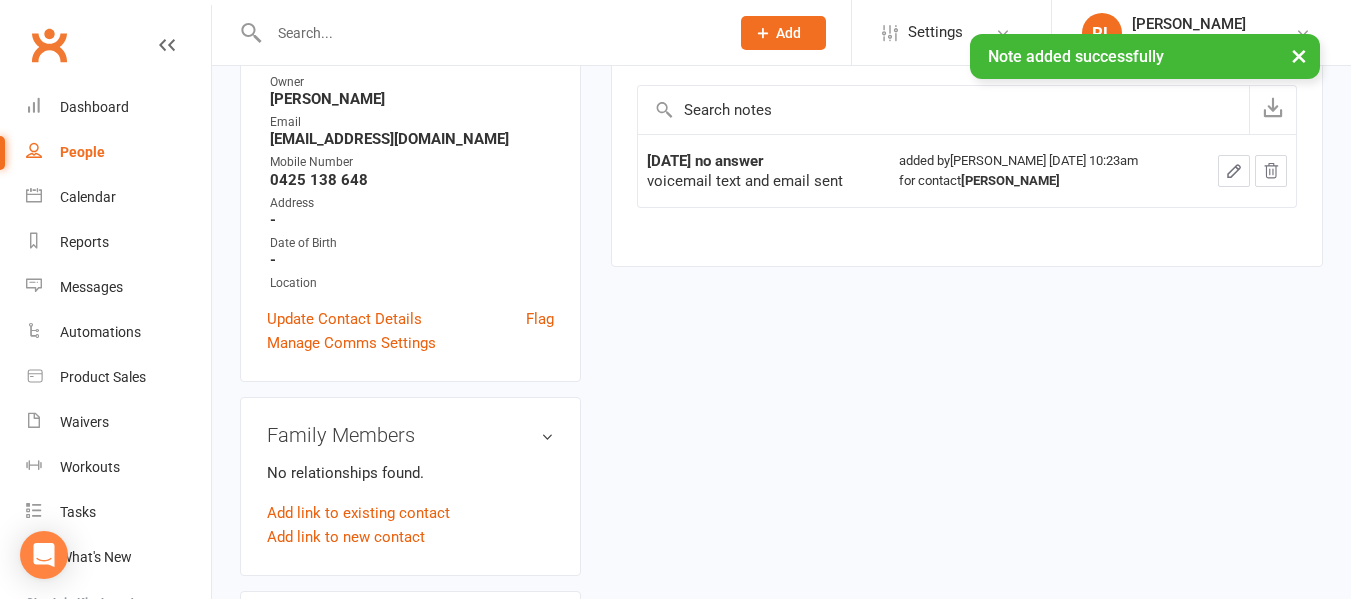 click on "People" at bounding box center (82, 152) 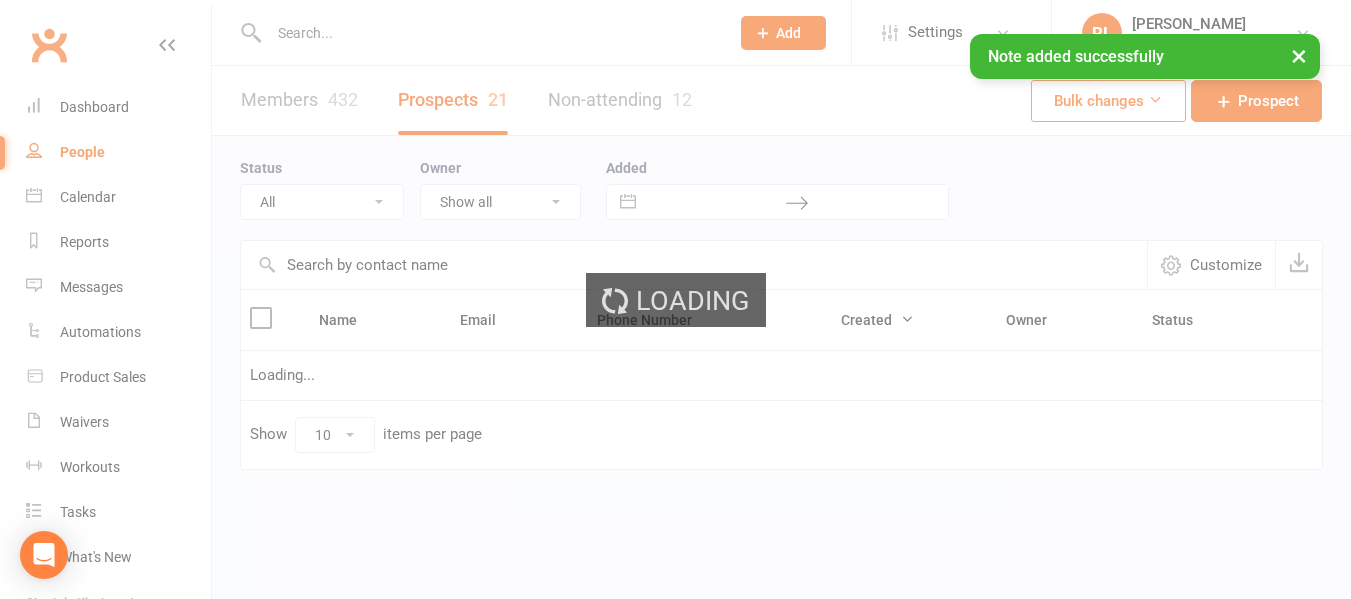 scroll, scrollTop: 0, scrollLeft: 0, axis: both 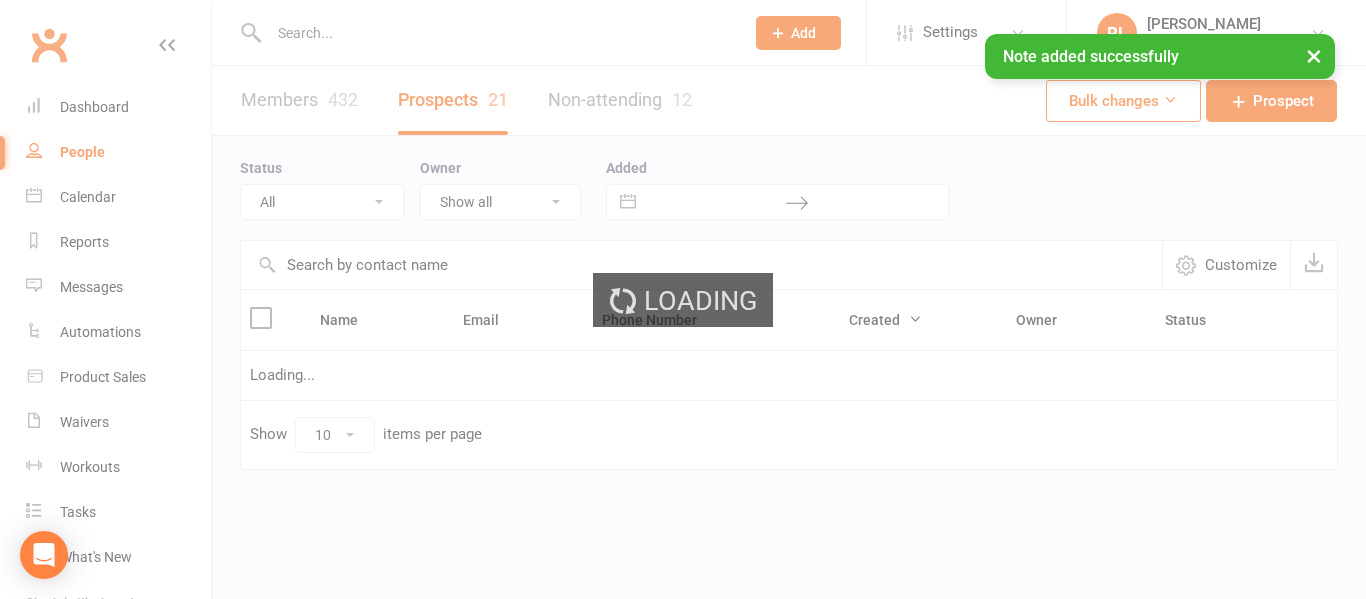 select on "New Lead" 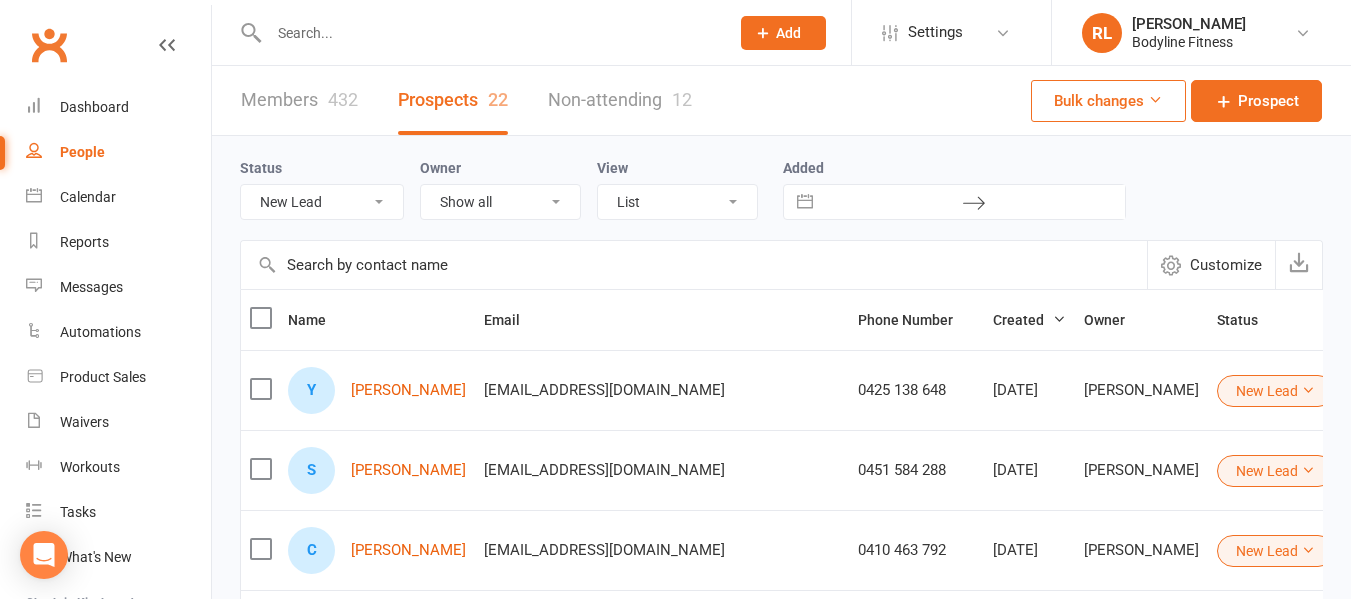 click on "Non-attending 12" at bounding box center (620, 100) 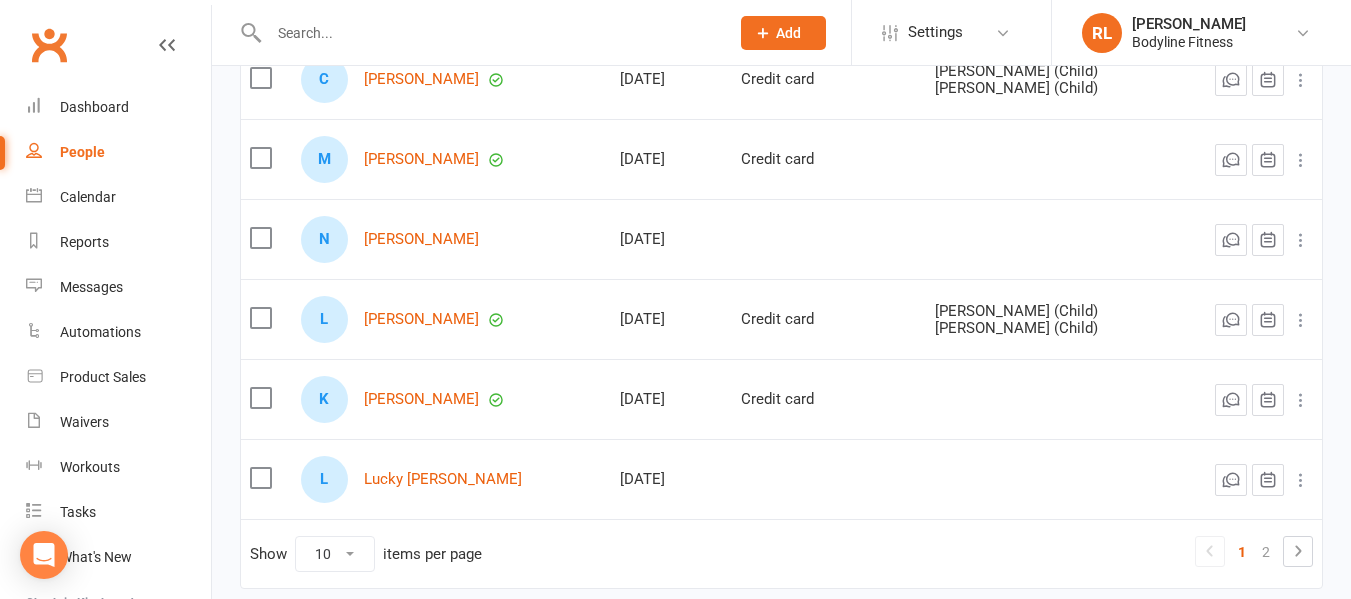 scroll, scrollTop: 639, scrollLeft: 0, axis: vertical 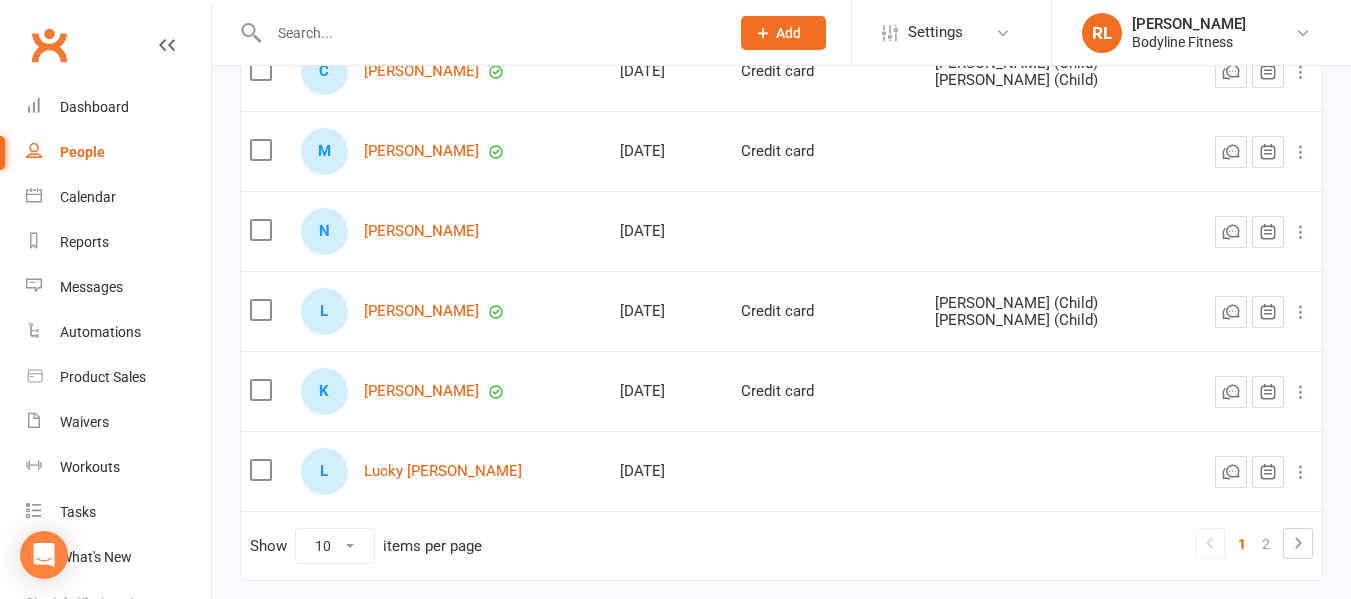 drag, startPoint x: 809, startPoint y: 393, endPoint x: 825, endPoint y: 450, distance: 59.20304 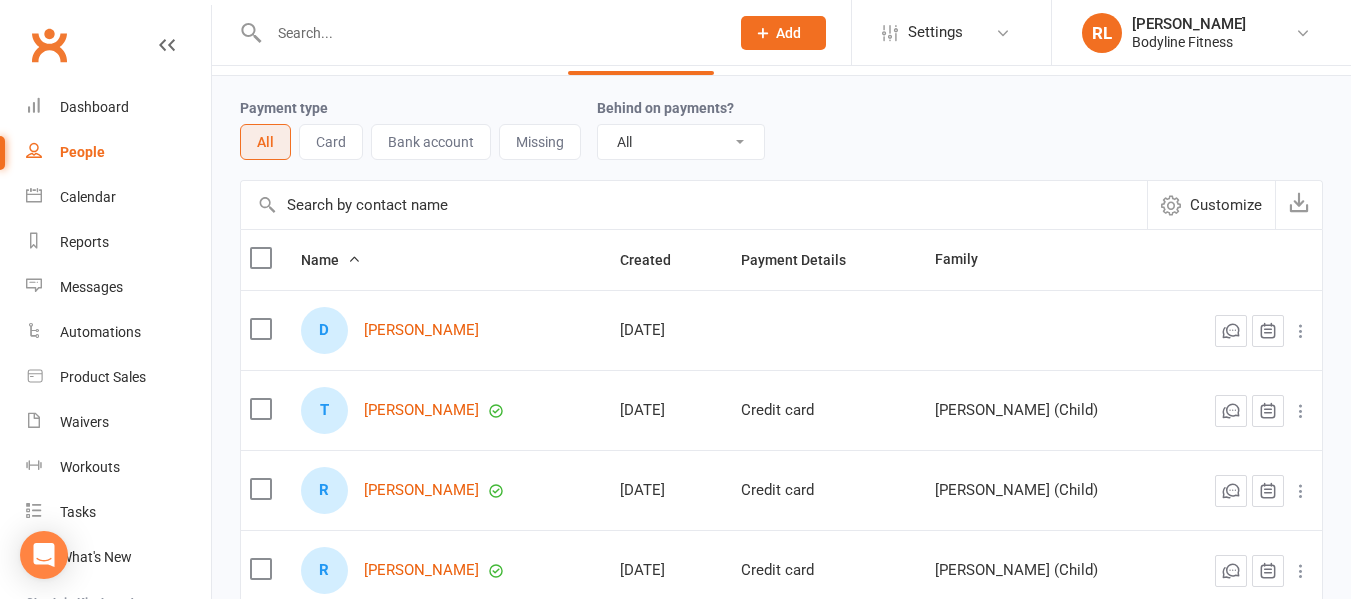 scroll, scrollTop: 0, scrollLeft: 0, axis: both 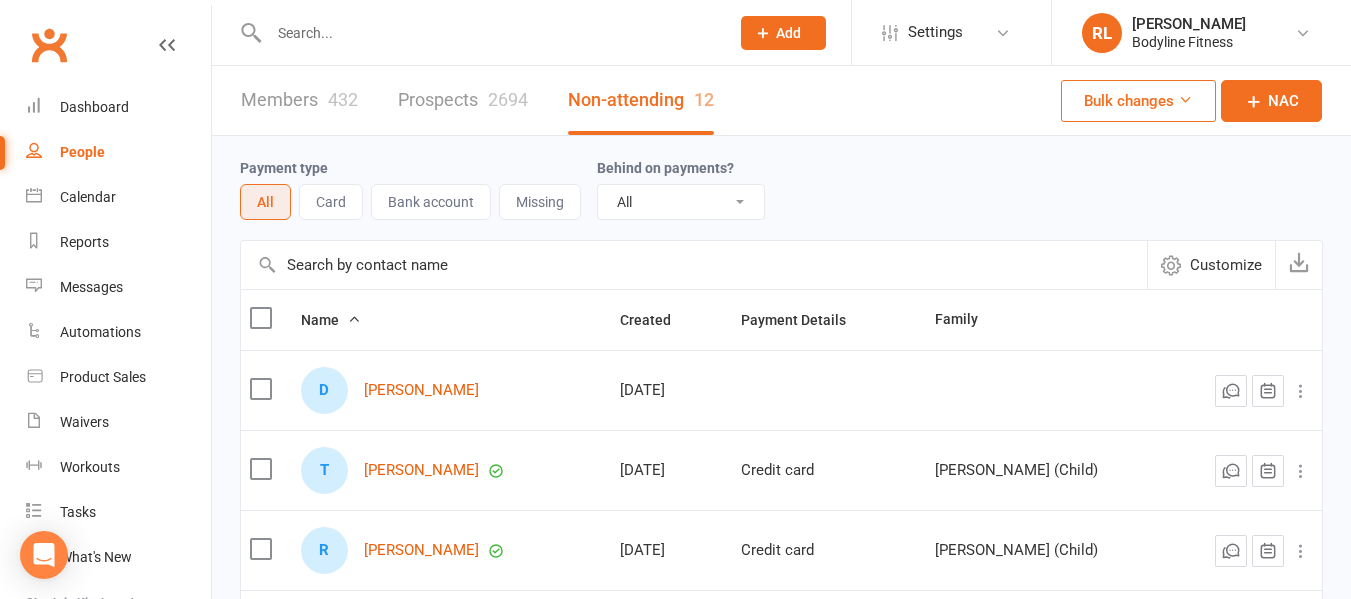 click on "Prospects 2694" at bounding box center [463, 100] 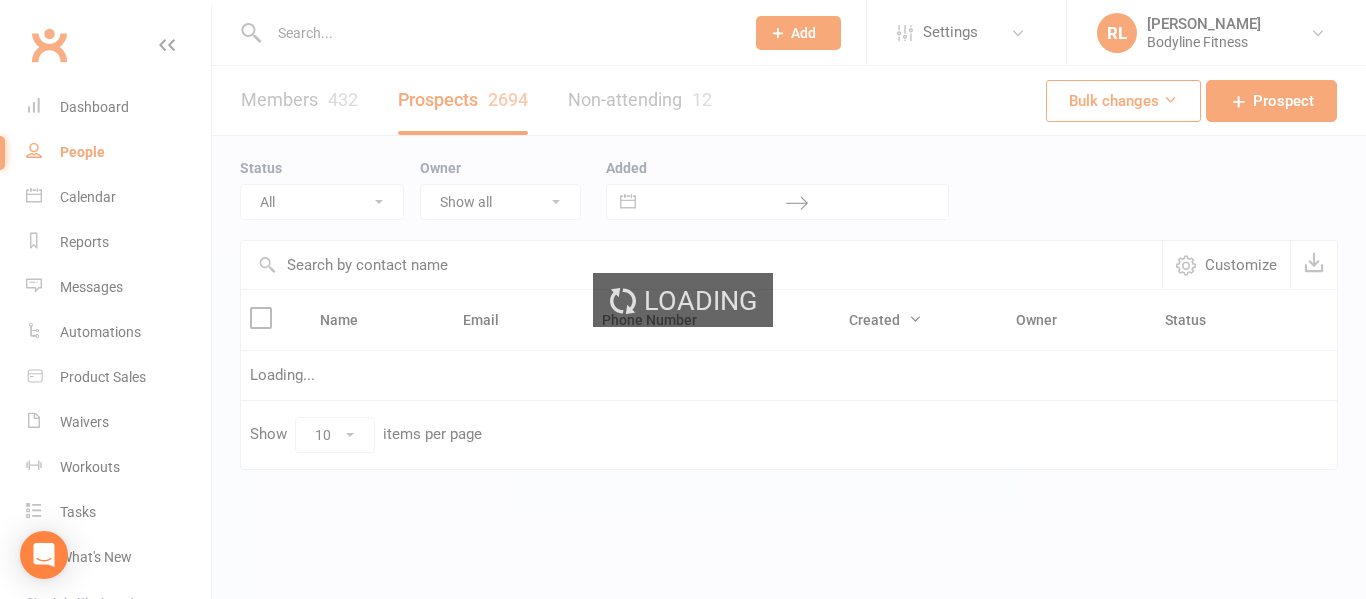 select on "New Lead" 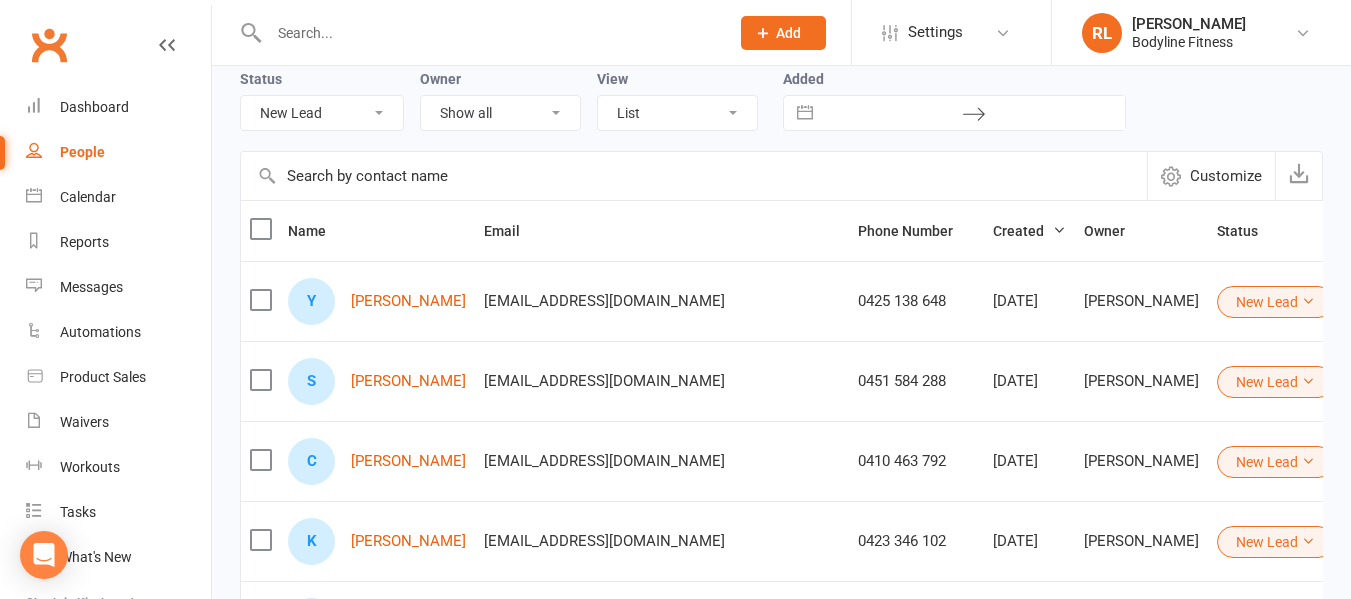 scroll, scrollTop: 0, scrollLeft: 0, axis: both 